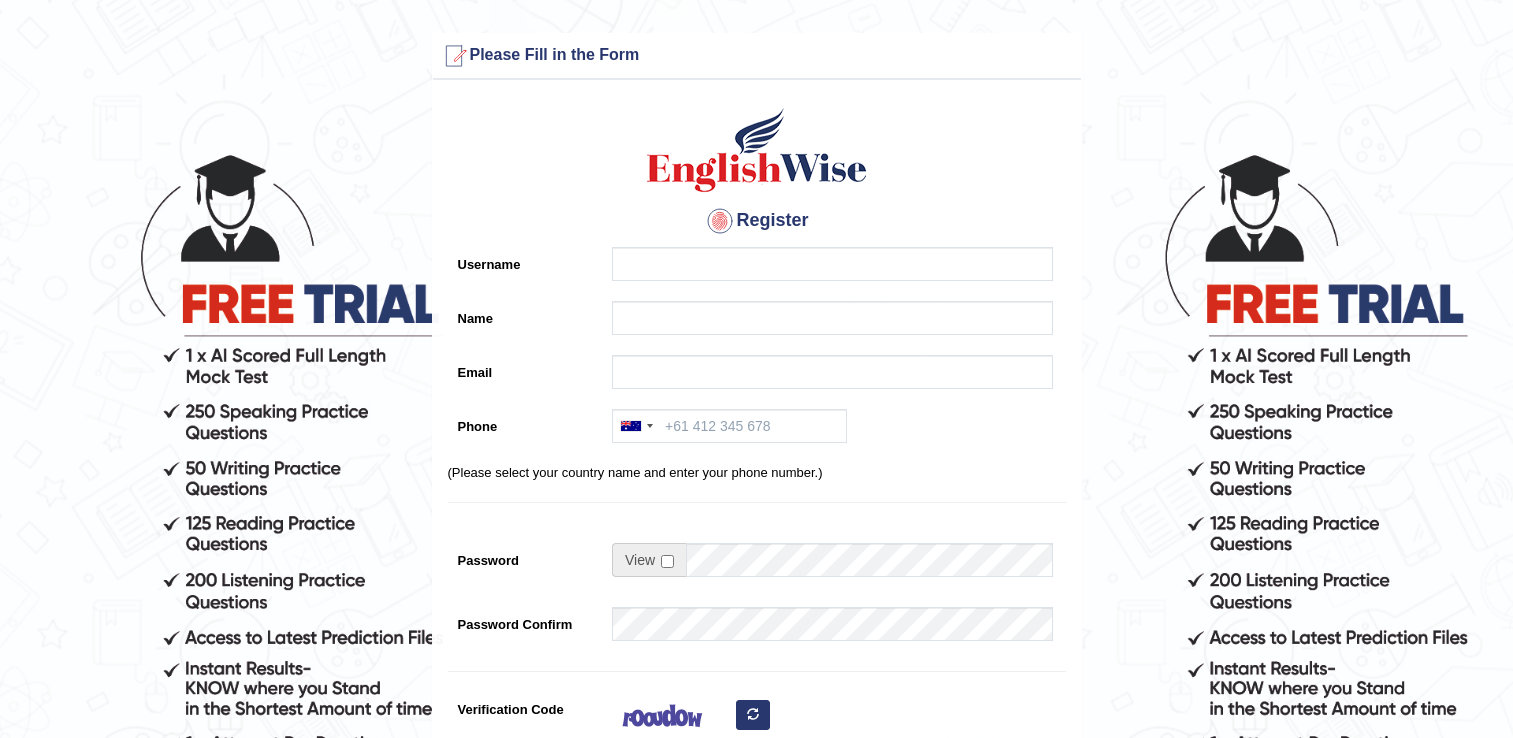 scroll, scrollTop: 0, scrollLeft: 0, axis: both 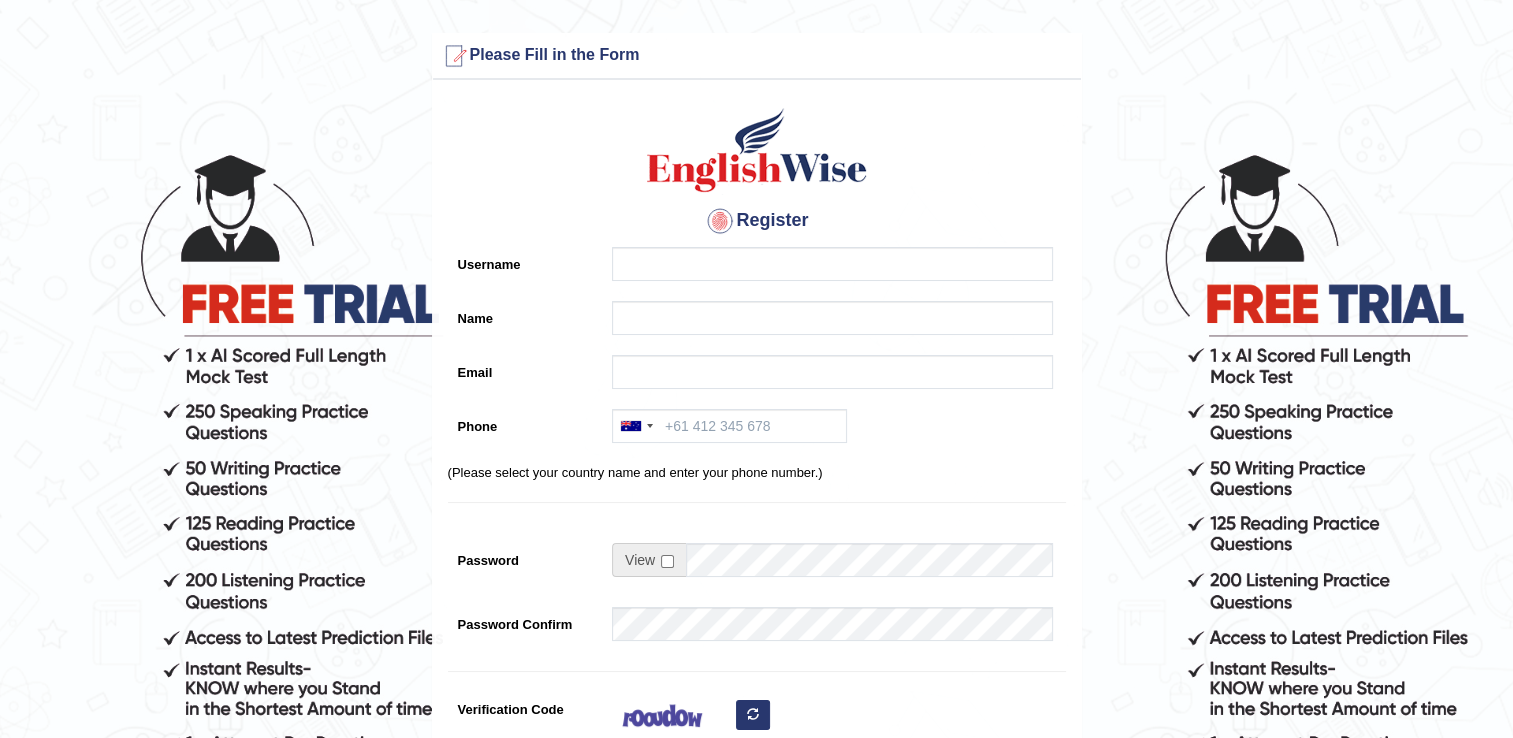 click on "Username" at bounding box center (832, 264) 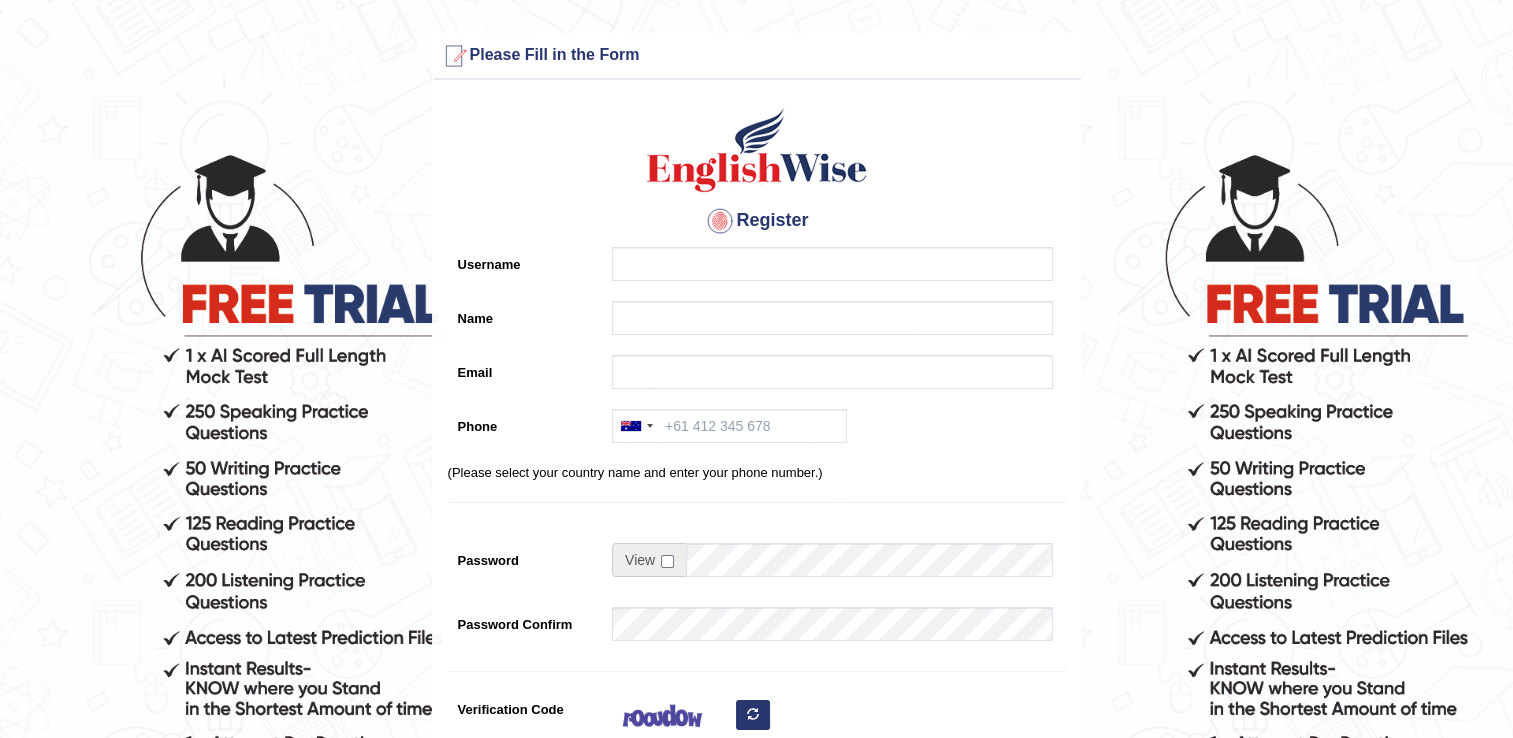 click on "Register
Username
Name
Email
Phone
Australia +61 India (भारत) +91 New Zealand +64 United States +1 Canada +1 United Arab Emirates (‫الإمارات العربية المتحدة‬‎) +971 Saudi Arabia (‫المملكة العربية السعودية‬‎) +966 Bahrain (‫البحرين‬‎) +973 Afghanistan (‫افغانستان‬‎) +93 Albania (Shqipëri) +355 Algeria (‫الجزائر‬‎) +213 American Samoa +1 Andorra +376 Angola +244 Anguilla +1 Antigua and Barbuda +1 Argentina +54 Armenia (Հայաստան) +374 Aruba +297 Australia +61 Austria (Österreich) +43 Azerbaijan (Azərbaycan) +994 Bahamas +1 Bahrain (‫البحرين‬‎) +973 Bangladesh (বাংলাদেশ) +880 Barbados +1 Belarus (Беларусь) +375 Belgium (België) +32 Belize +501 Benin (Bénin) +229 Bermuda +1 Bhutan (འབྲུག) +975 Bolivia +591 Bosnia and Herzegovina (Босна и Херцеговина) +387 Botswana +267 Brazil (Brasil) +55" at bounding box center [757, 507] 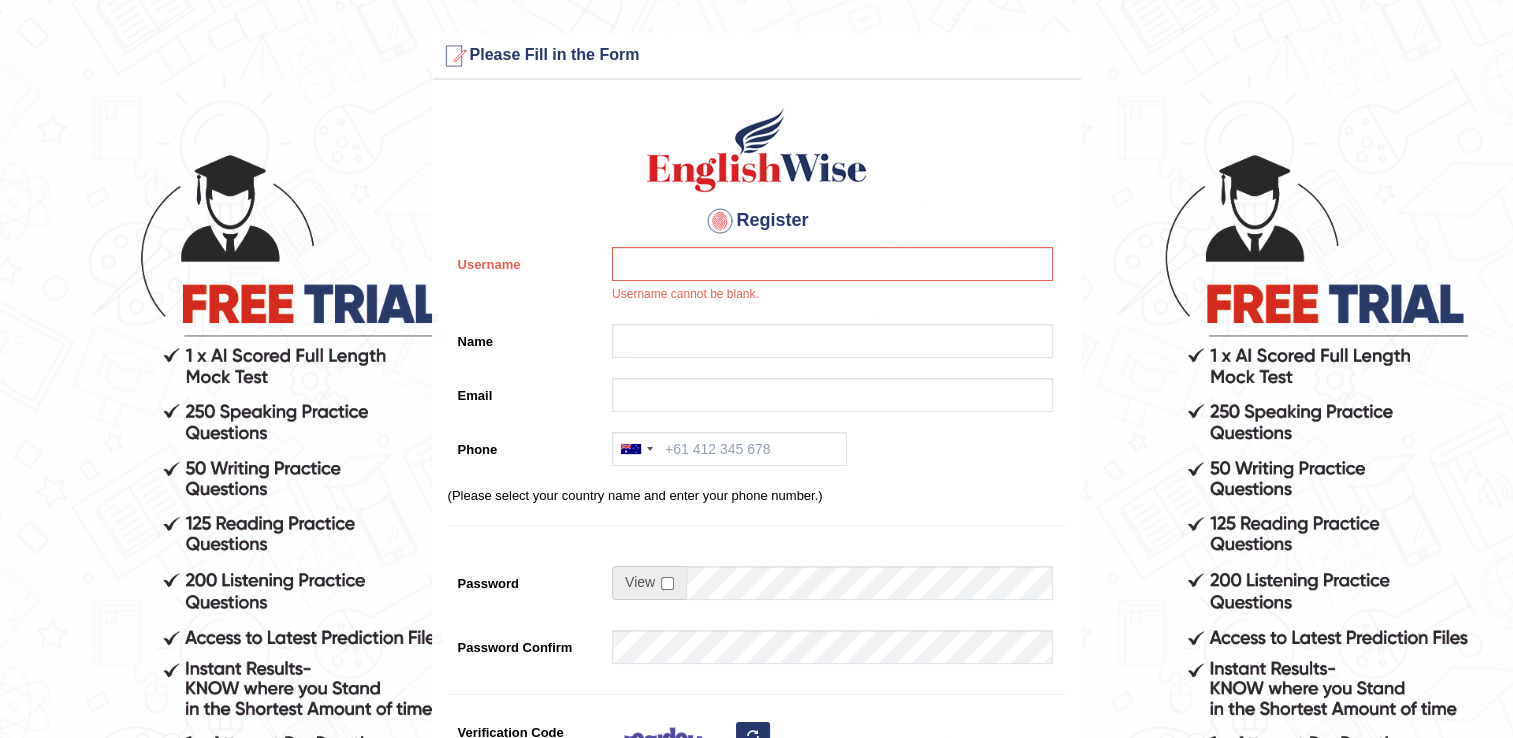click on "Register
Username
Username cannot be blank.
Name
Email
Phone
Australia +61 India (भारत) +91 New Zealand +64 United States +1 Canada +1 United Arab Emirates (‫الإمارات العربية المتحدة‬‎) +971 Saudi Arabia (‫المملكة العربية السعودية‬‎) +966 Bahrain (‫البحرين‬‎) +973 Afghanistan (‫افغانستان‬‎) +93 Albania (Shqipëri) +355 Algeria (‫الجزائر‬‎) +213 American Samoa +1 Andorra +376 Angola +244 Anguilla +1 Antigua and Barbuda +1 Argentina +54 Armenia (Հայաստան) +374 Aruba +297 Australia +61 Austria (Österreich) +43 Azerbaijan (Azərbaycan) +994 Bahamas +1 Bahrain (‫البحرين‬‎) +973 Bangladesh (বাংলাদেশ) +880 Barbados +1 Belarus (Беларусь) +375 Belgium (België) +32 Belize +501 Benin (Bénin) +229 Bermuda +1 Bhutan (འབྲུག) +975 Bolivia +591 Bosnia and Herzegovina (Босна и Херцеговина) +387 Botswana" at bounding box center (757, 519) 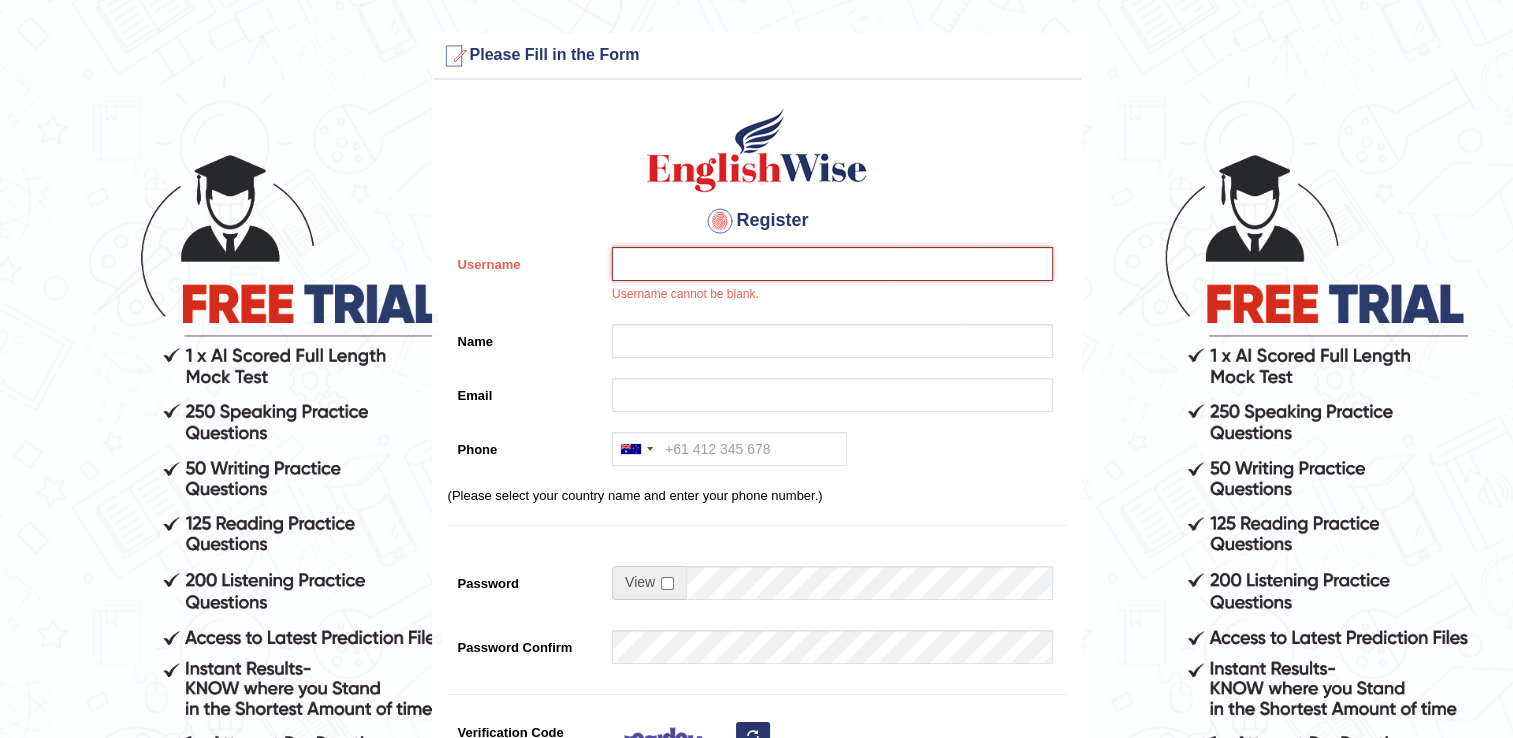 click on "Username" at bounding box center [832, 264] 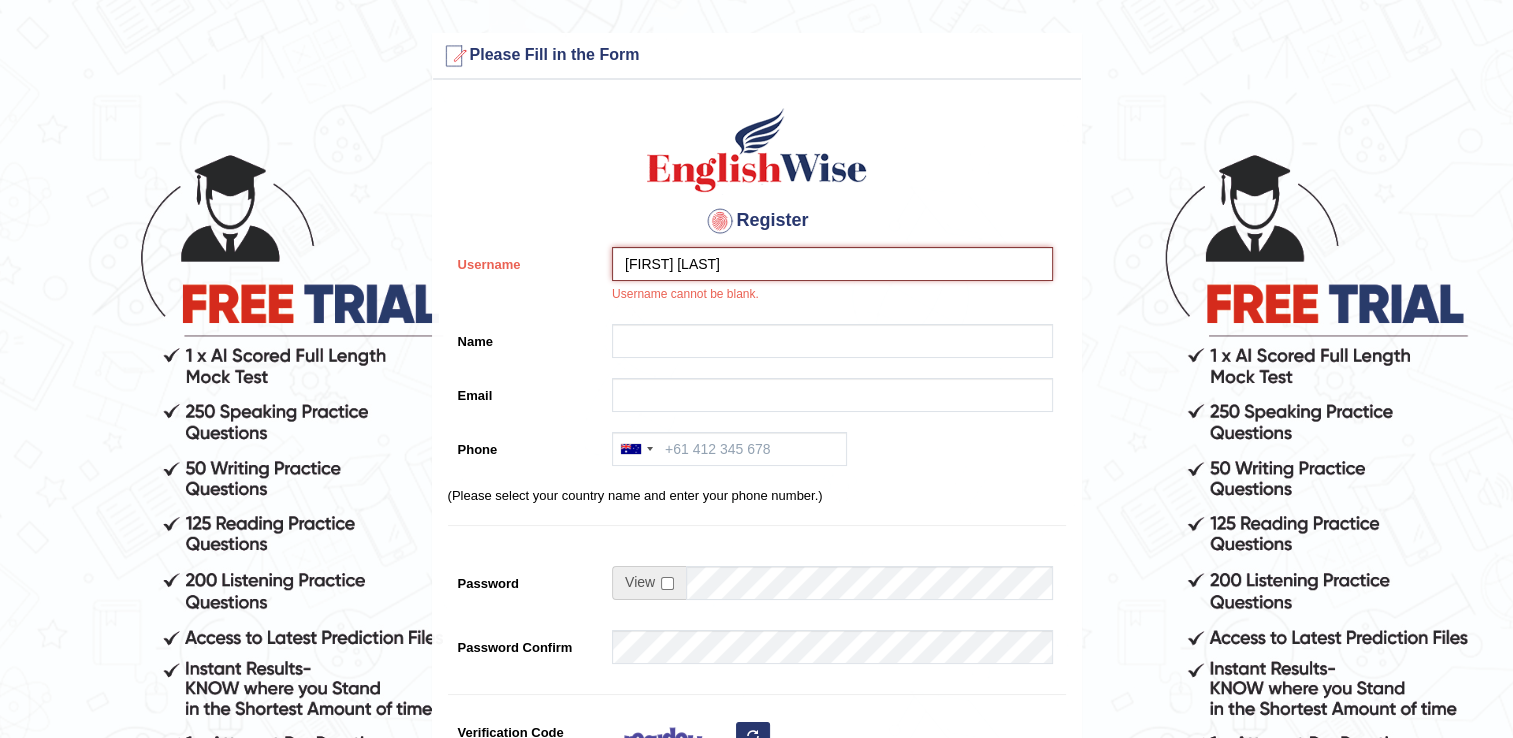 type on "[FIRST] [LAST]" 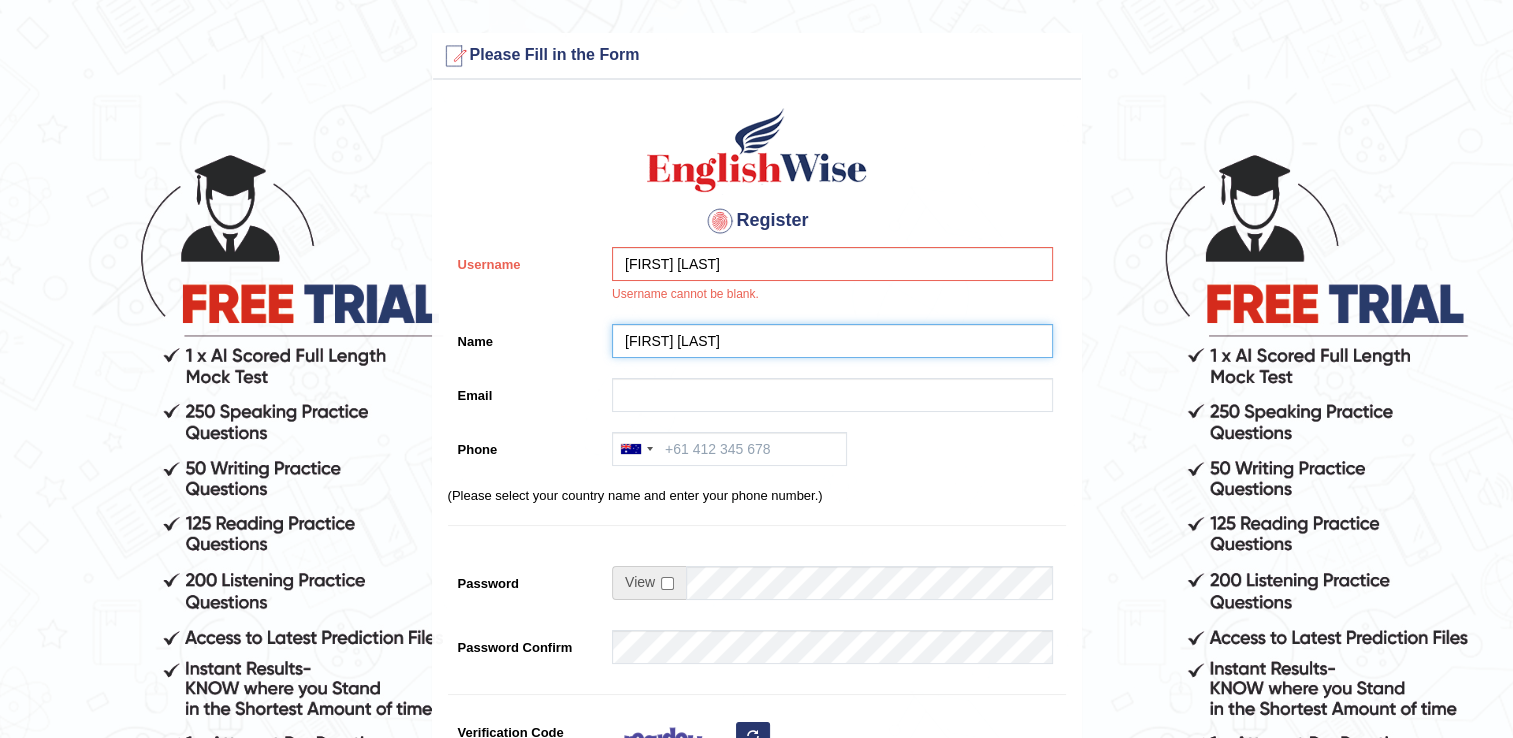 type on "nico.russo369@gmail.com" 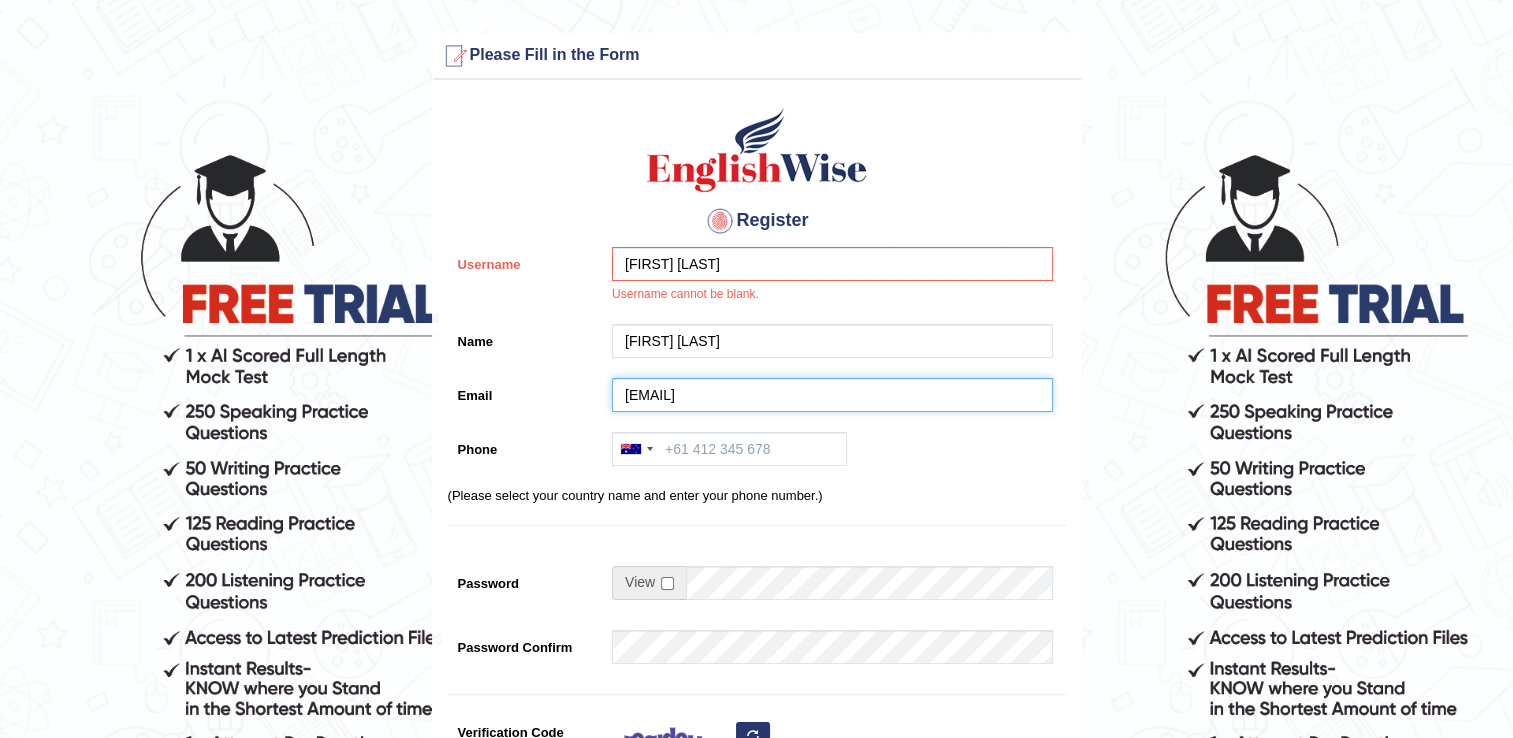 type on "+61436957612" 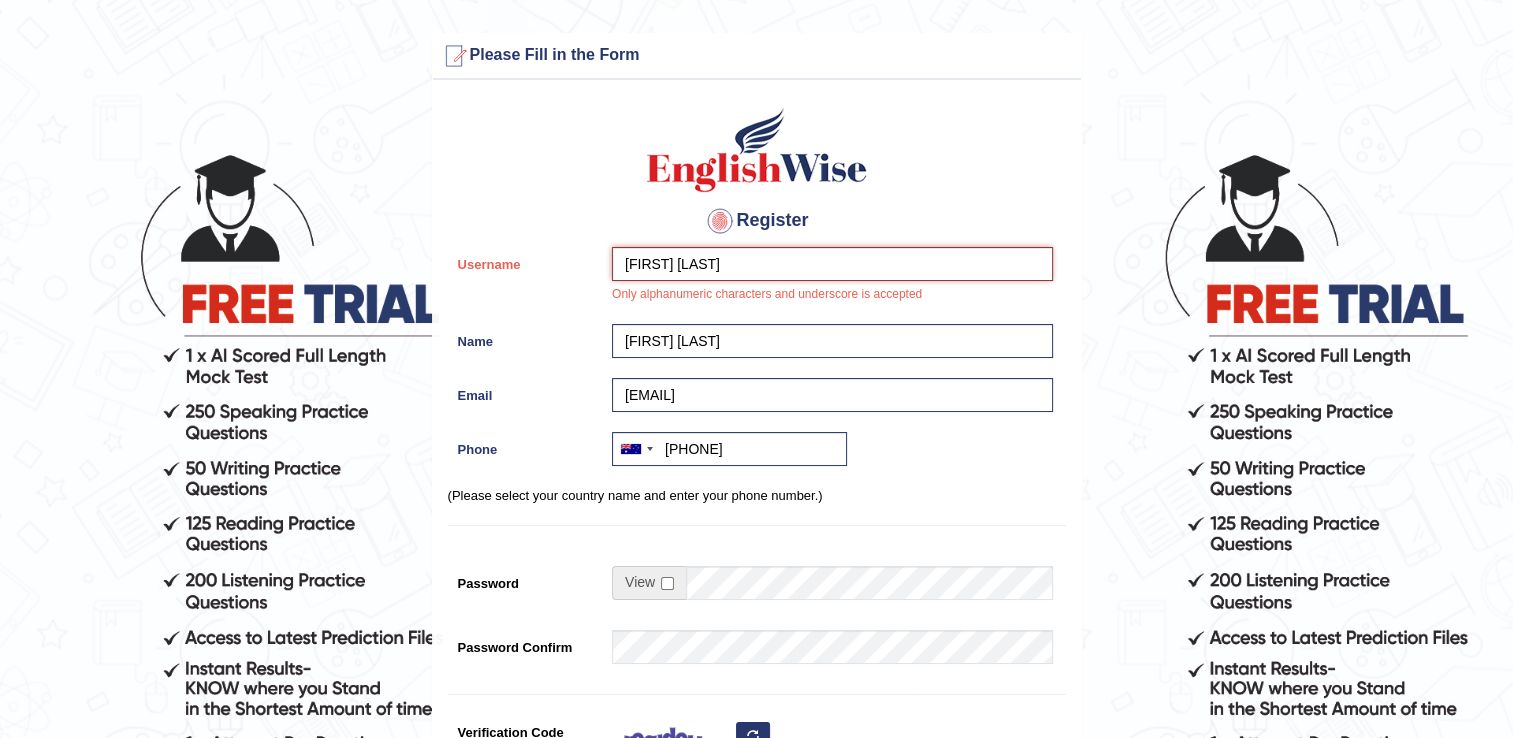 click on "[FIRST] [LAST]" at bounding box center [832, 264] 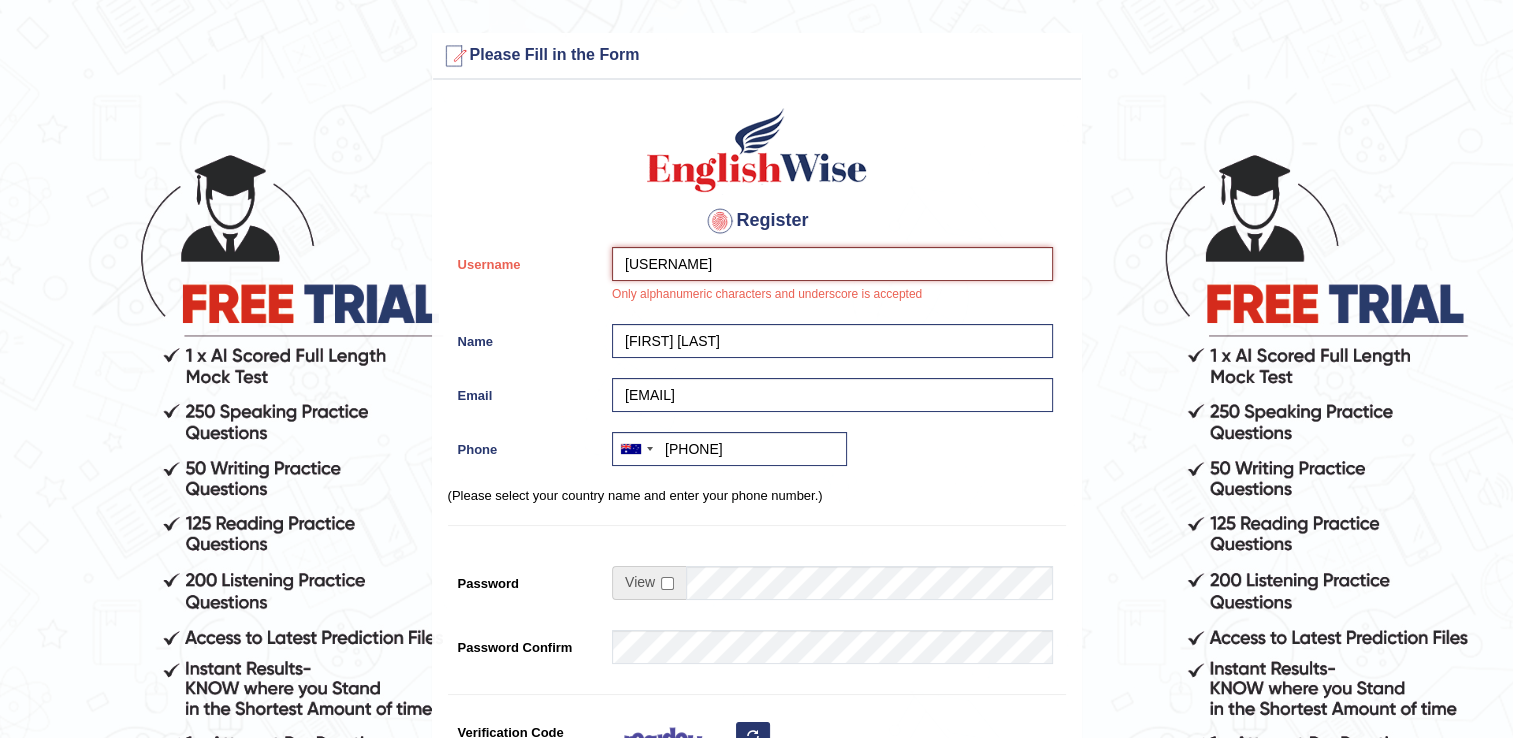 click on "Nico.Russo" at bounding box center [832, 264] 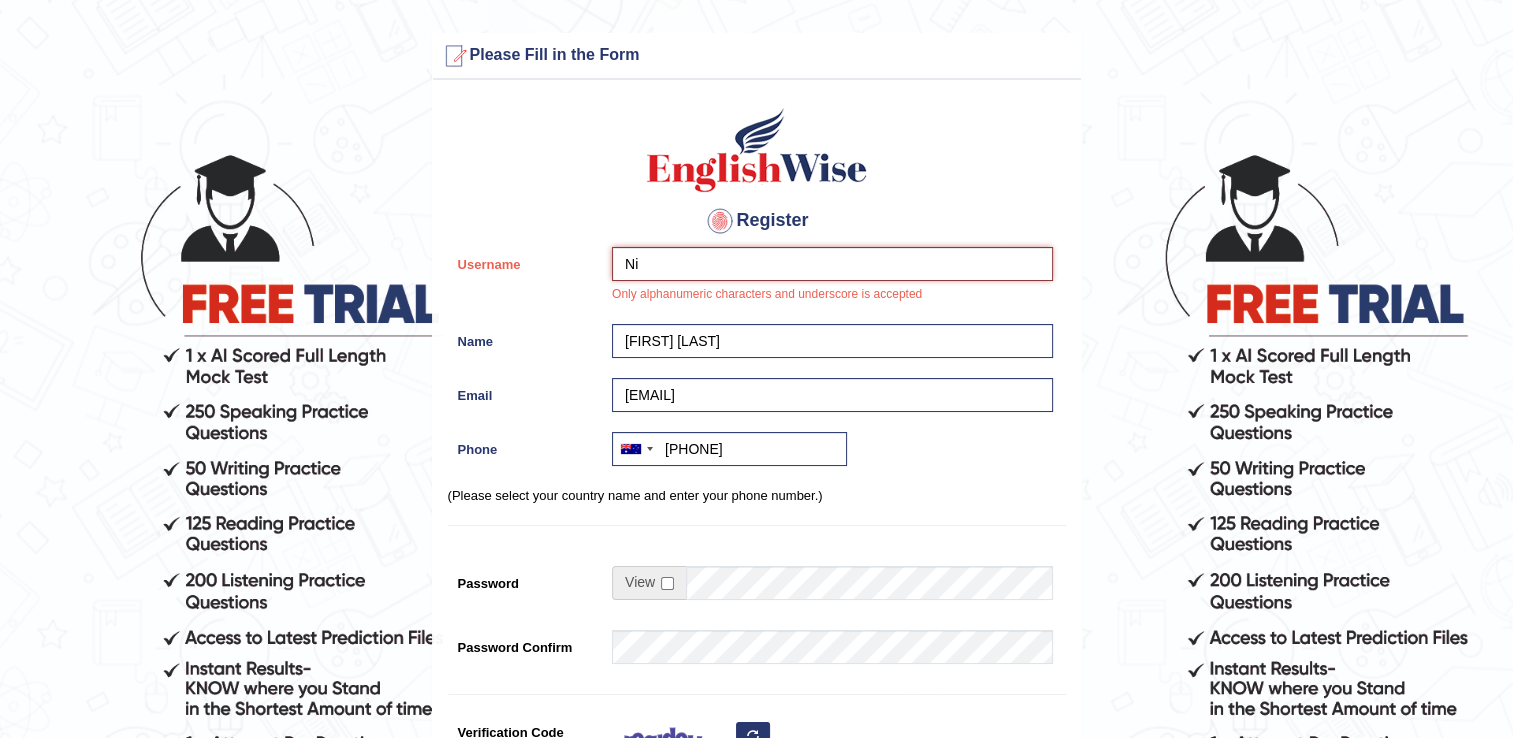 type on "N" 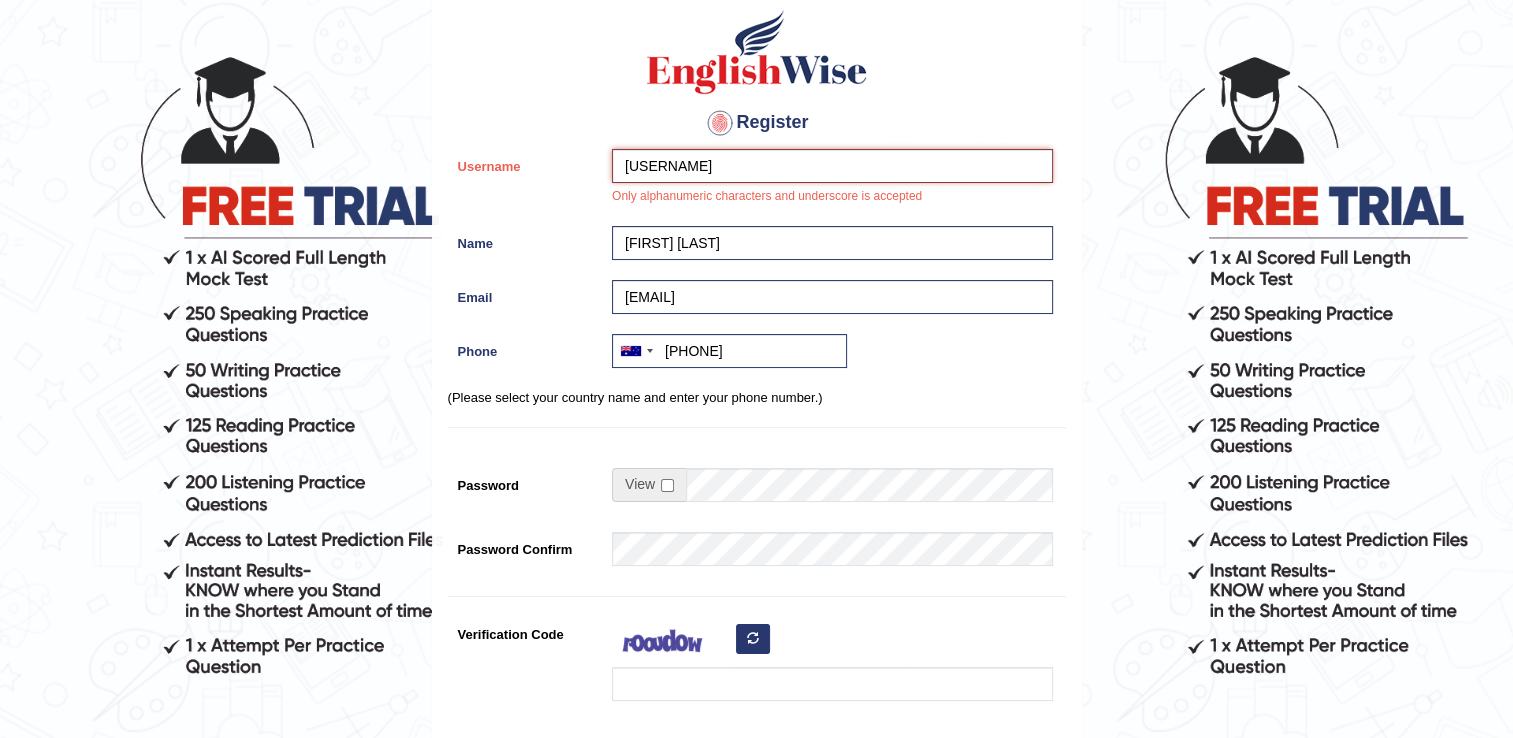 scroll, scrollTop: 102, scrollLeft: 0, axis: vertical 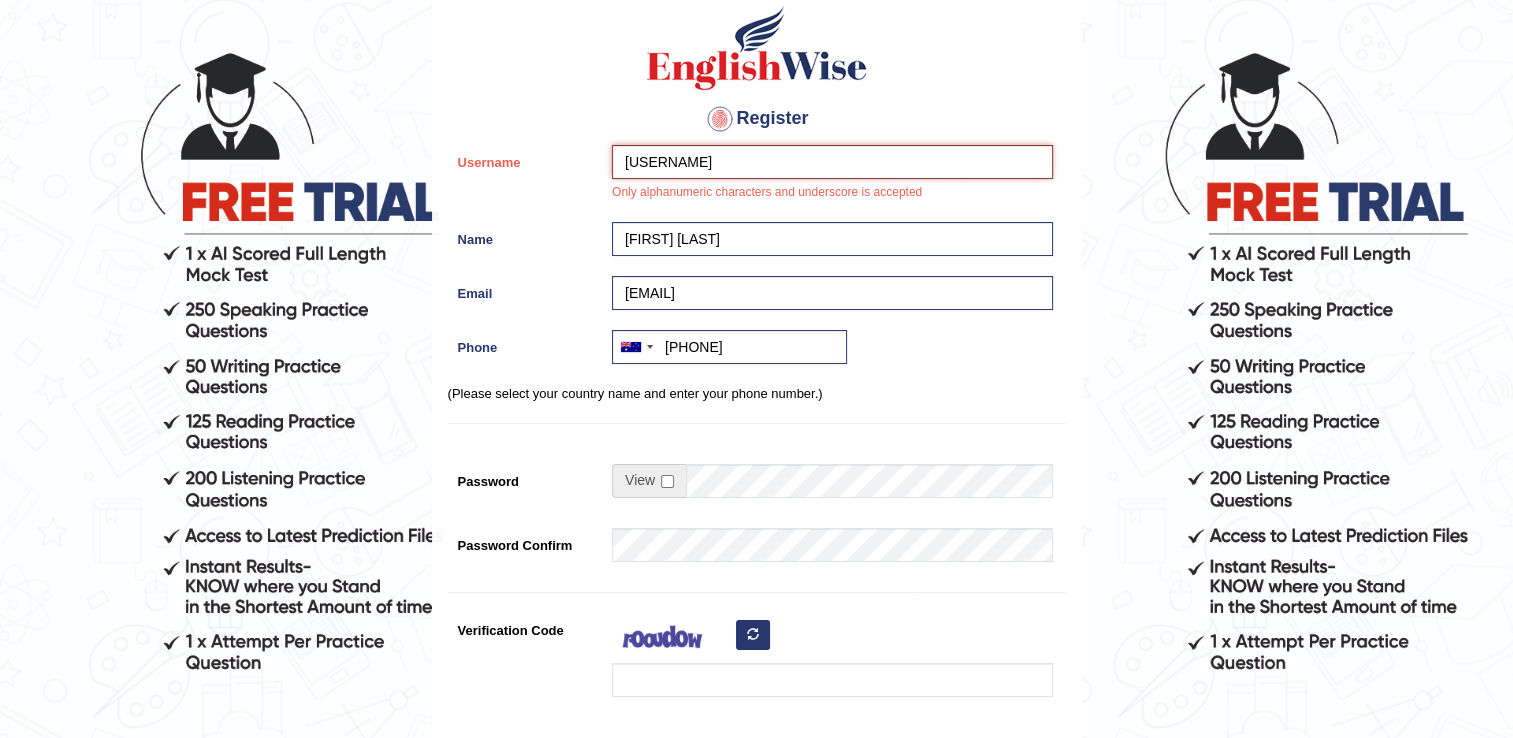 type on "Nico.russo369" 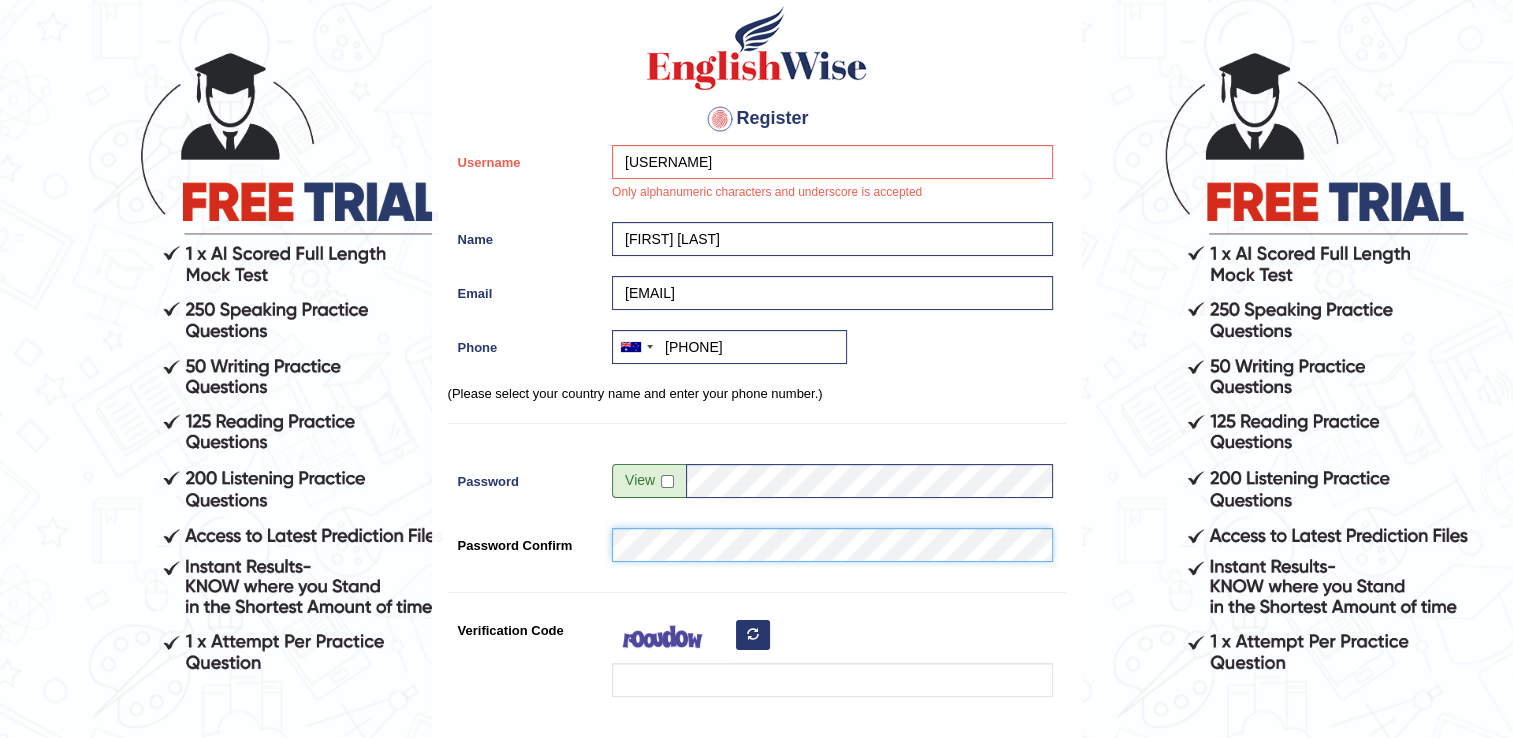 click on "Submit" at bounding box center [757, 874] 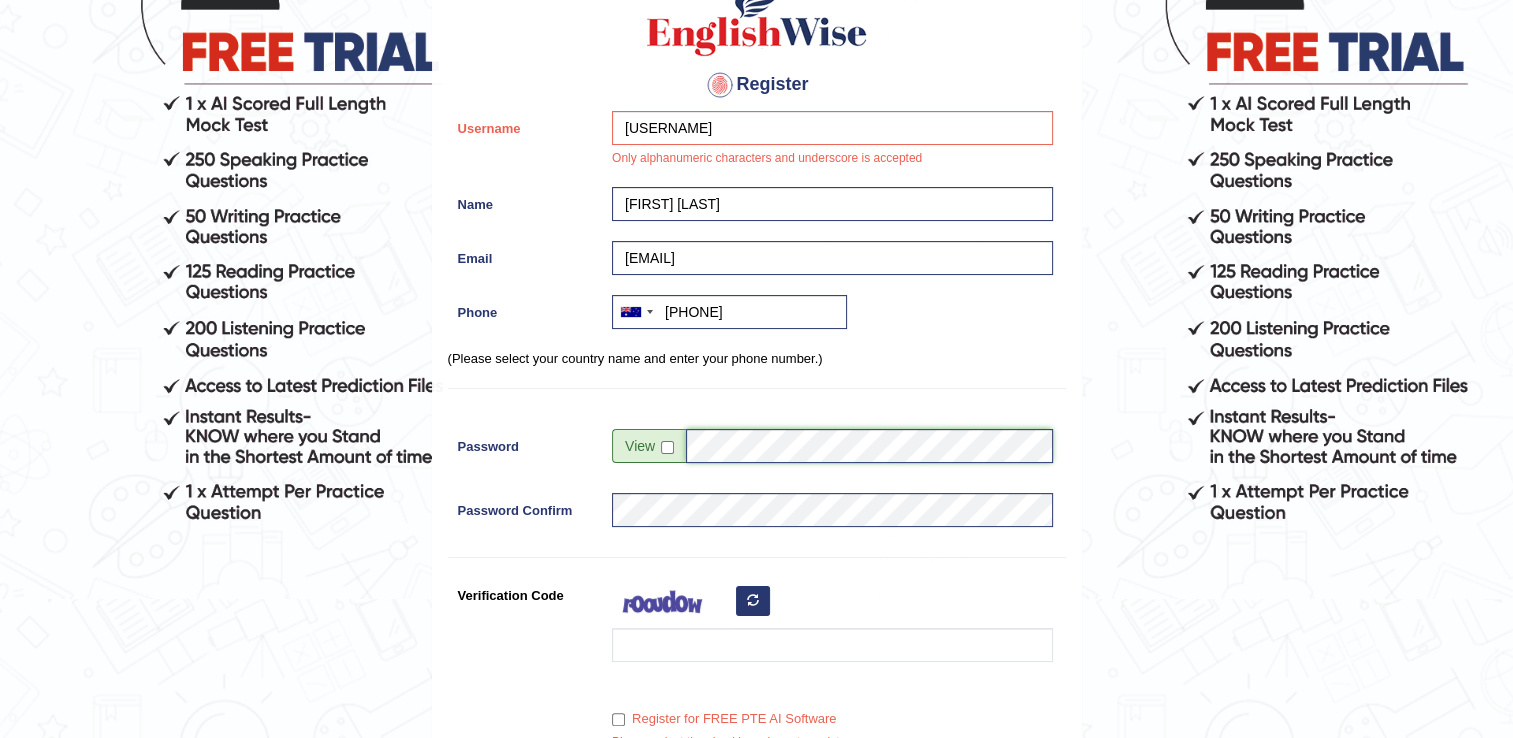 scroll, scrollTop: 253, scrollLeft: 0, axis: vertical 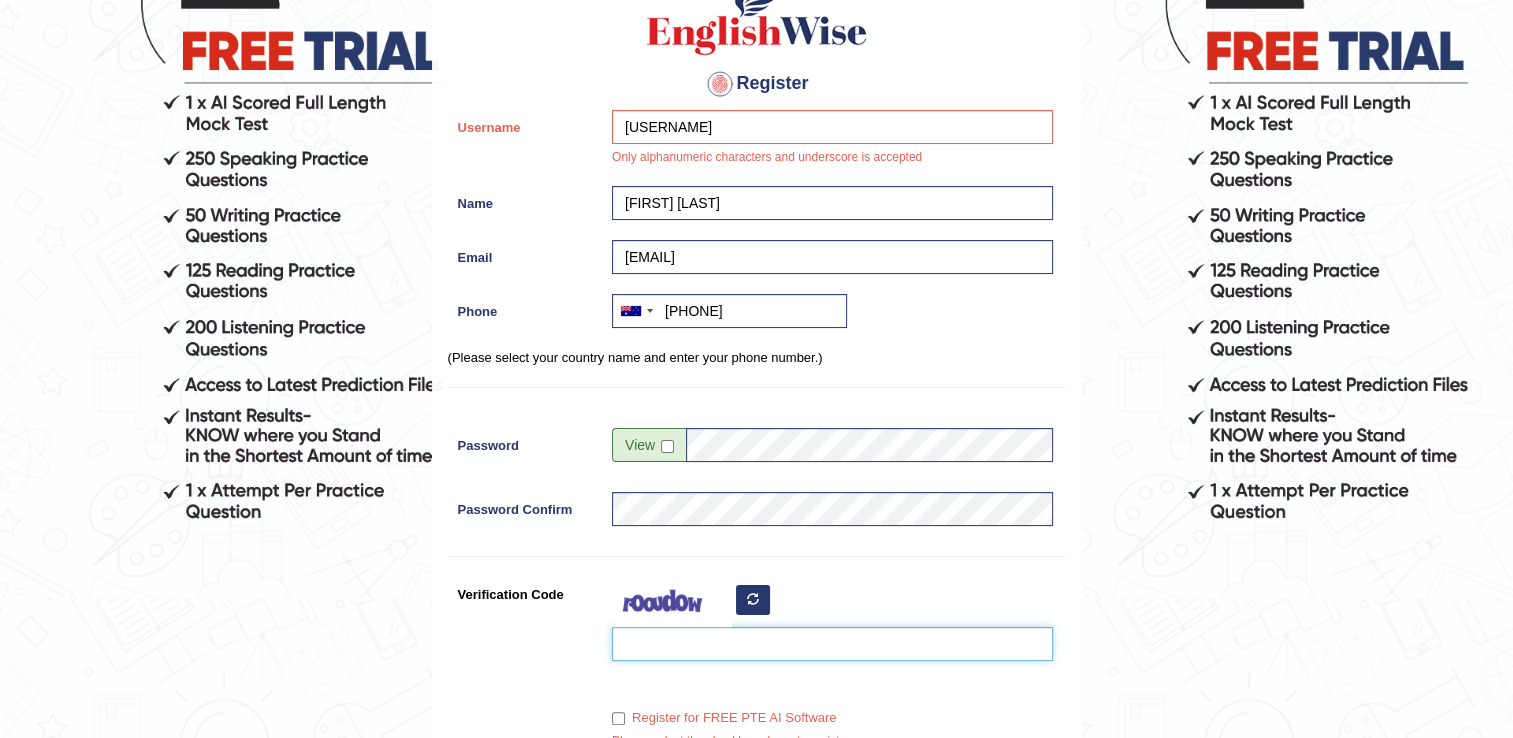 click on "Verification Code" at bounding box center [832, 644] 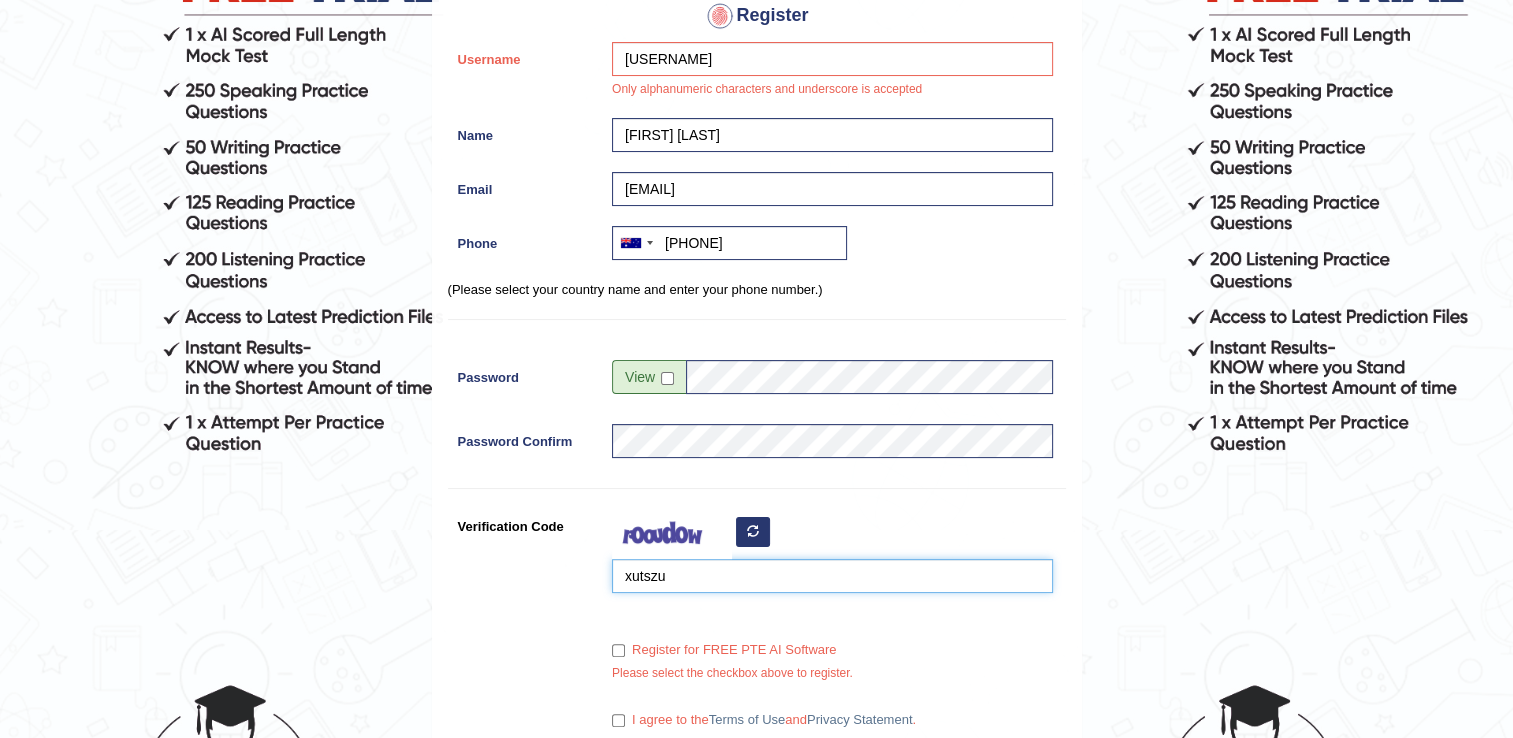 scroll, scrollTop: 385, scrollLeft: 0, axis: vertical 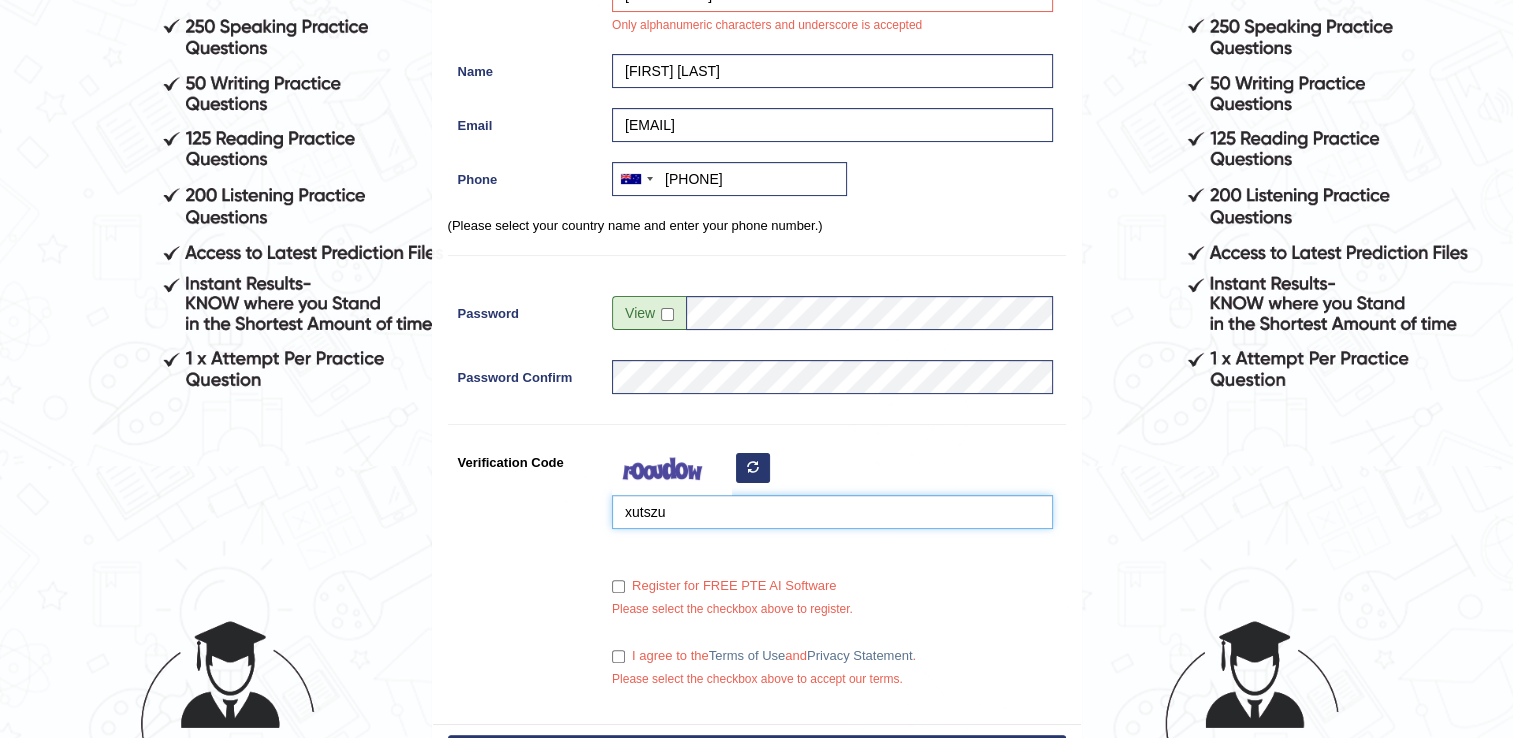 type on "xutszu" 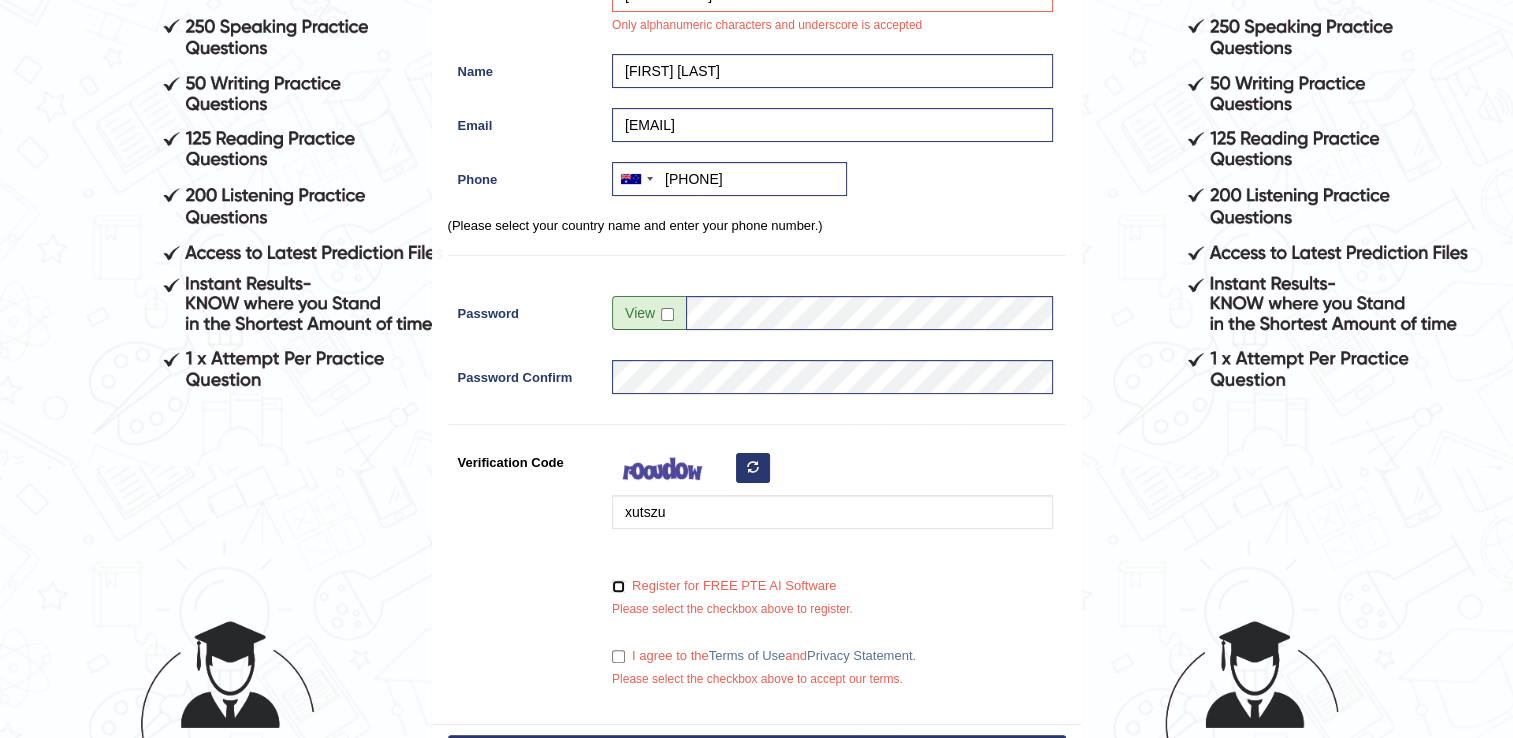 click on "Register for FREE PTE AI Software" at bounding box center [618, 586] 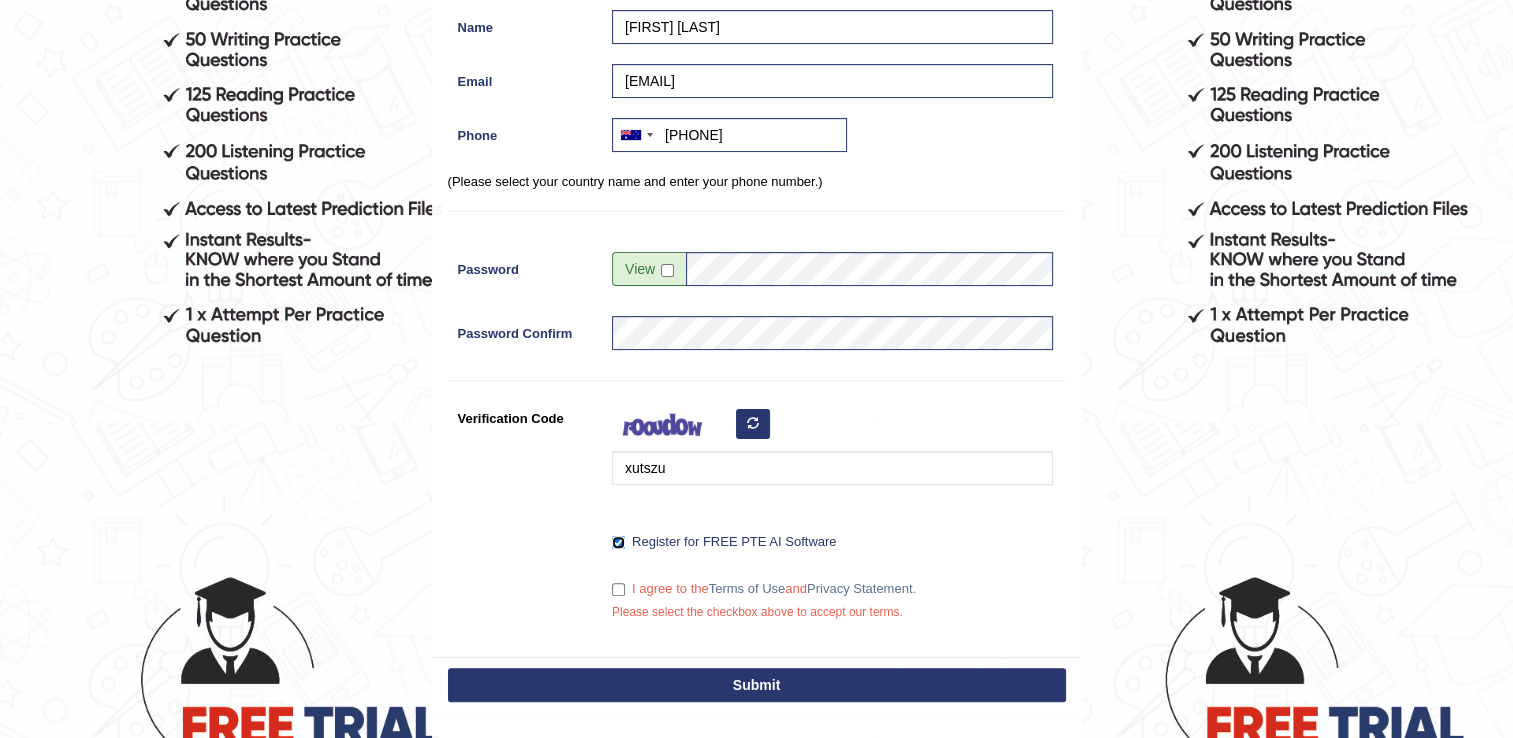 scroll, scrollTop: 430, scrollLeft: 0, axis: vertical 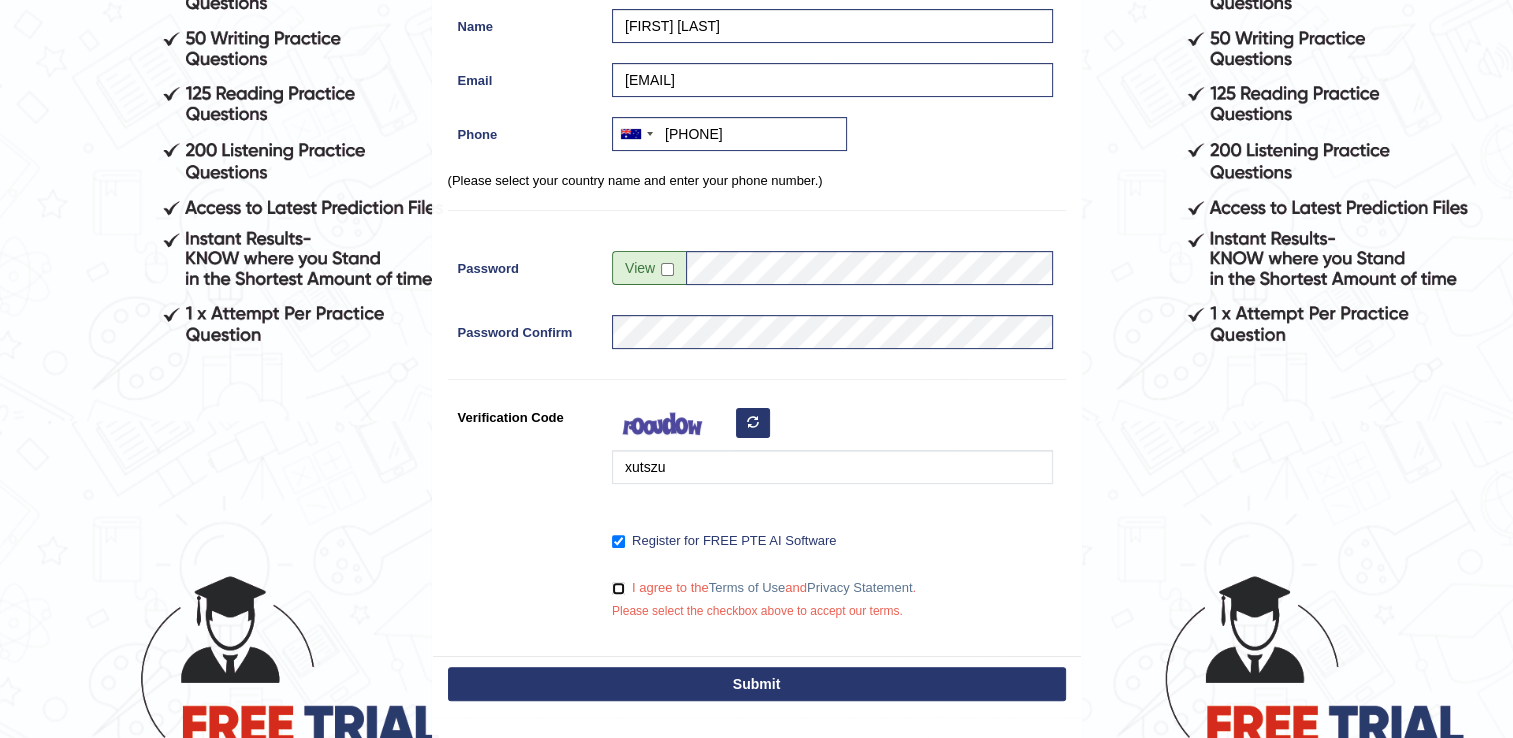 click on "I agree to the  Terms of Use  and  Privacy Statement ." at bounding box center [618, 588] 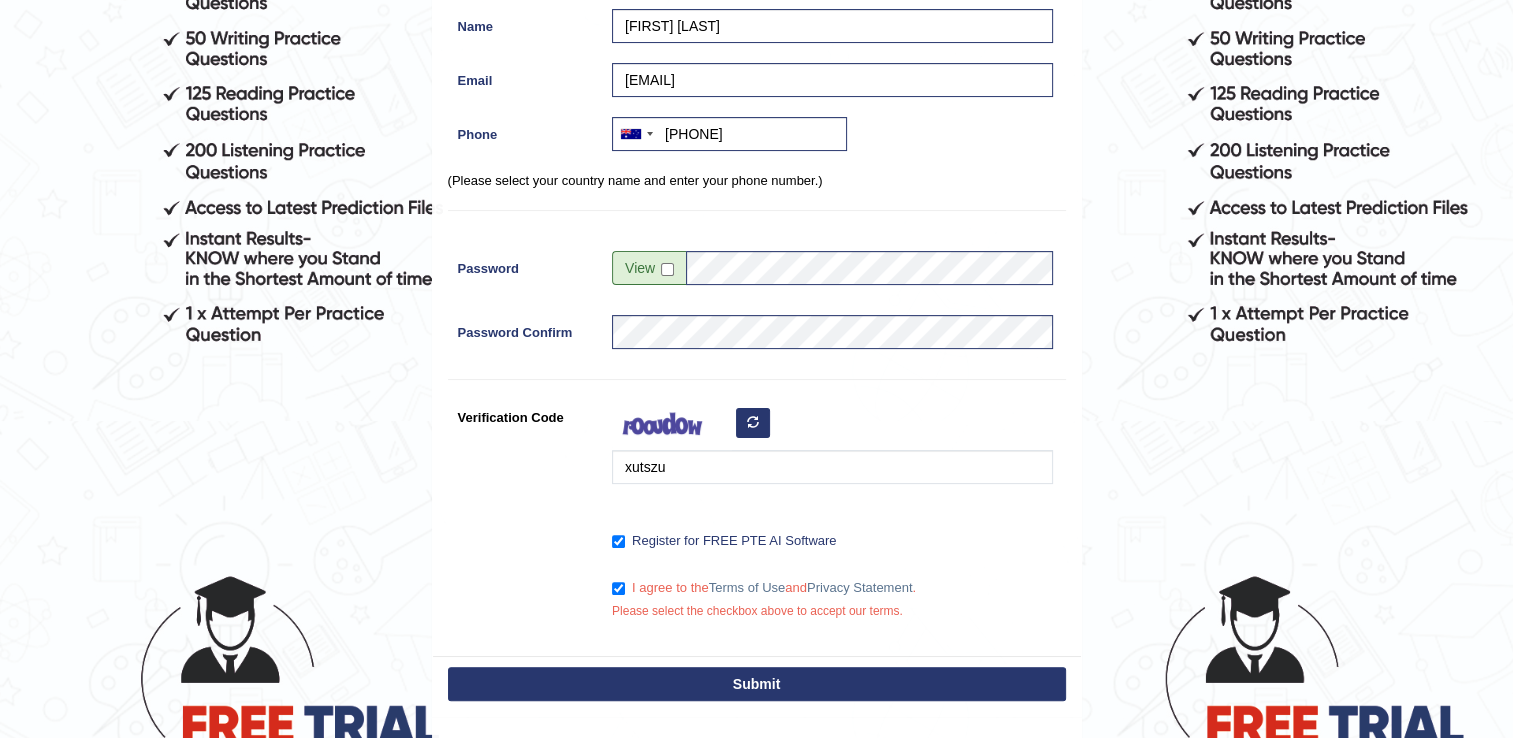 click on "I agree to the  Terms of Use  and  Privacy Statement .
Please select the checkbox above to accept our terms." at bounding box center [757, 601] 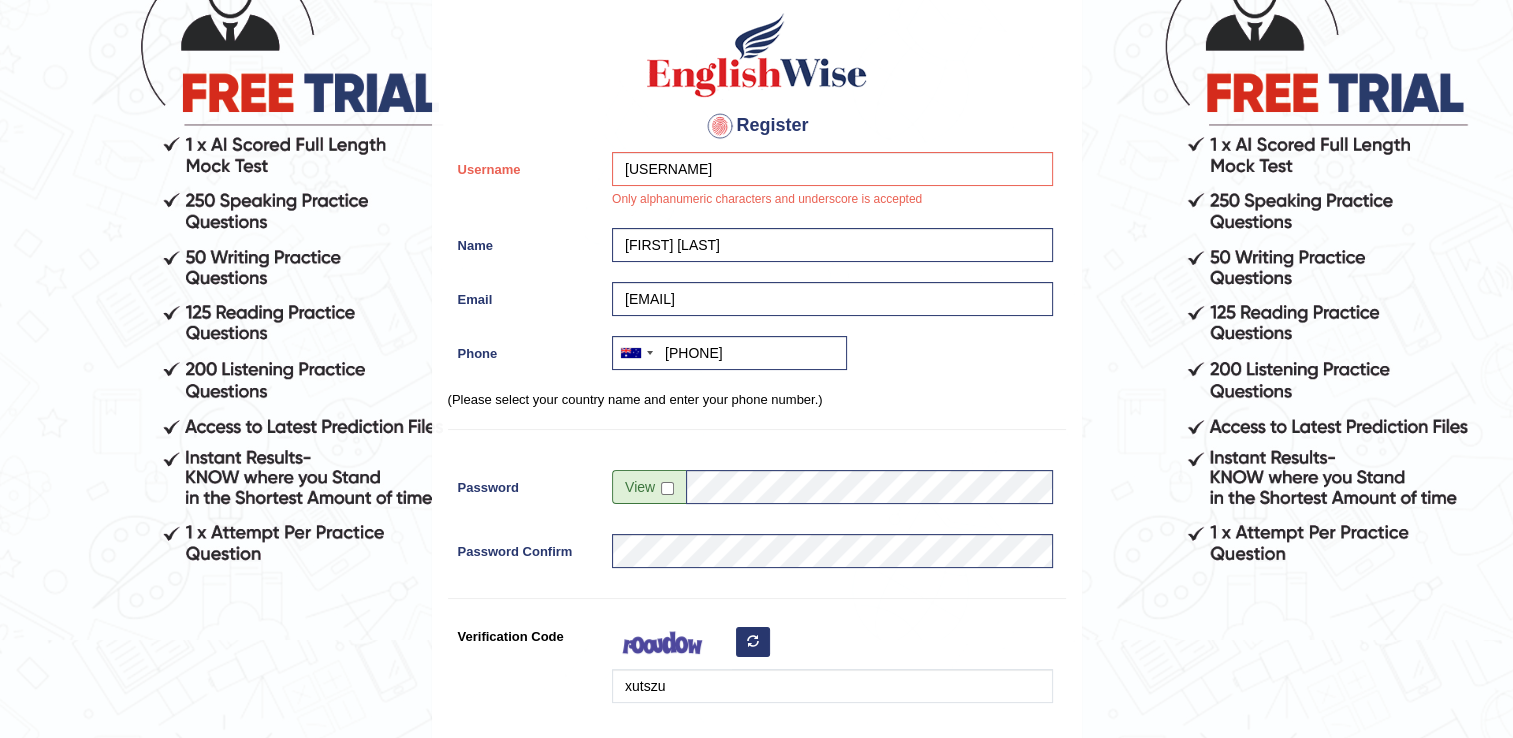 scroll, scrollTop: 209, scrollLeft: 0, axis: vertical 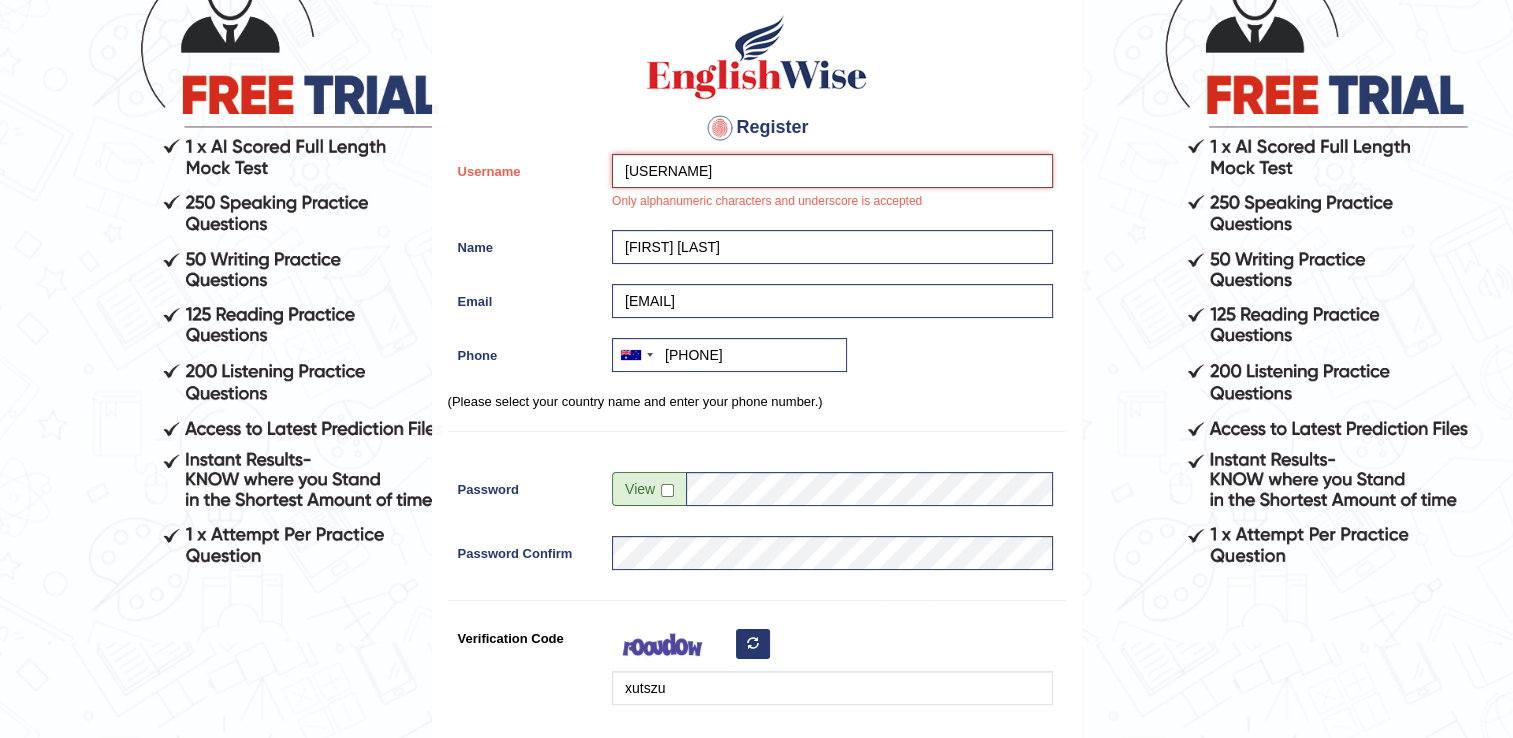 click on "Nico.russo369" at bounding box center (832, 171) 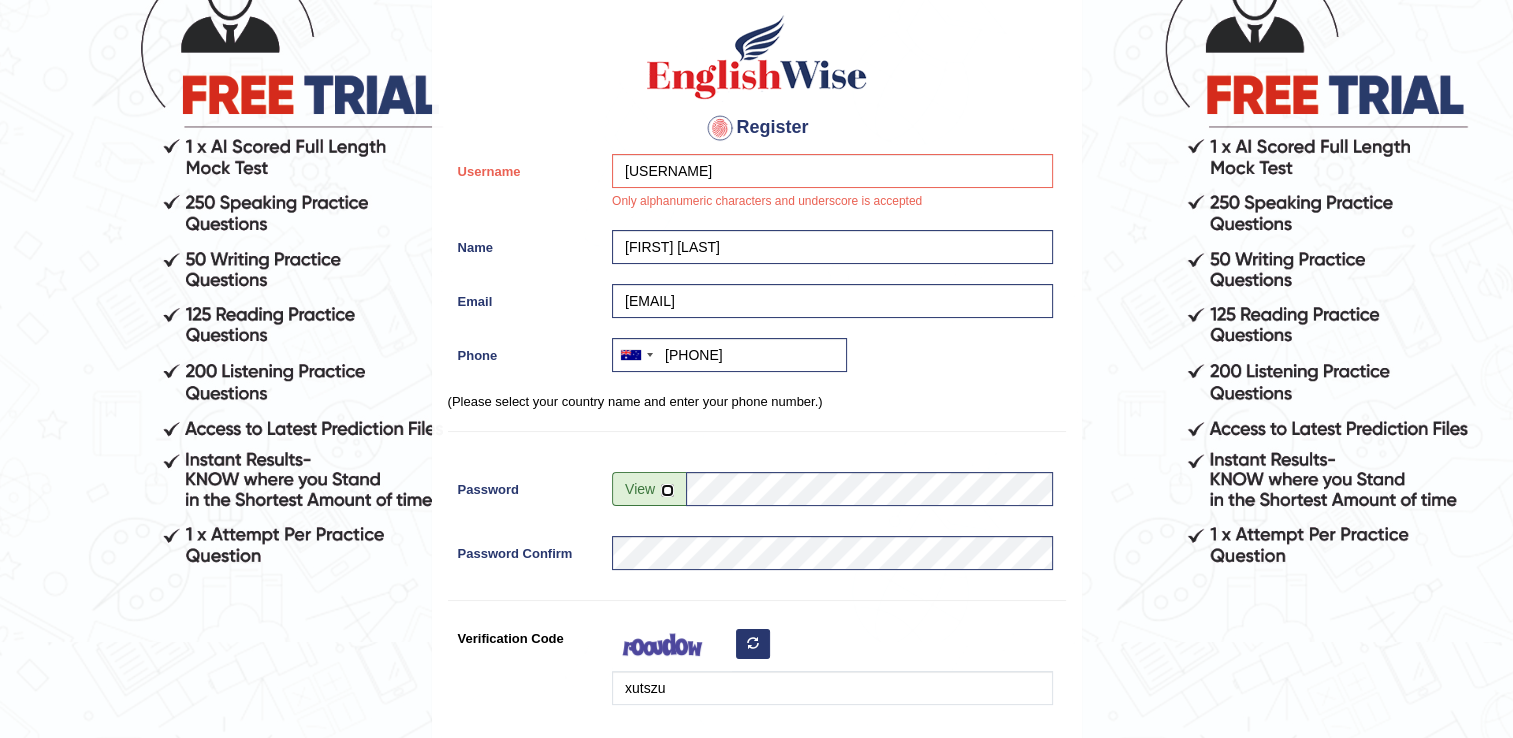 click at bounding box center (667, 490) 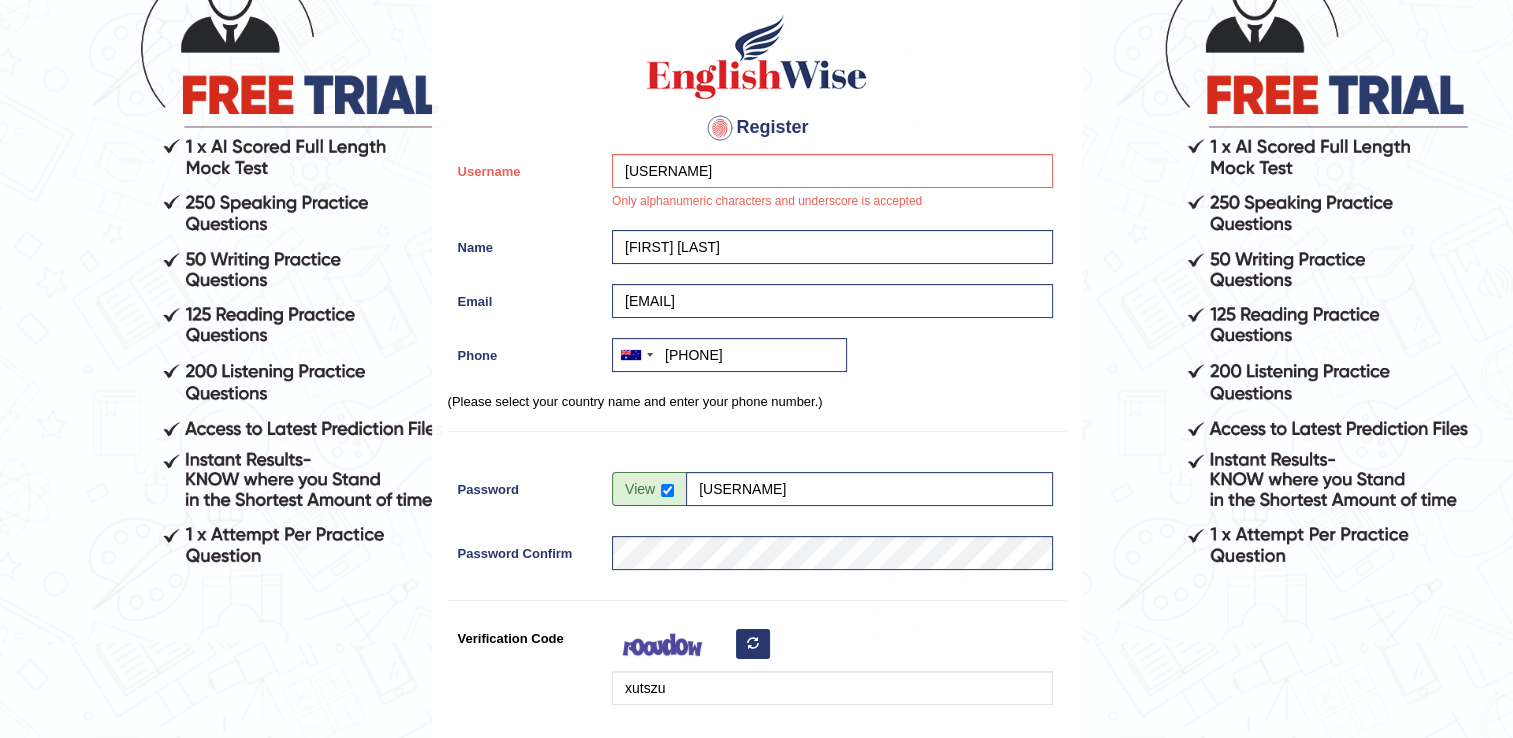 click on "Register
Username
Nico.russo369
Only alphanumeric characters and underscore is accepted
Name
Nicolas Russo
Email
nico.russo369@gmail.com
Phone
Australia +61 India (भारत) +91 New Zealand +64 United States +1 Canada +1 United Arab Emirates (‫الإمارات العربية المتحدة‬‎) +971 Saudi Arabia (‫المملكة العربية السعودية‬‎) +966 Bahrain (‫البحرين‬‎) +973 Afghanistan (‫افغانستان‬‎) +93 Albania (Shqipëri) +355 Algeria (‫الجزائر‬‎) +213 American Samoa +1 Andorra +376 Angola +244 Anguilla +1 Antigua and Barbuda +1 Argentina +54 Armenia (Հայաստան) +374 Aruba +297 Australia +61 Austria (Österreich) +43 Azerbaijan (Azərbaycan) +994 Bahamas +1 Bahrain (‫البحرين‬‎) +973 Bangladesh (বাংলাদেশ) +880 Barbados +1 Belarus (Беларусь) +375 Belgium (België) +32 Belize +501 Benin (Bénin) +229 Bermuda +1 Bhutan (འབྲུག) +975 Bolivia" at bounding box center [757, 426] 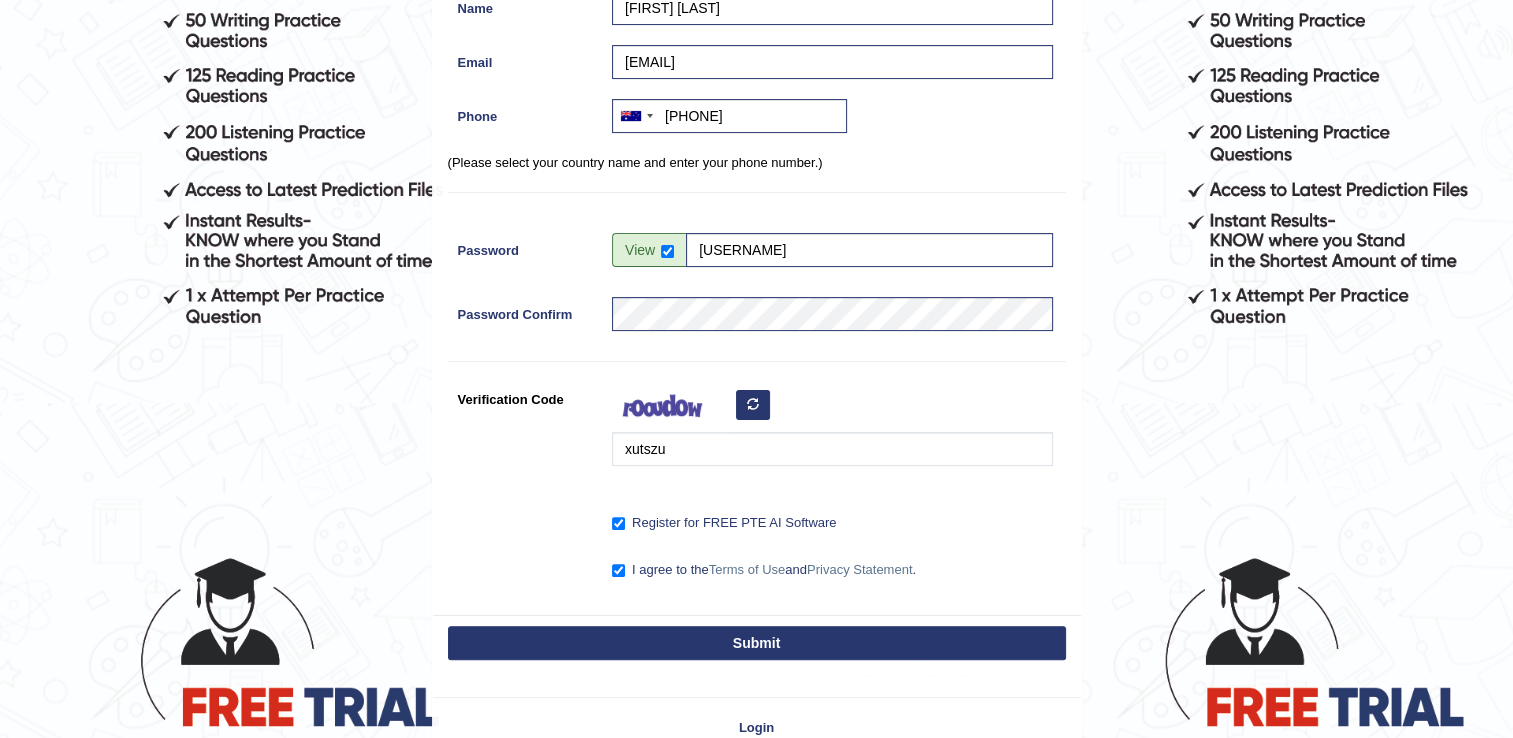 scroll, scrollTop: 449, scrollLeft: 0, axis: vertical 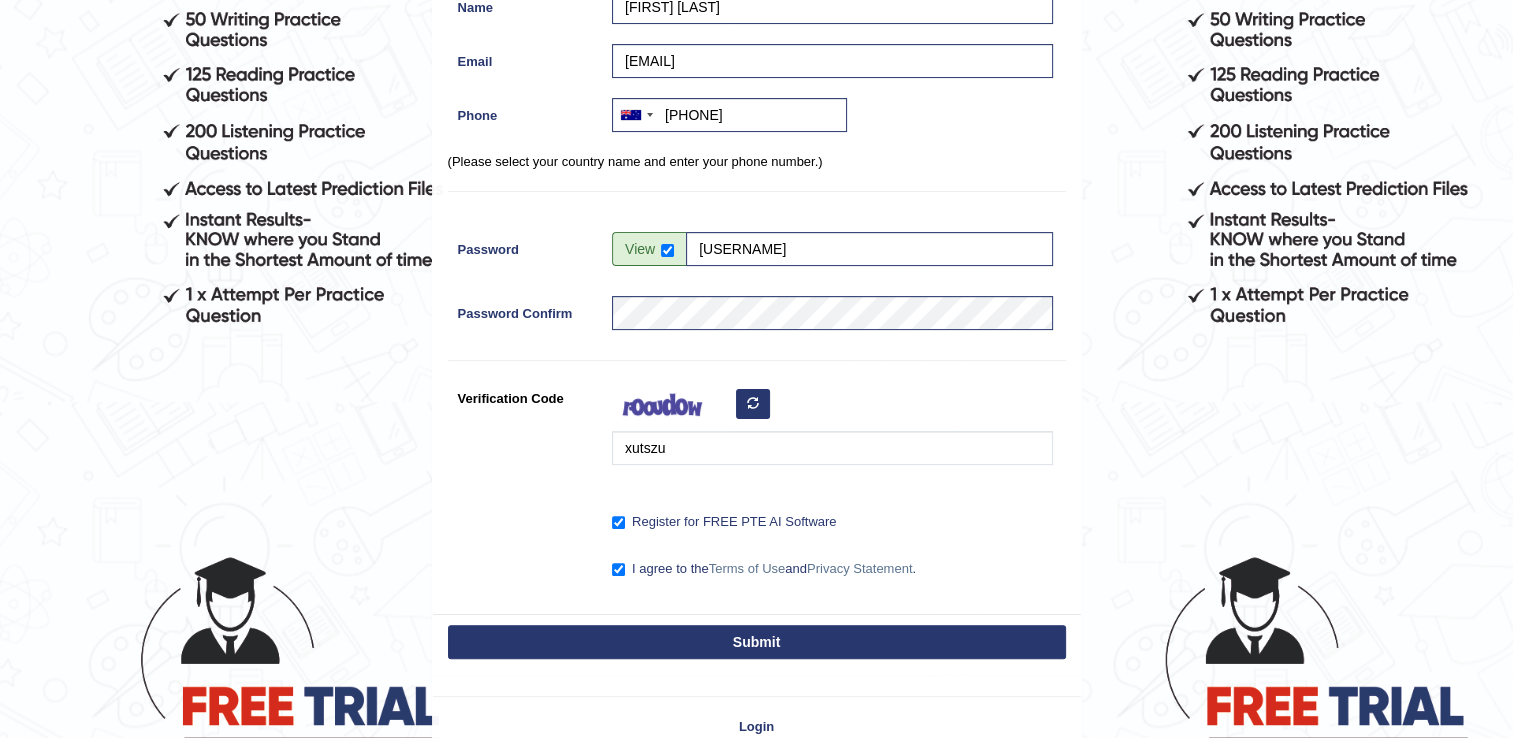 click on "Submit" at bounding box center [757, 642] 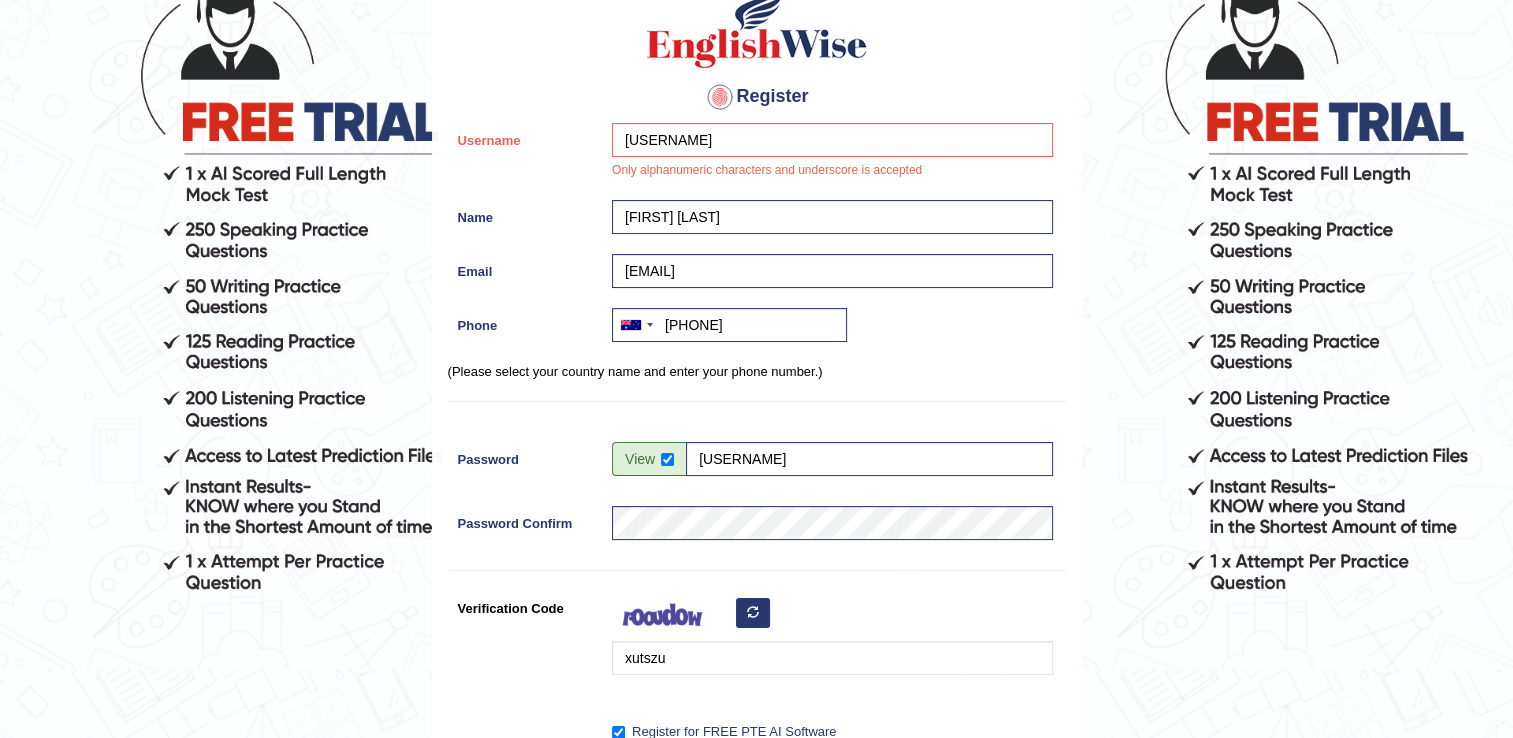 scroll, scrollTop: 181, scrollLeft: 0, axis: vertical 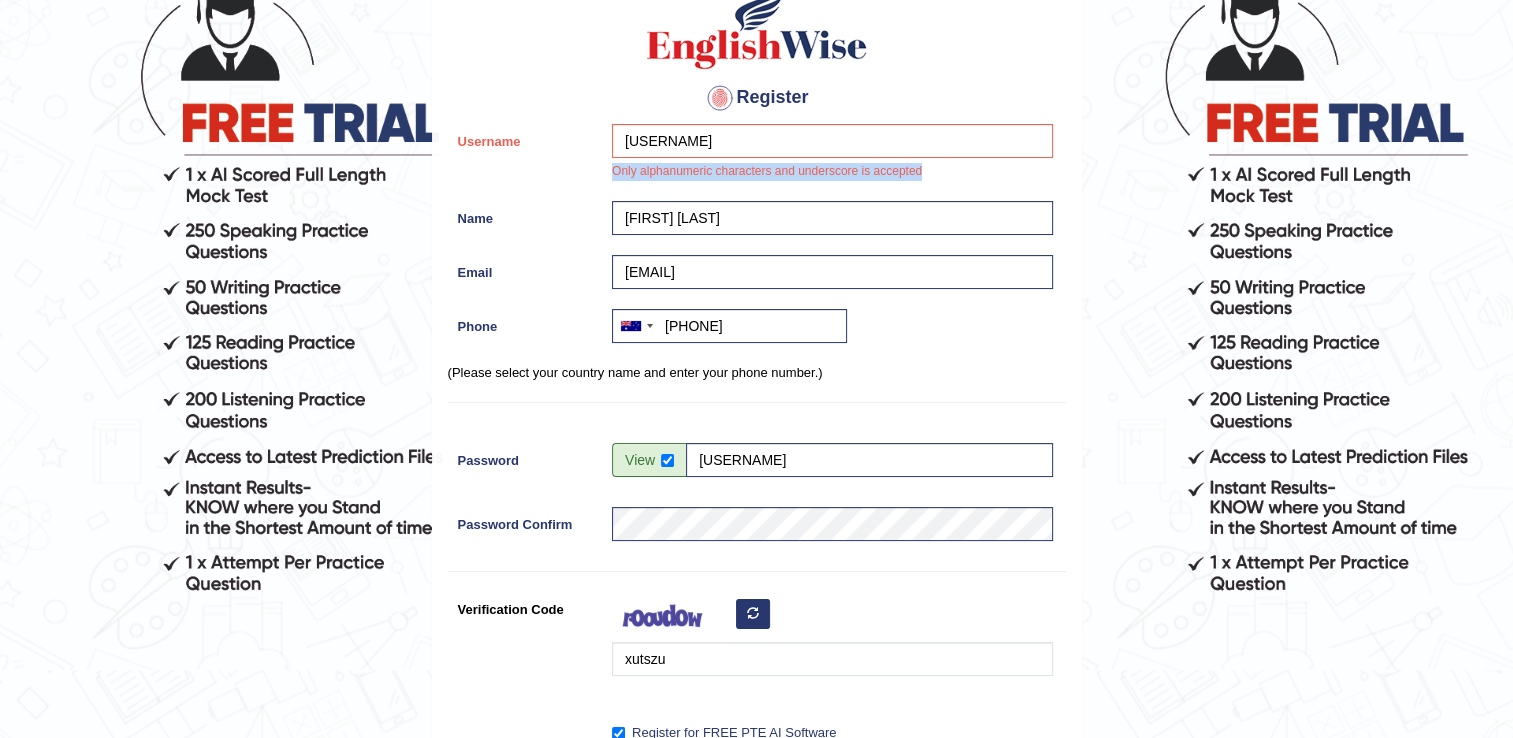 drag, startPoint x: 613, startPoint y: 168, endPoint x: 919, endPoint y: 174, distance: 306.0588 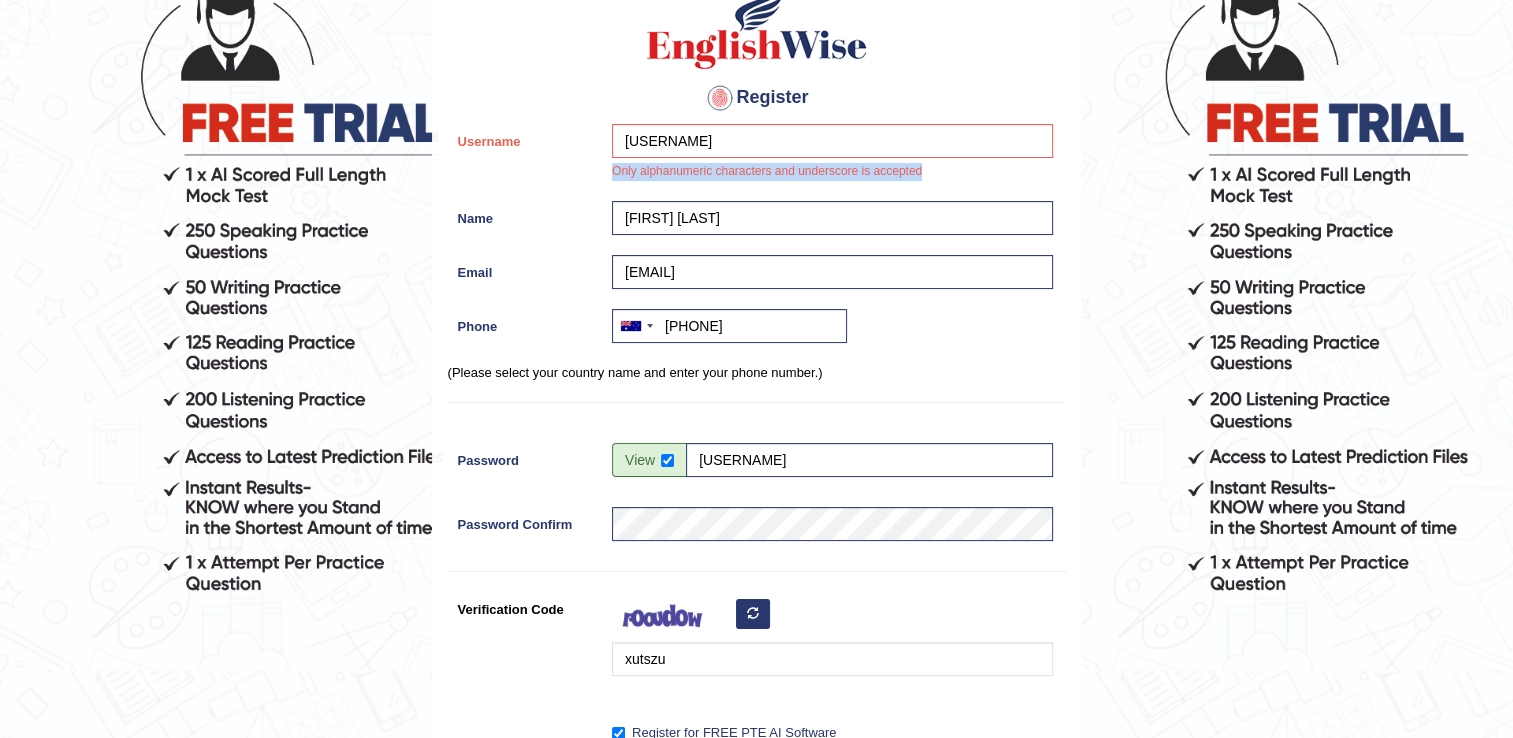 click on "Nico.russo369
Only alphanumeric characters and underscore is accepted" at bounding box center [827, 157] 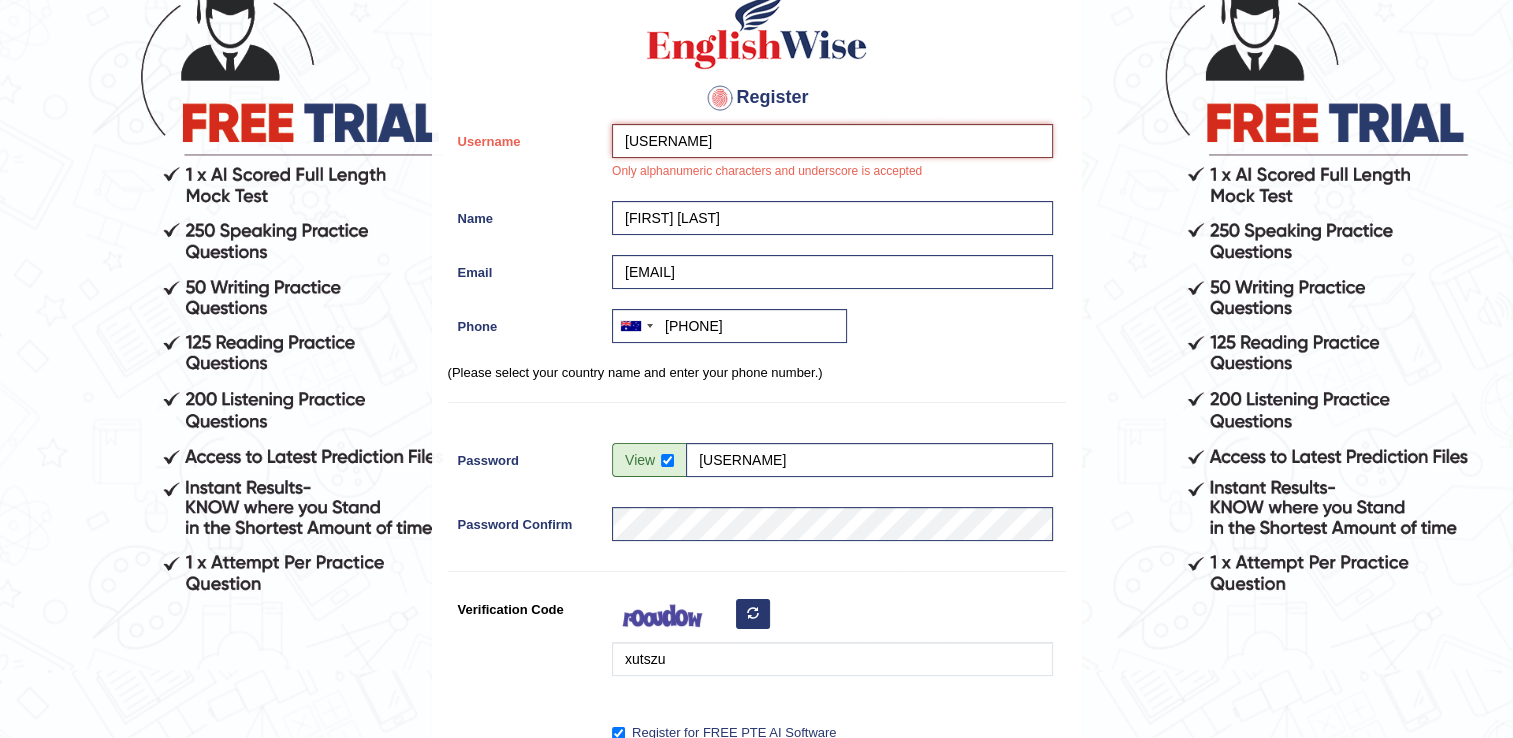 click on "Nico.russo369" at bounding box center [832, 141] 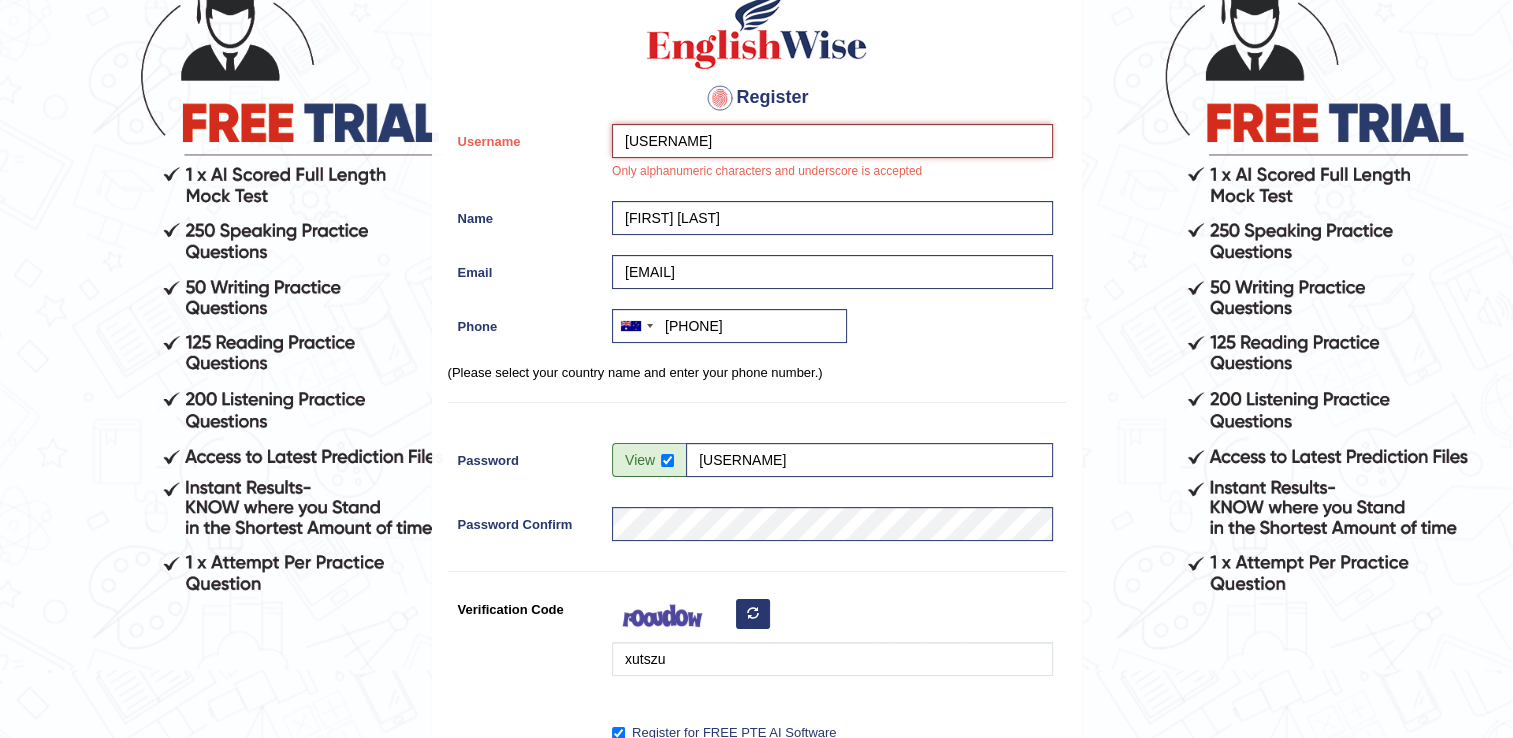 type on "Nico_russo369" 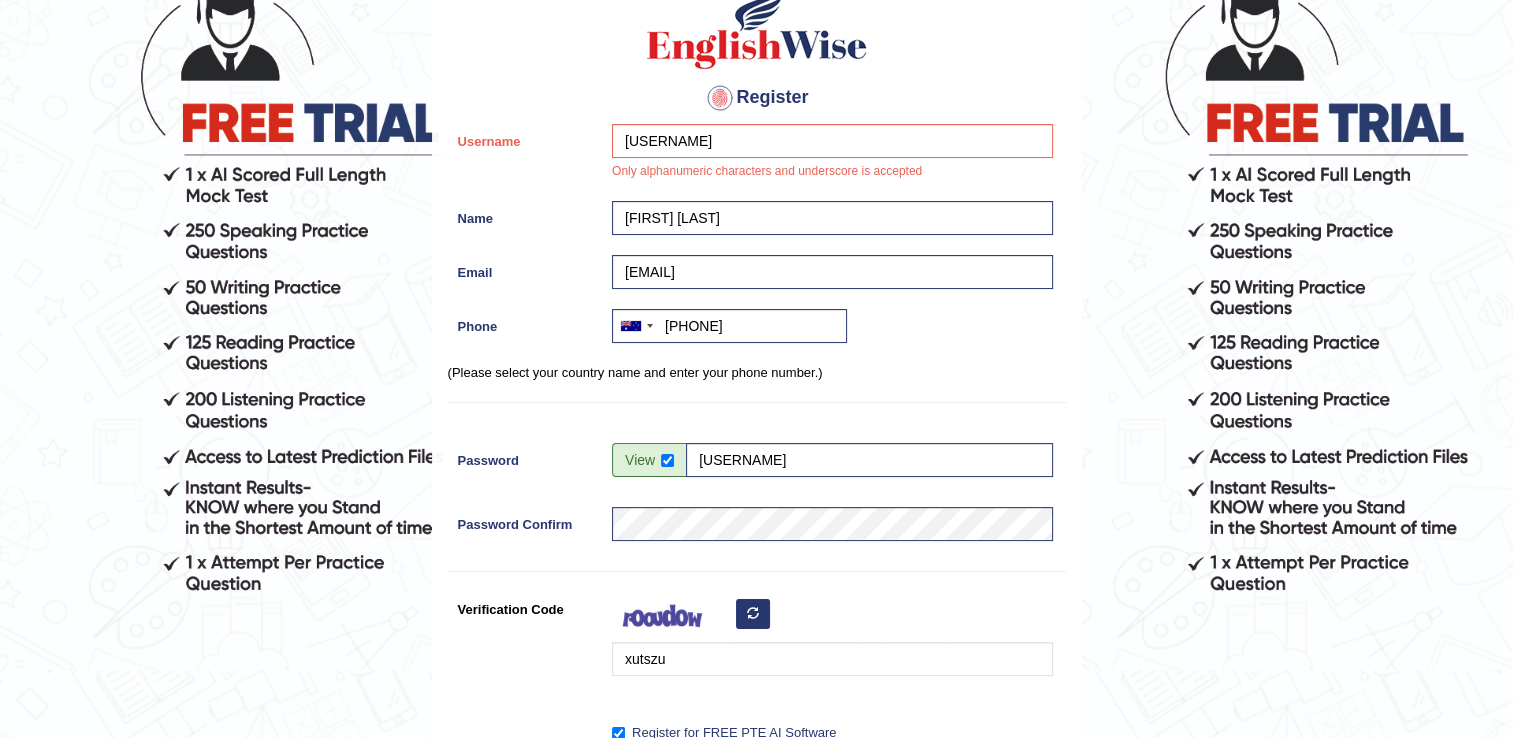 click on "Username" at bounding box center [525, 137] 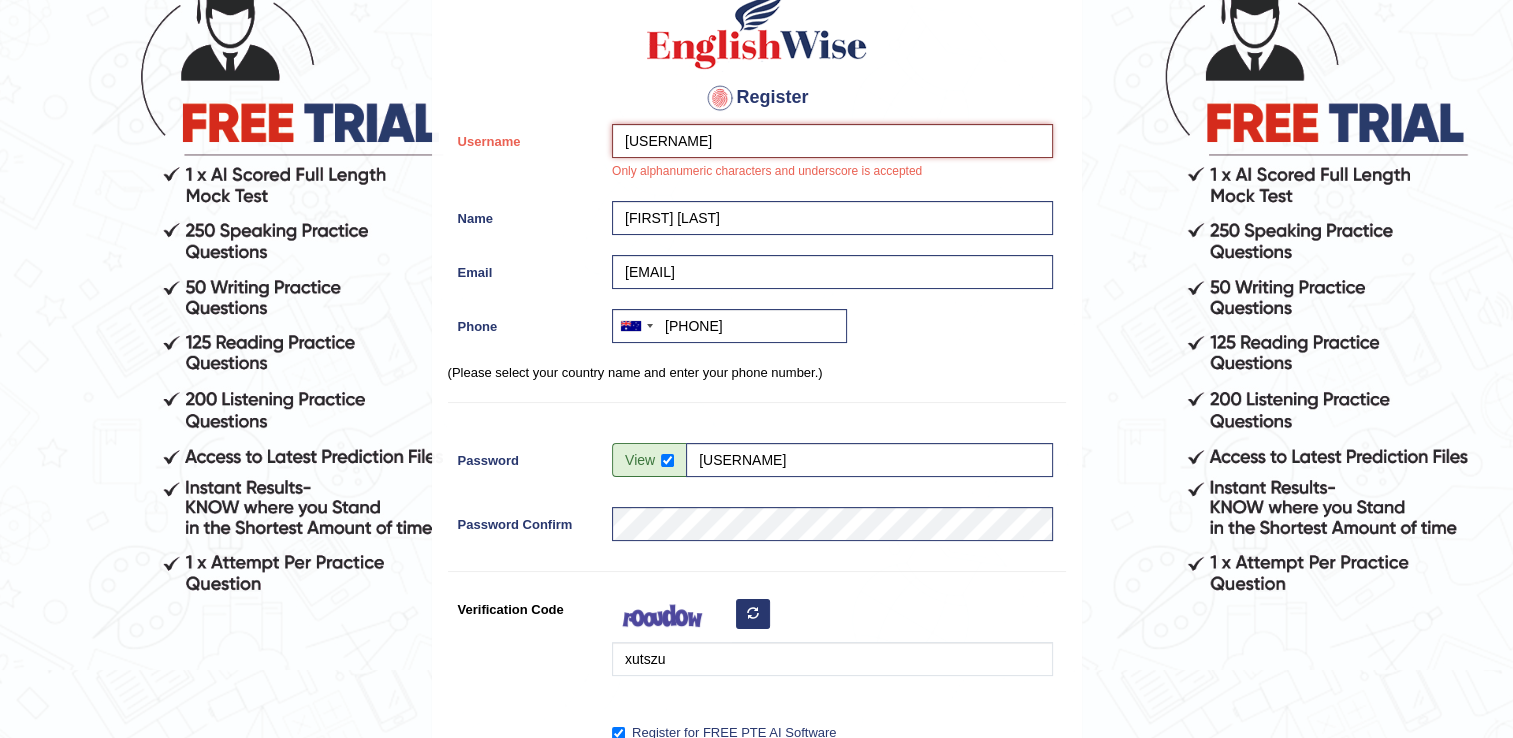 click on "Nico_russo369" at bounding box center (832, 141) 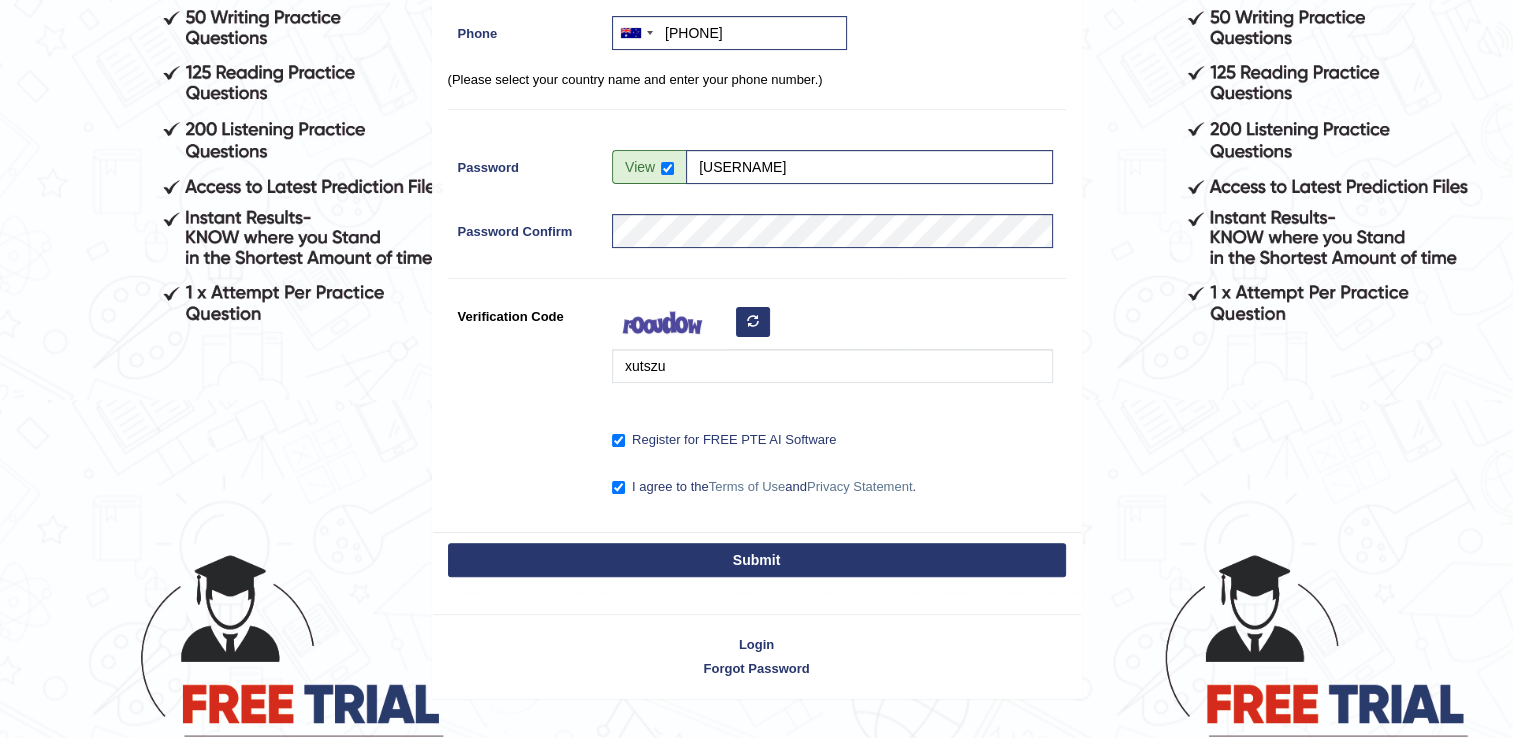 scroll, scrollTop: 450, scrollLeft: 0, axis: vertical 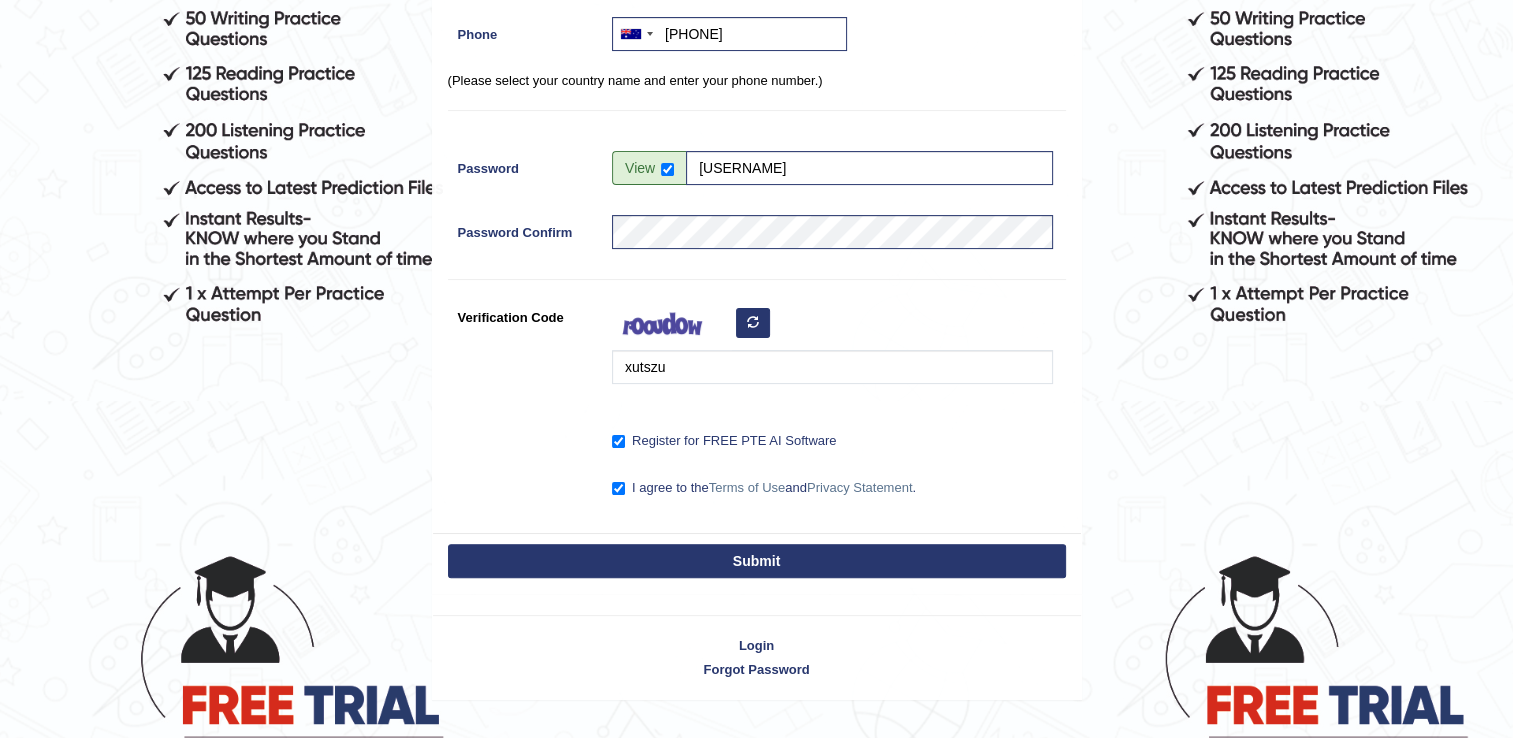 click on "Submit" at bounding box center (757, 561) 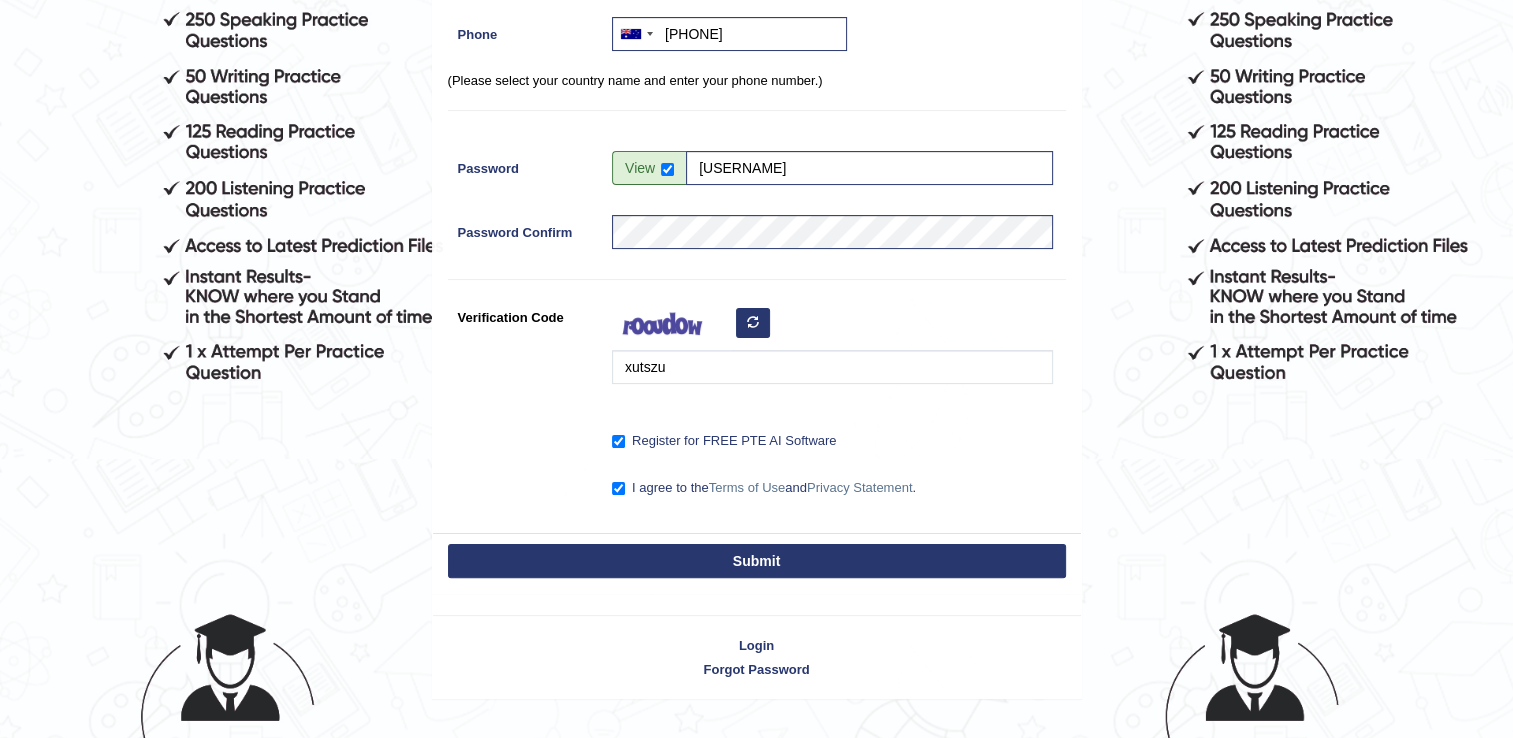 click on "Submit" at bounding box center (757, 561) 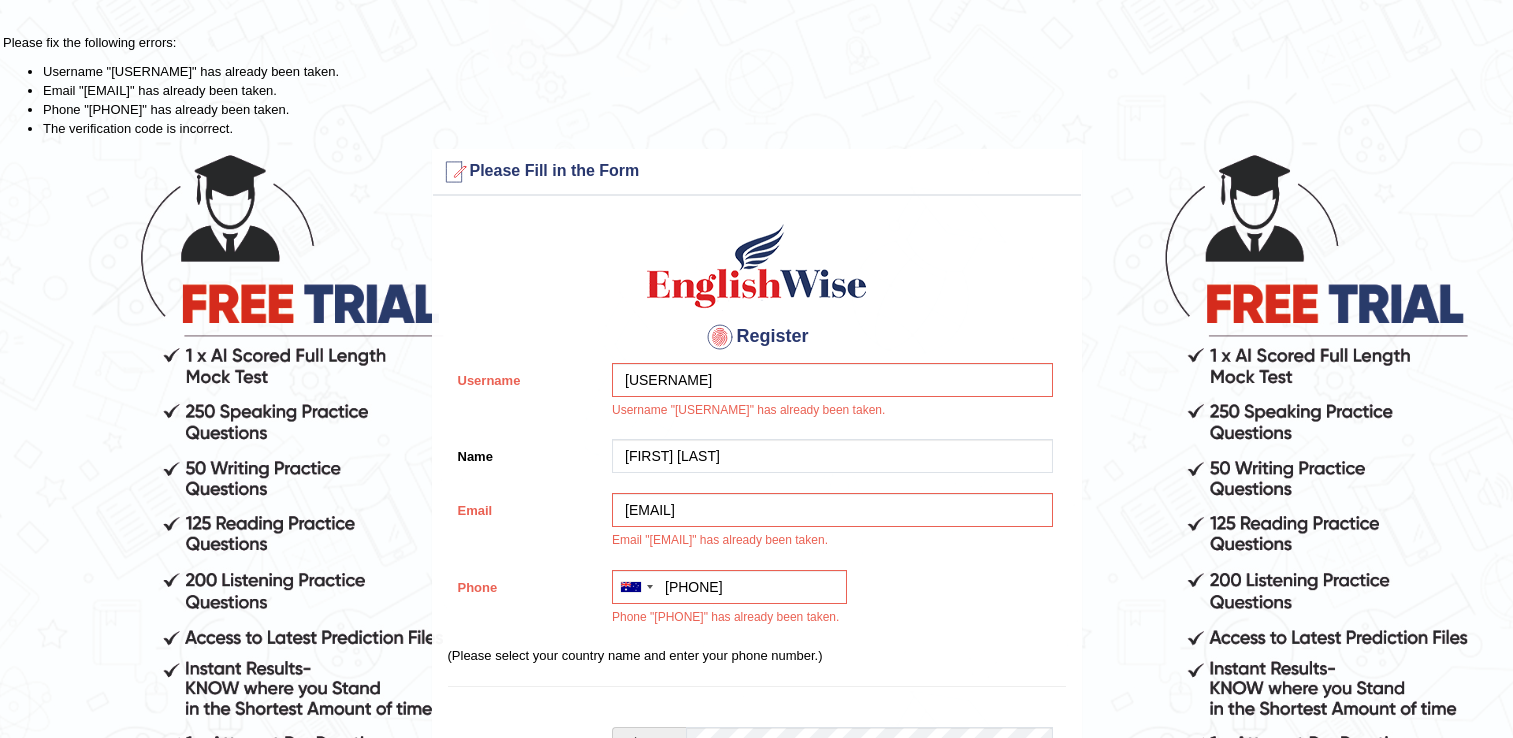 scroll, scrollTop: 0, scrollLeft: 0, axis: both 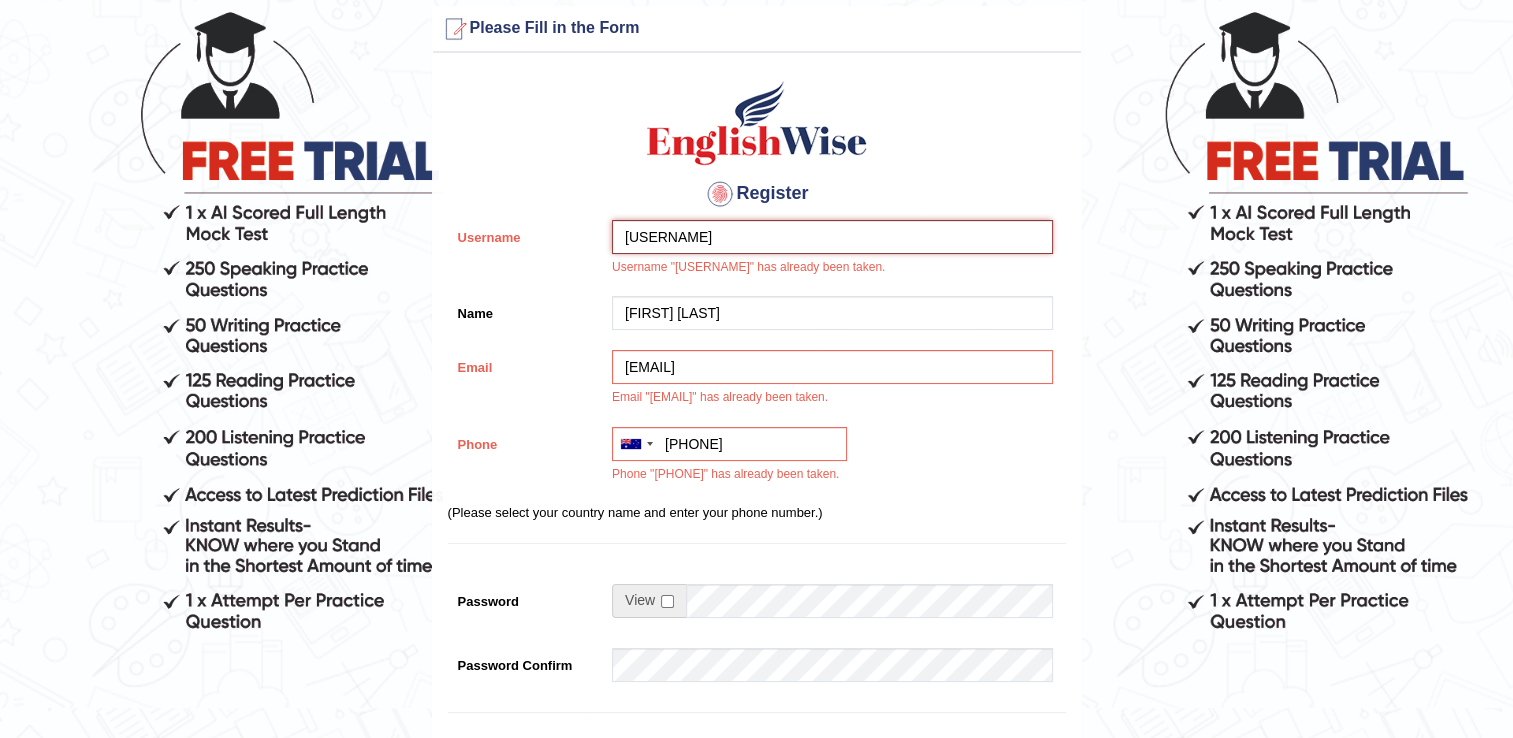 click on "Nico_russo369" at bounding box center [832, 237] 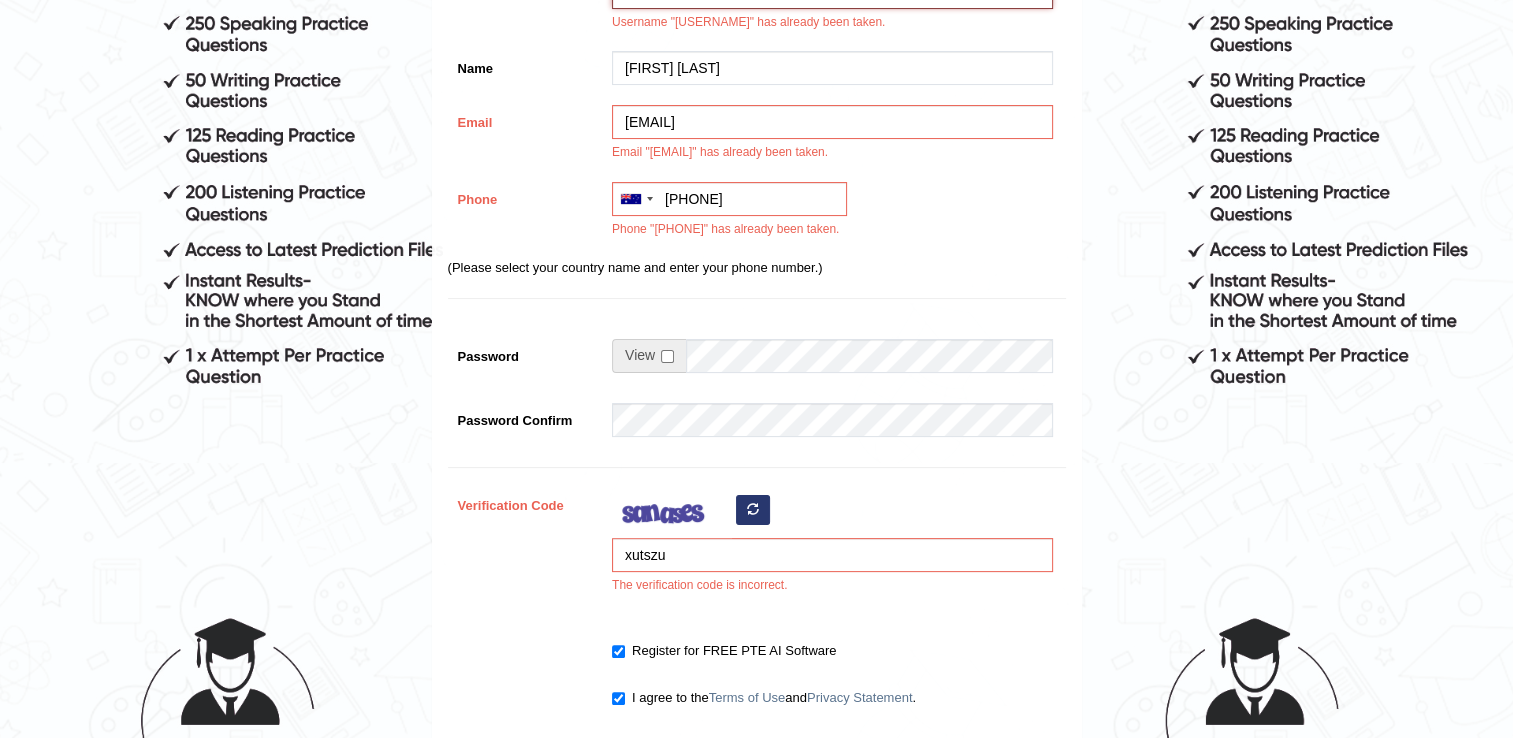 scroll, scrollTop: 554, scrollLeft: 0, axis: vertical 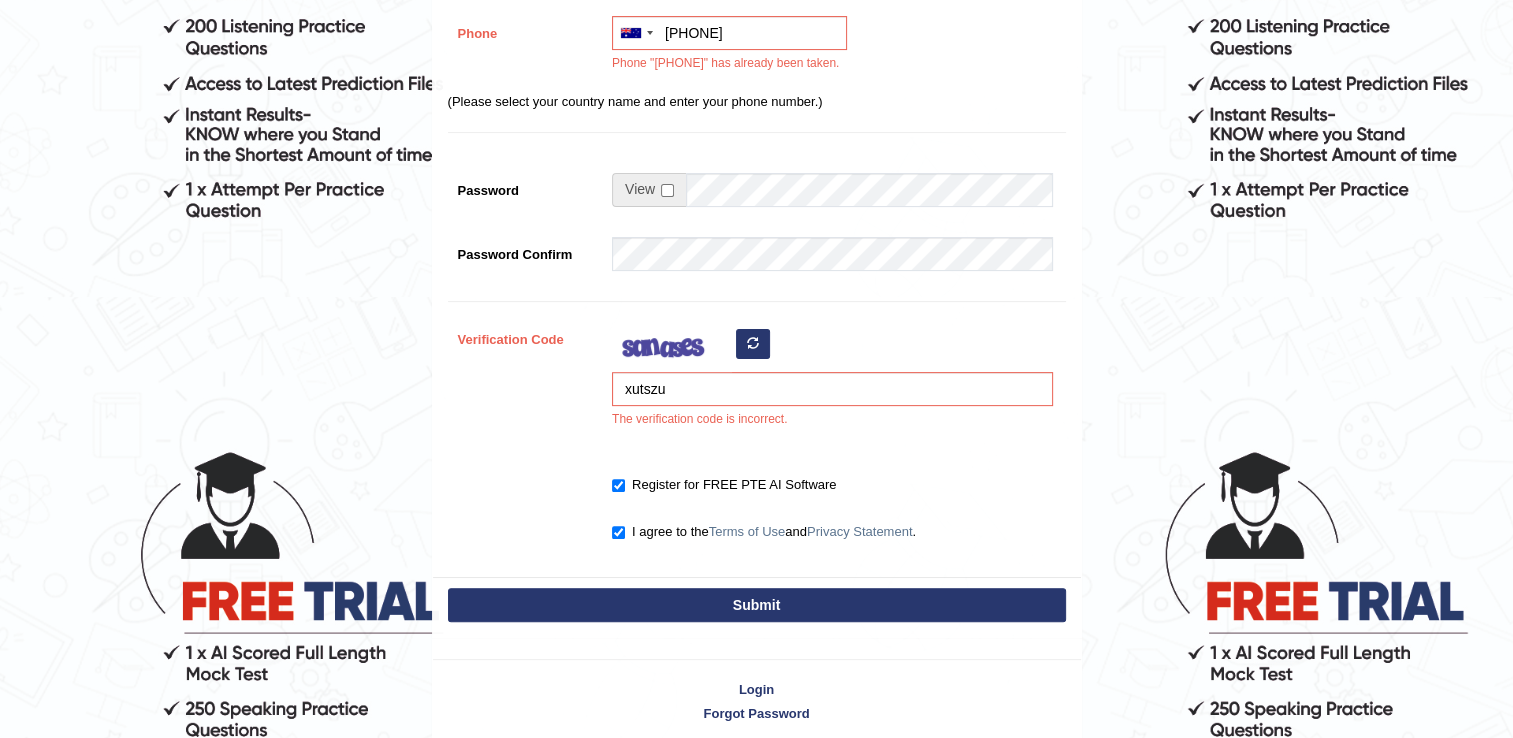 type on "Nicorusso369" 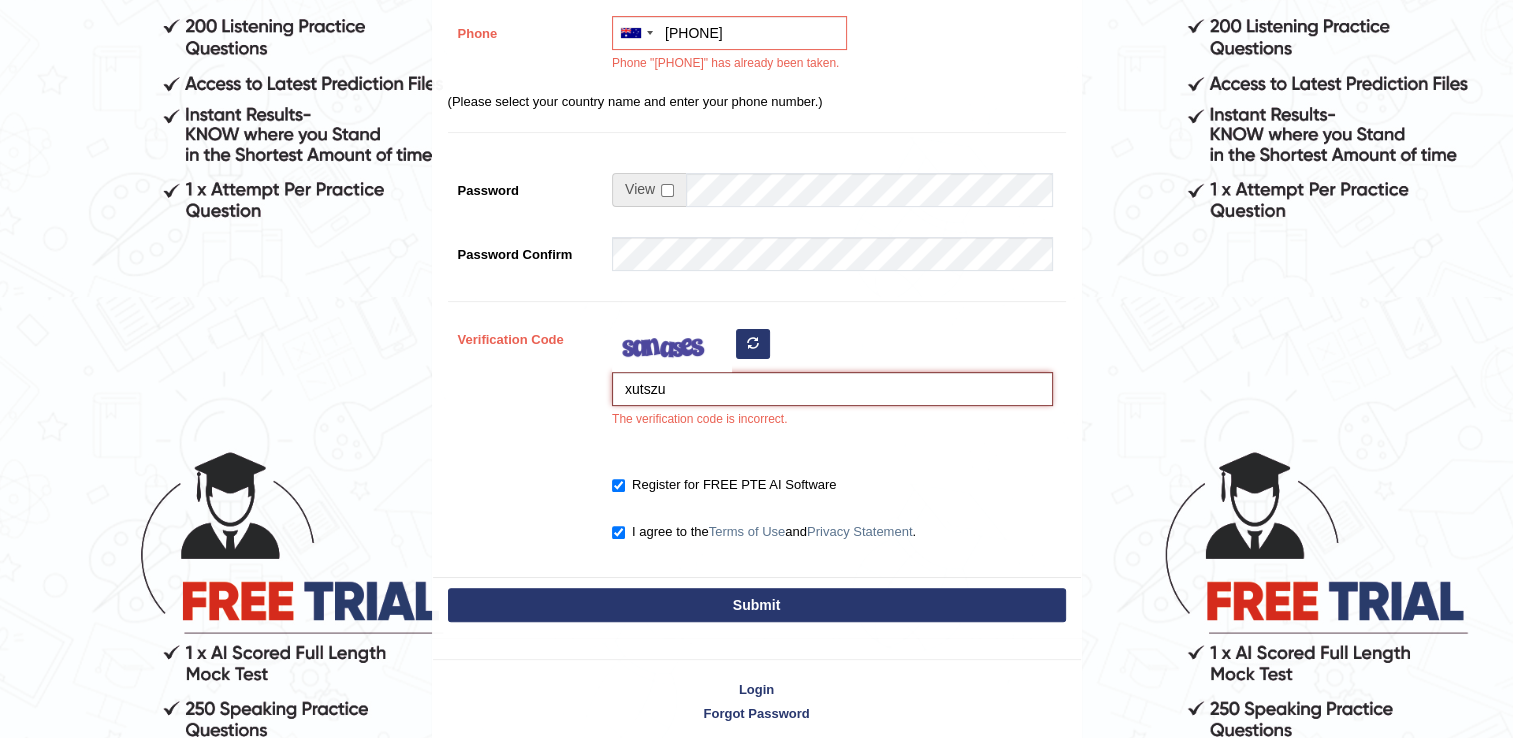 drag, startPoint x: 686, startPoint y: 389, endPoint x: 432, endPoint y: 384, distance: 254.04921 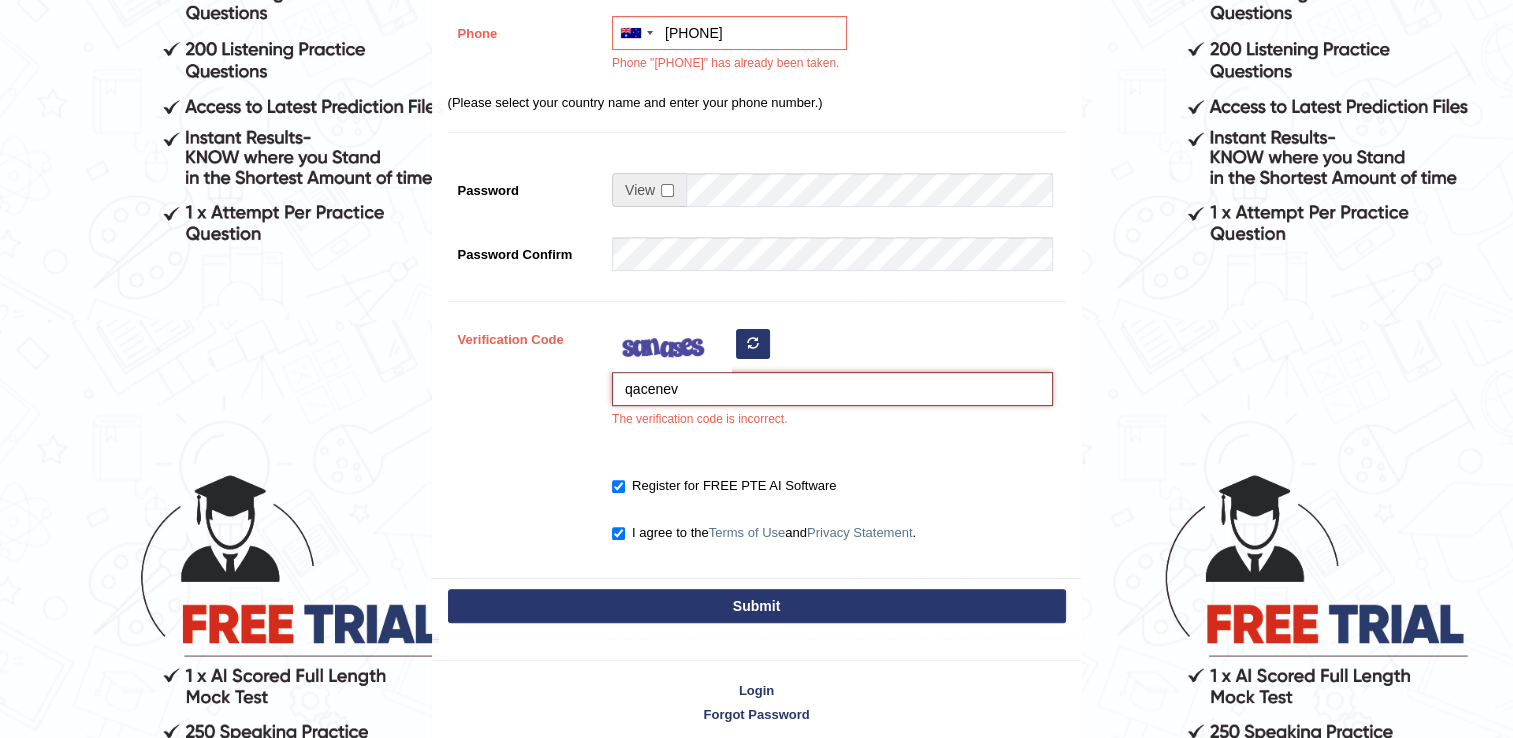 type on "qacenev" 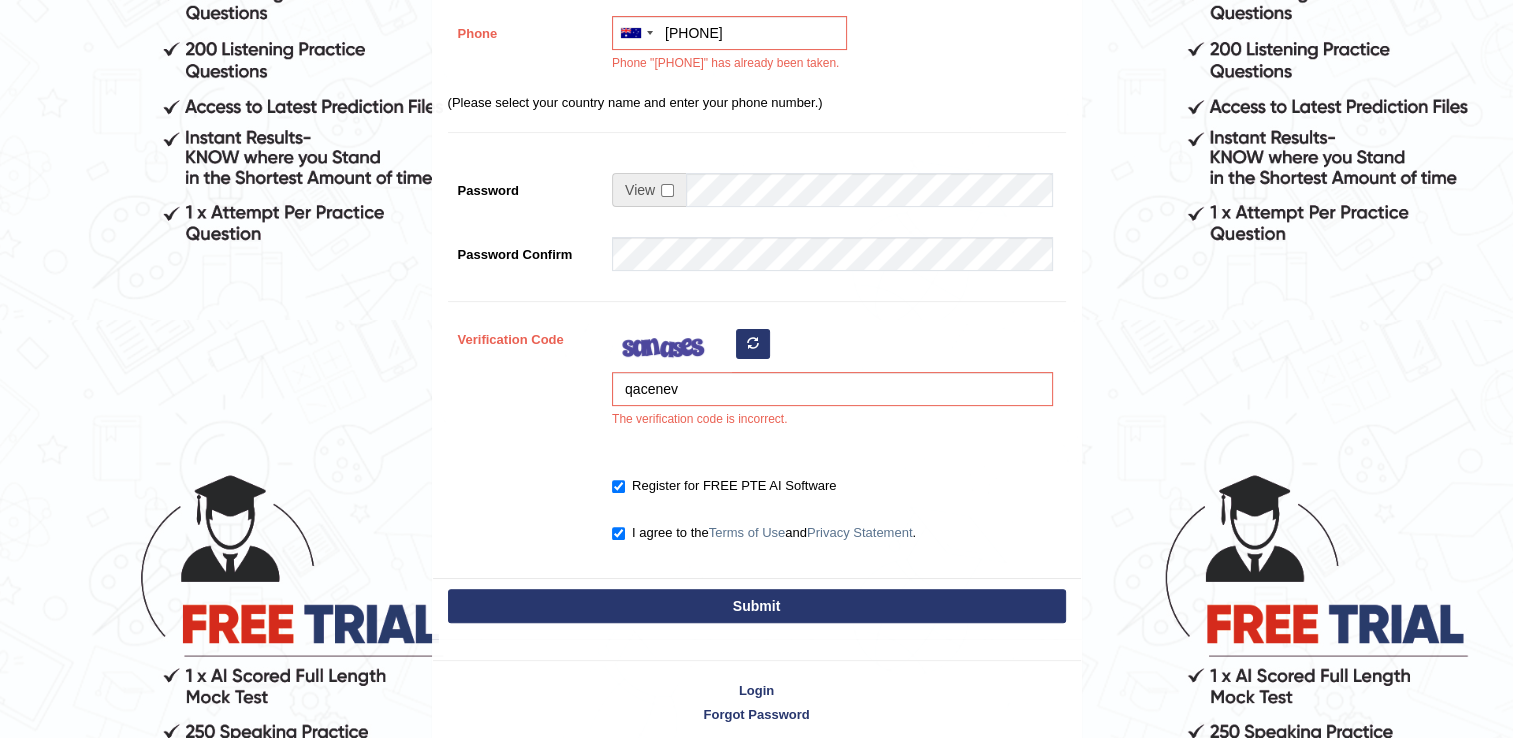 click on "Submit" at bounding box center (757, 606) 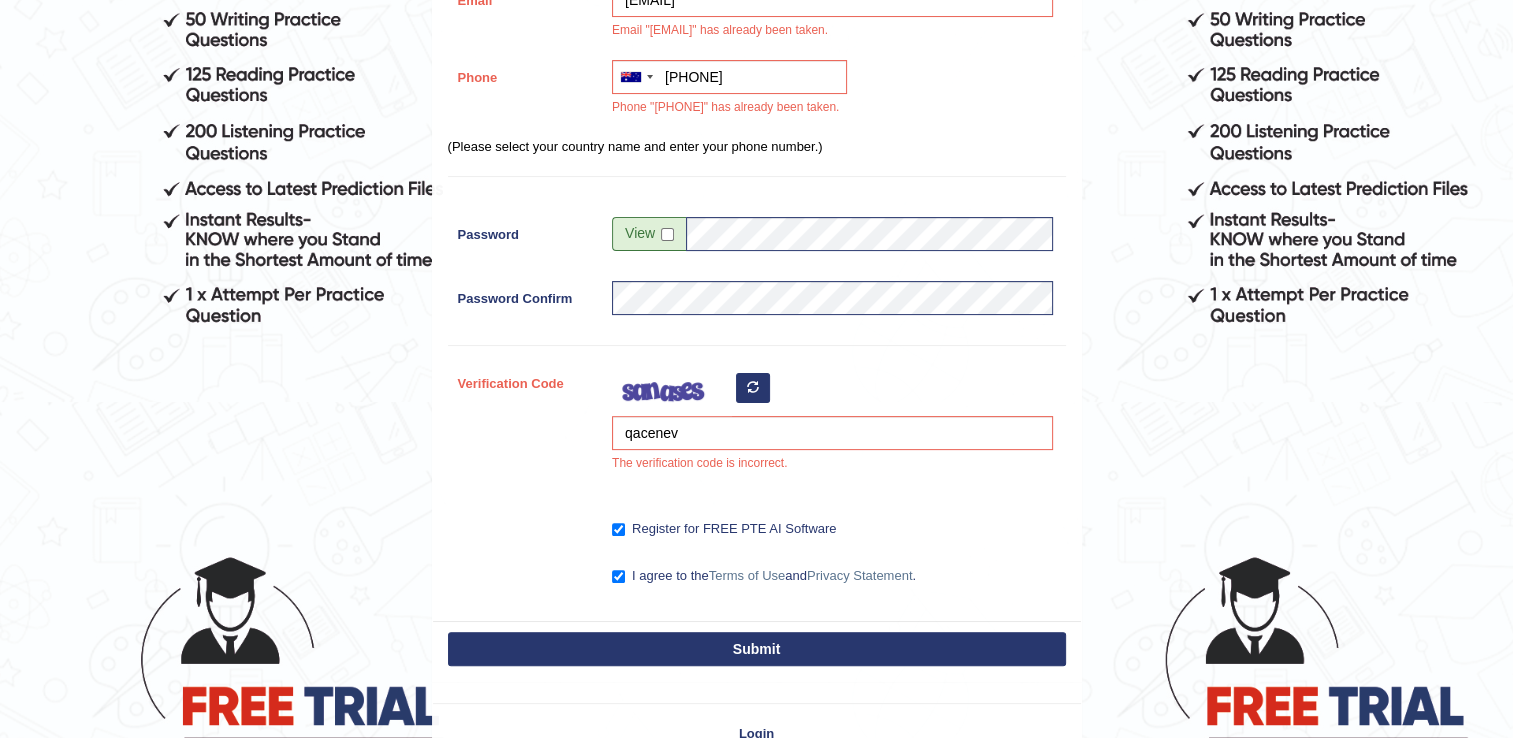 scroll, scrollTop: 450, scrollLeft: 0, axis: vertical 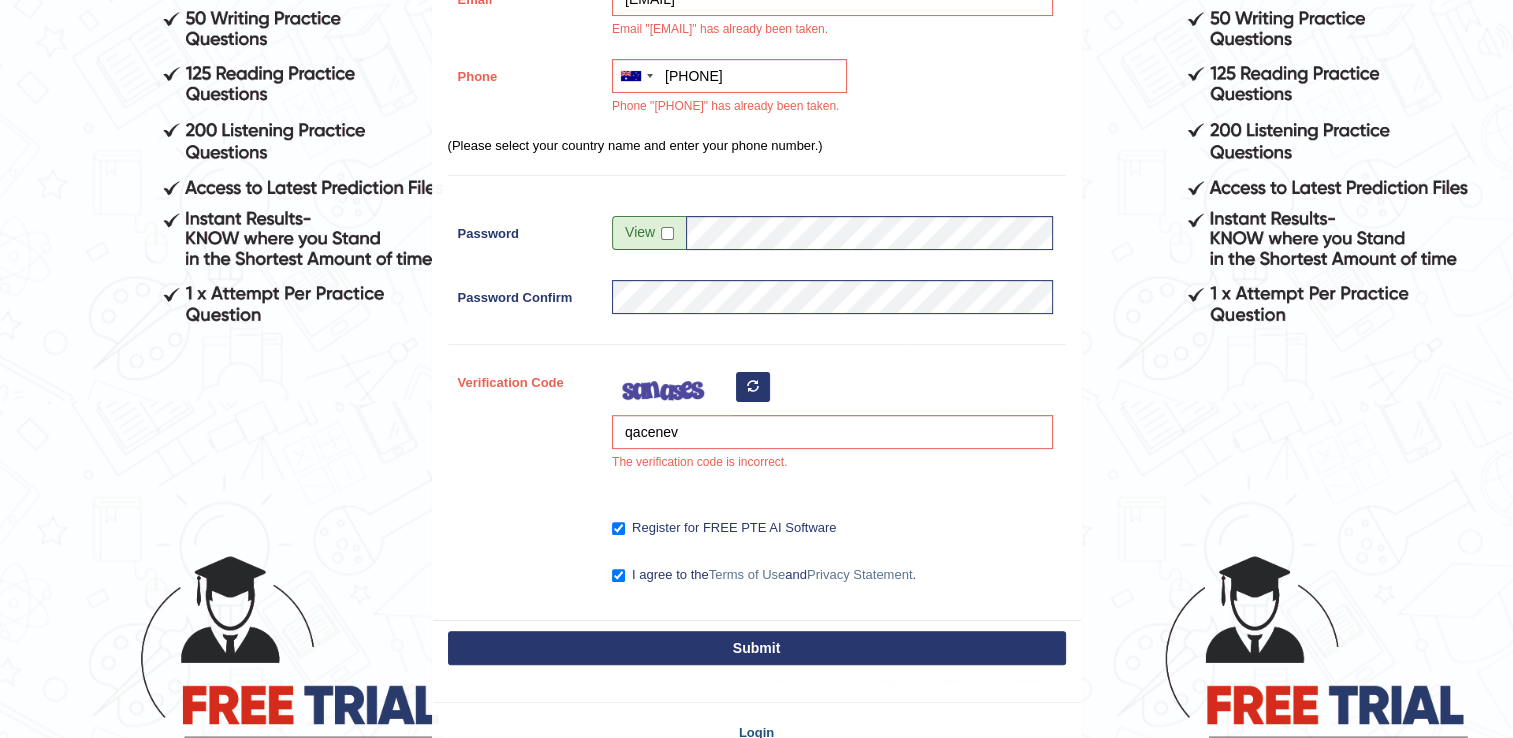 click on "Login" at bounding box center (757, 732) 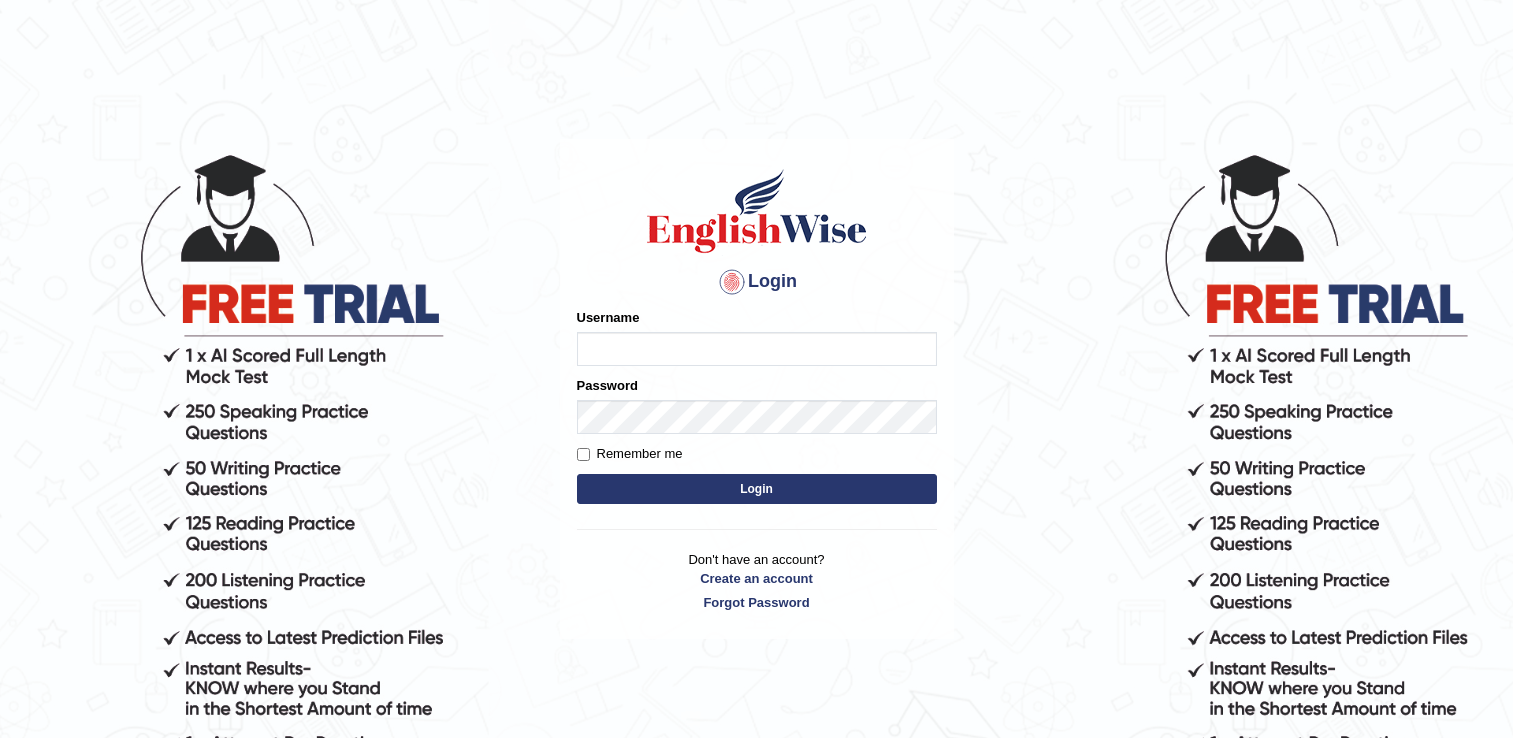 scroll, scrollTop: 0, scrollLeft: 0, axis: both 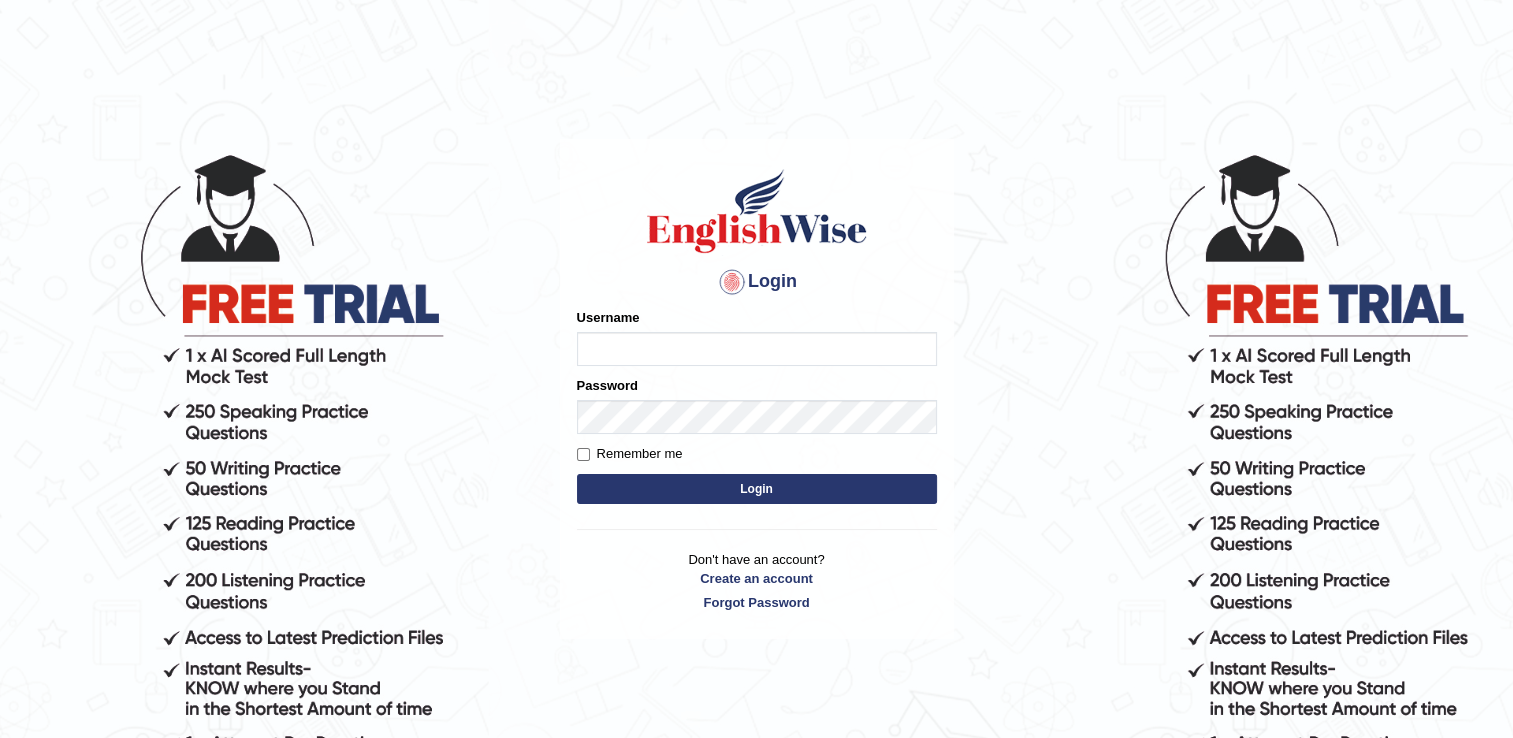 click on "Username" at bounding box center (757, 349) 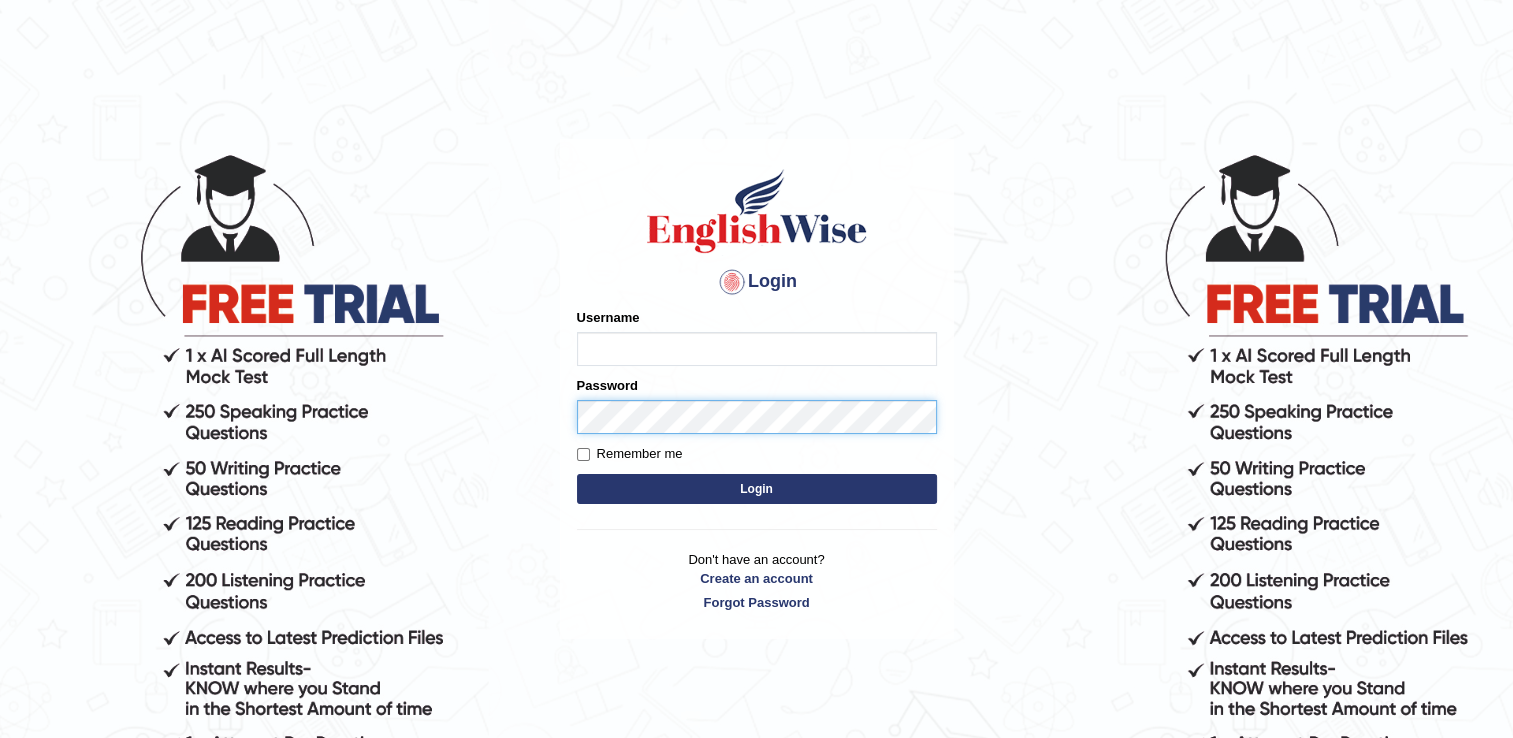 click on "Password" at bounding box center (757, 405) 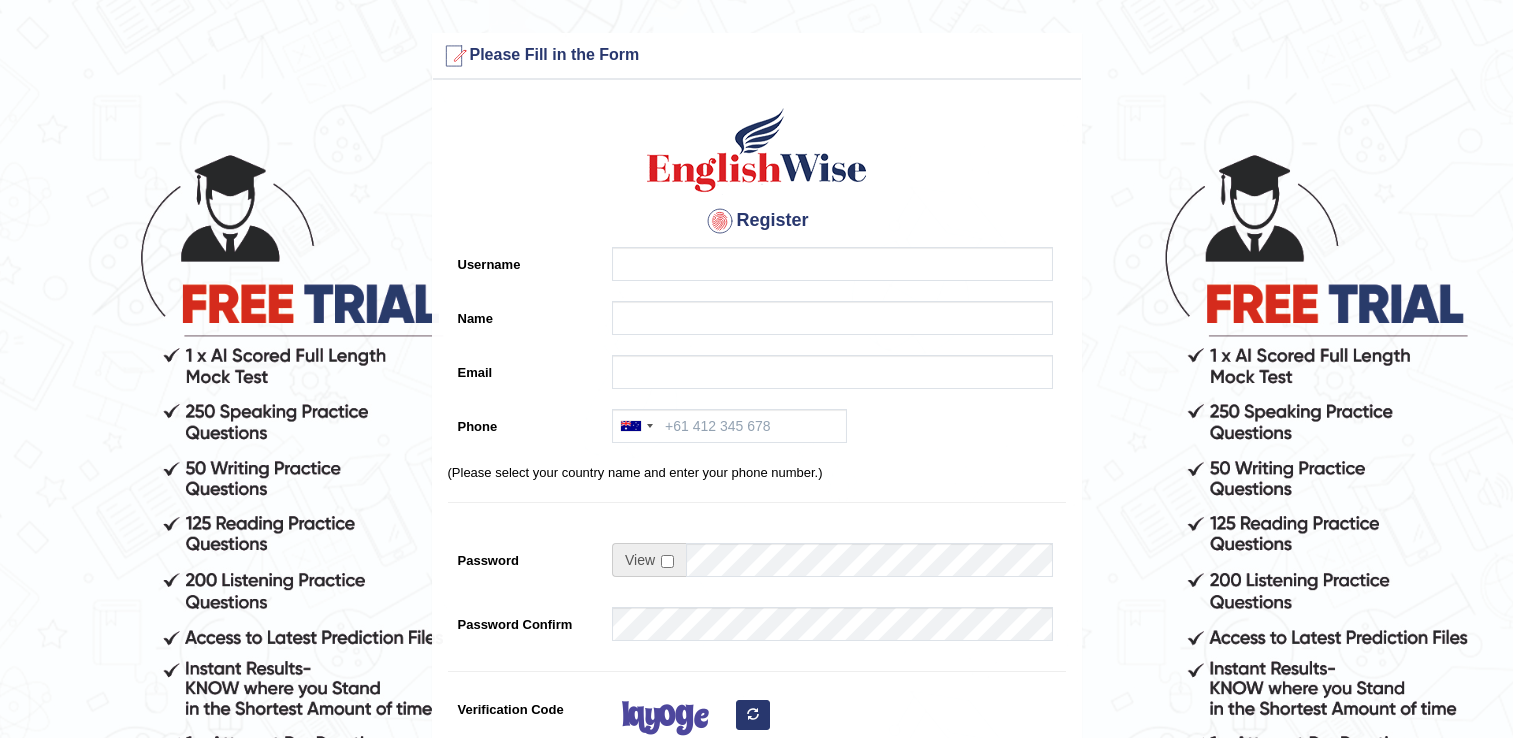 scroll, scrollTop: 0, scrollLeft: 0, axis: both 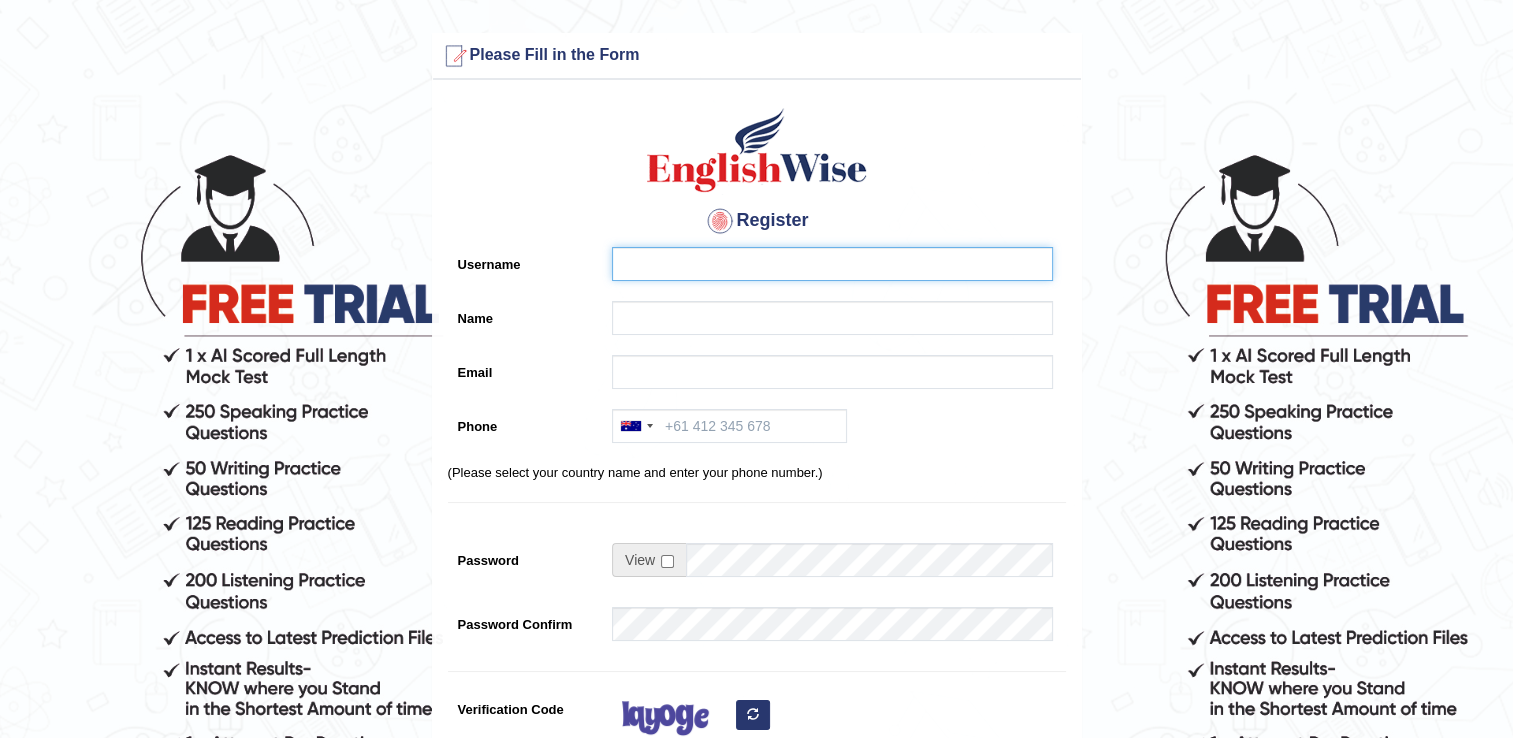 click on "Username" at bounding box center (832, 264) 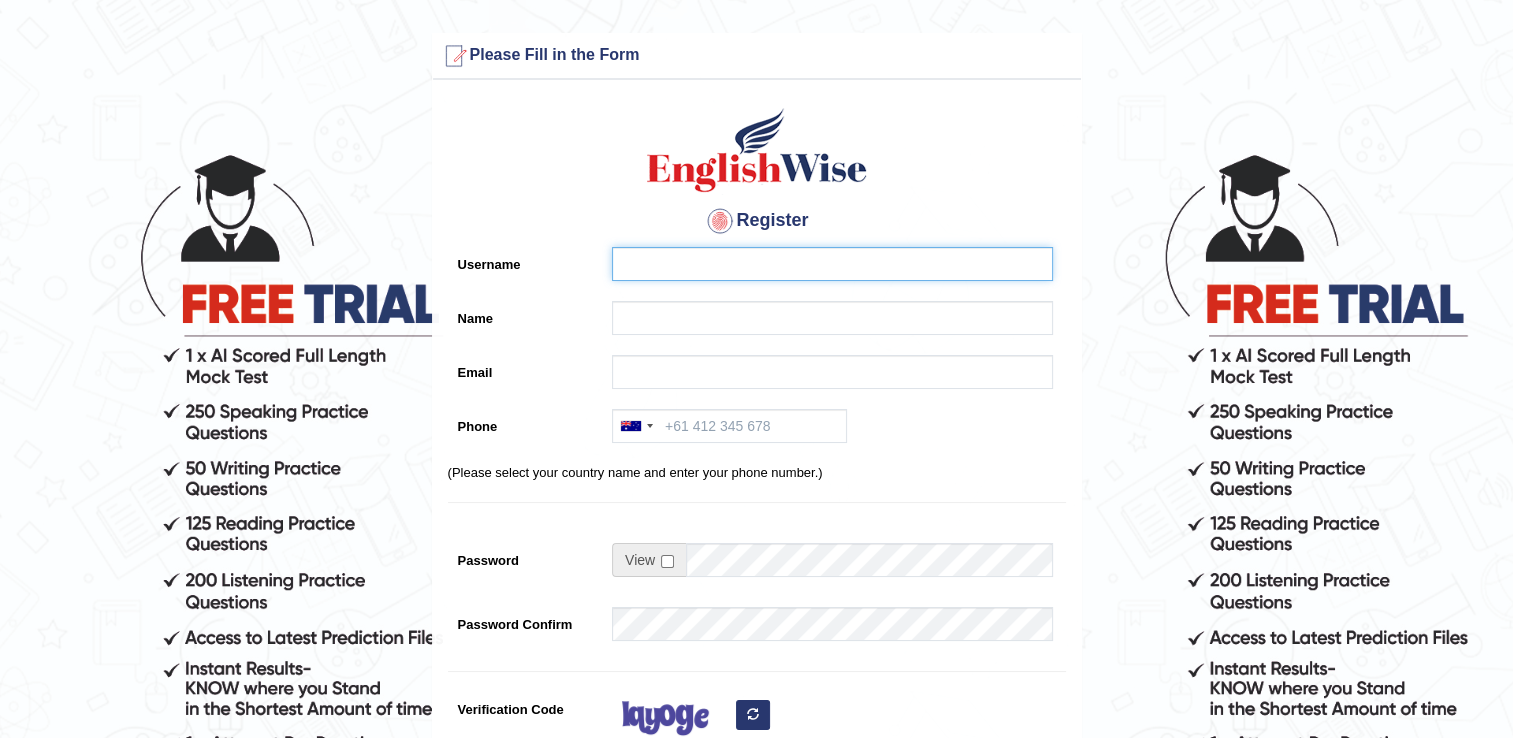 type on "Nicorusso369" 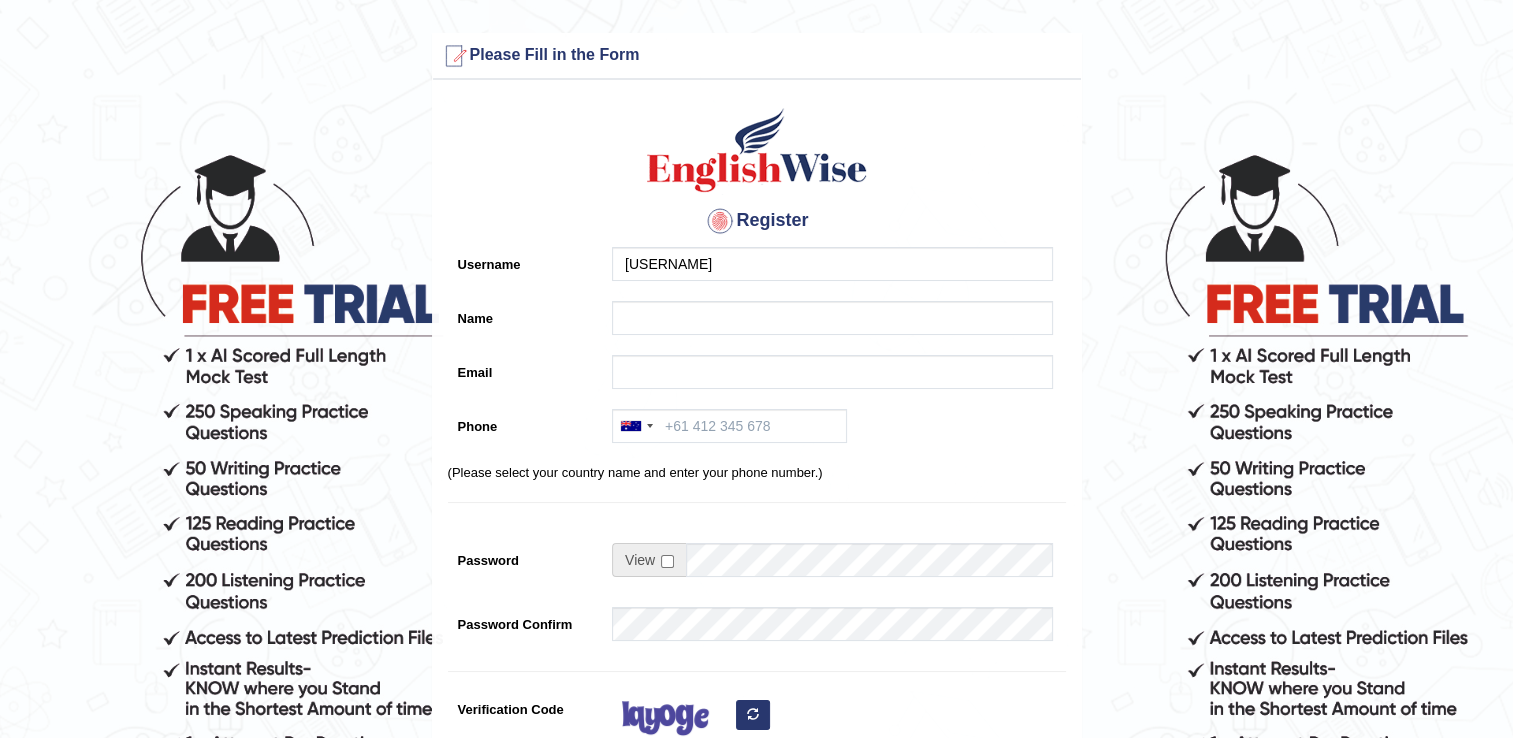 type on "+61 436 957 612" 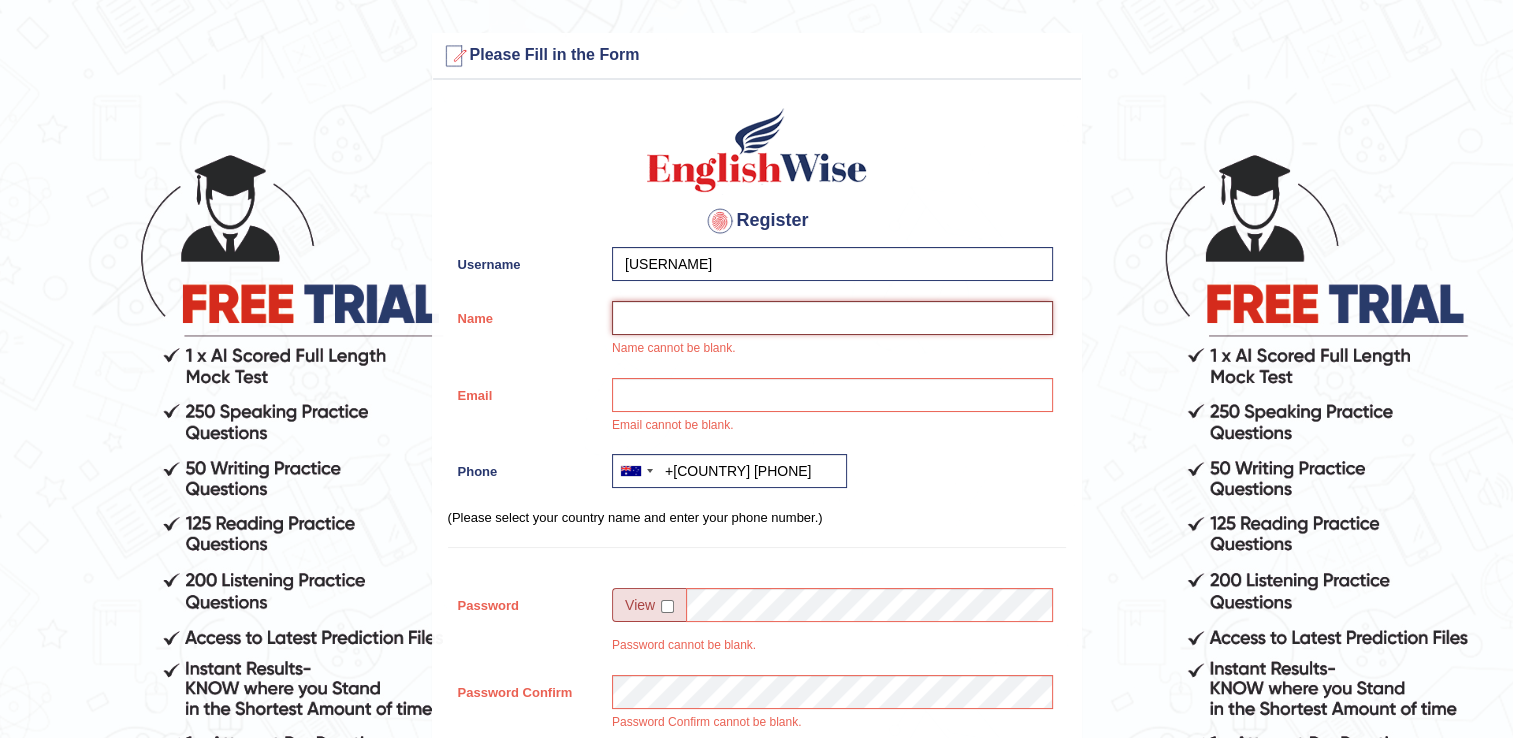 click on "Name" at bounding box center [832, 318] 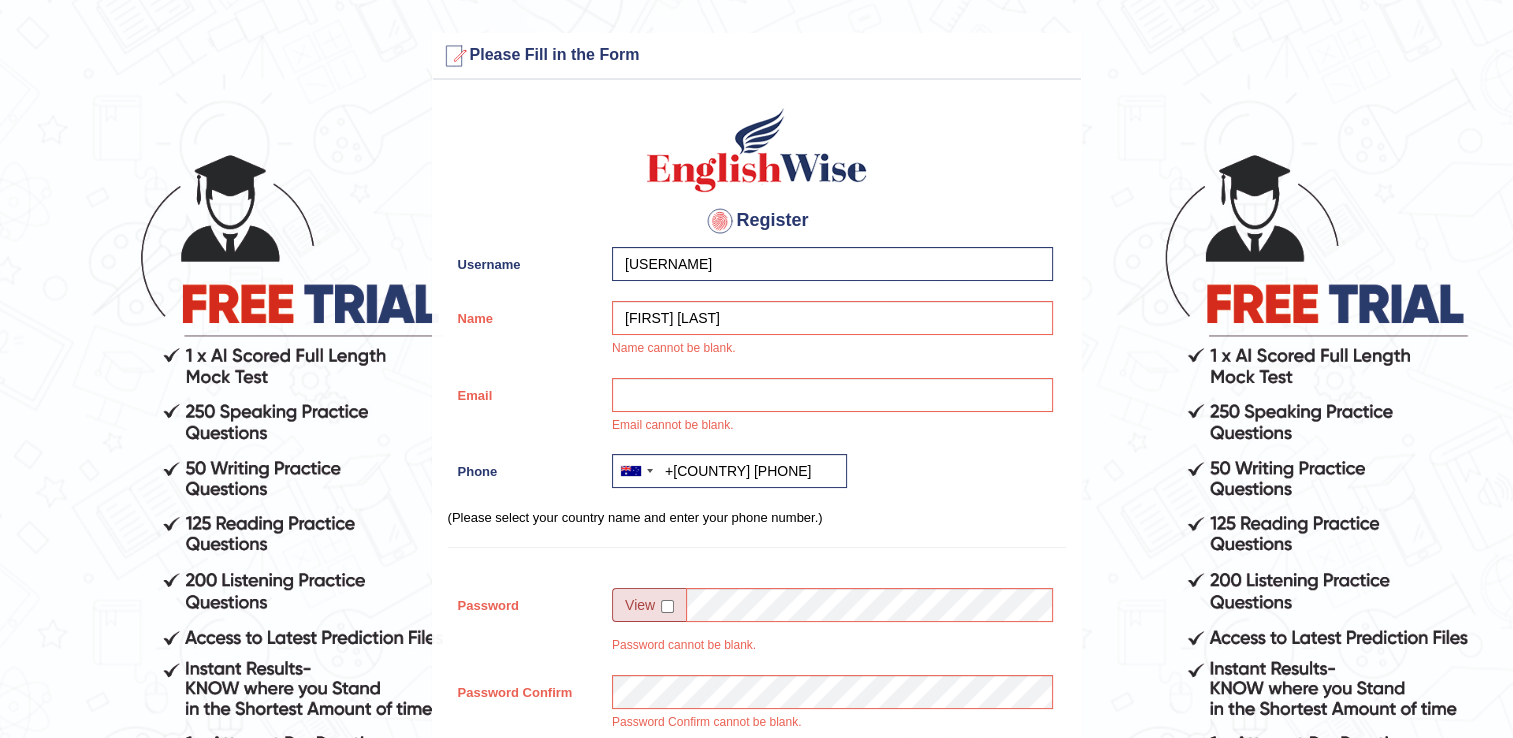 type on "nico.russo369@gmail.com" 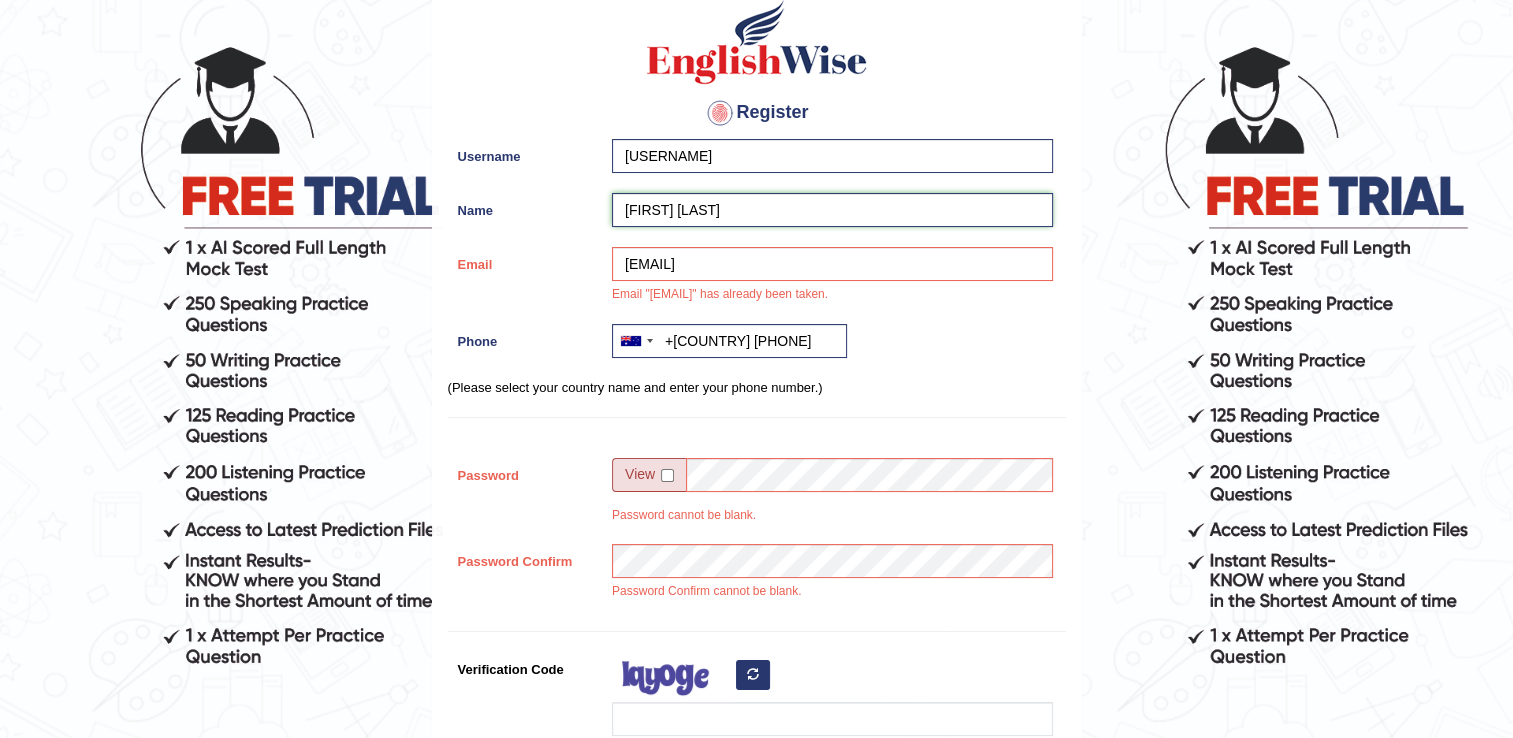 scroll, scrollTop: 111, scrollLeft: 0, axis: vertical 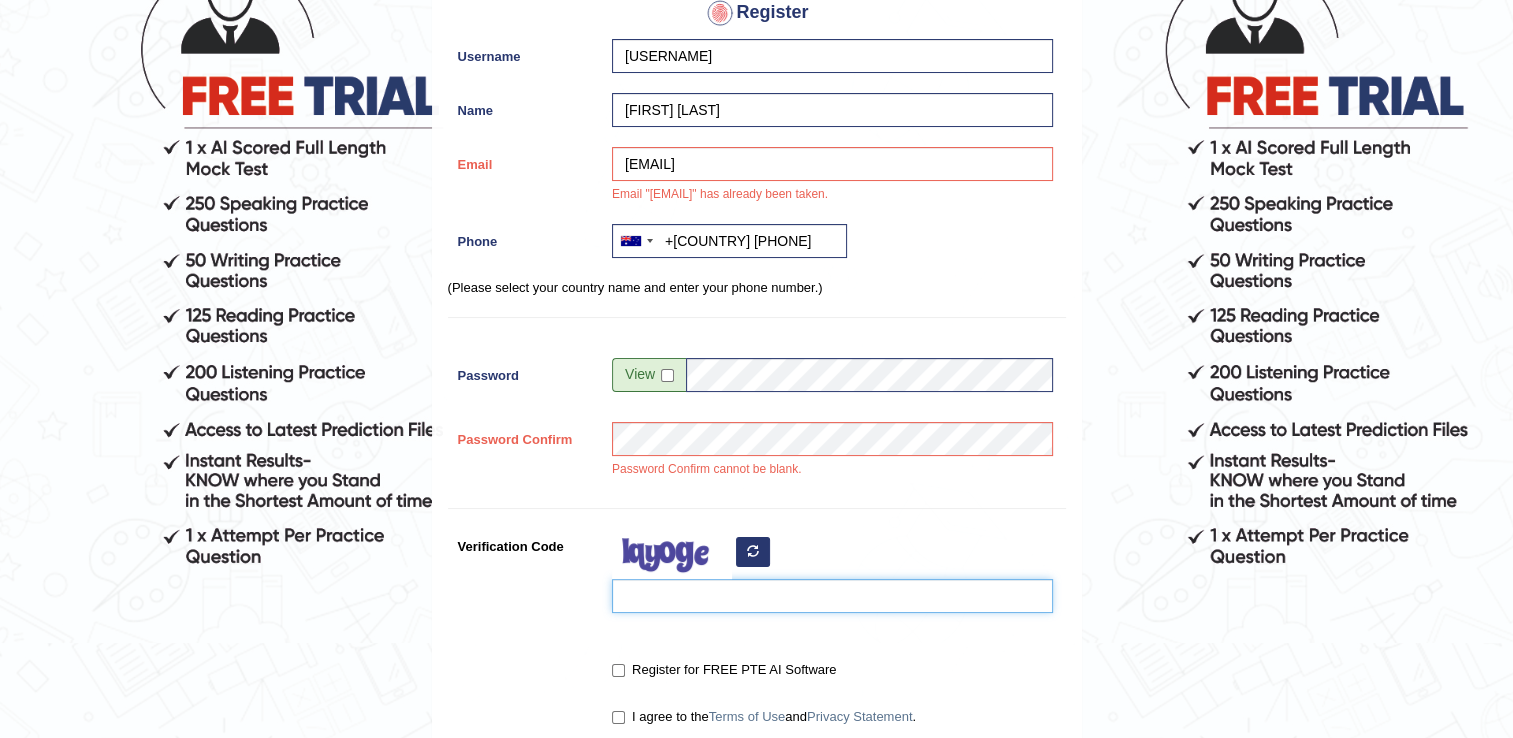 click on "Verification Code" at bounding box center (832, 596) 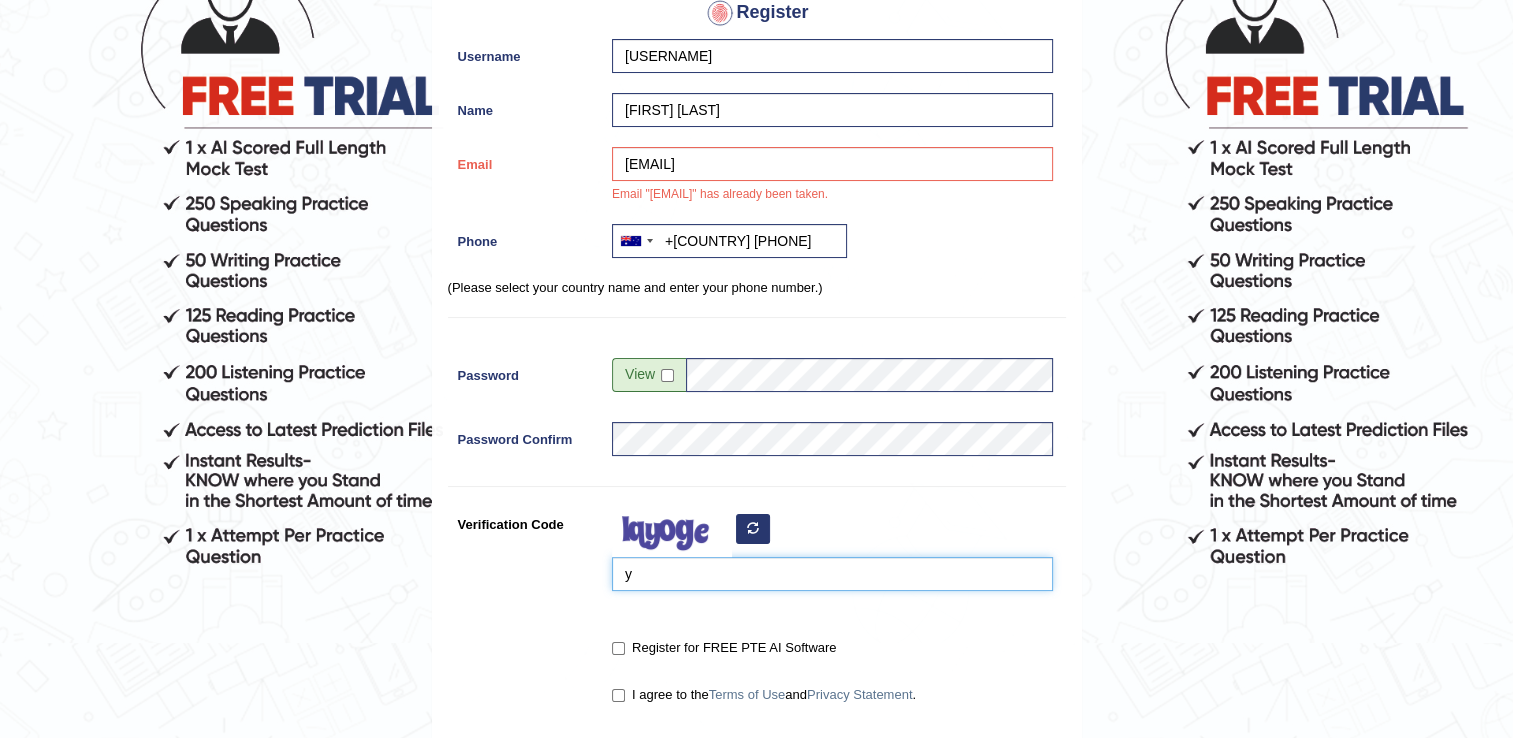 type on "y" 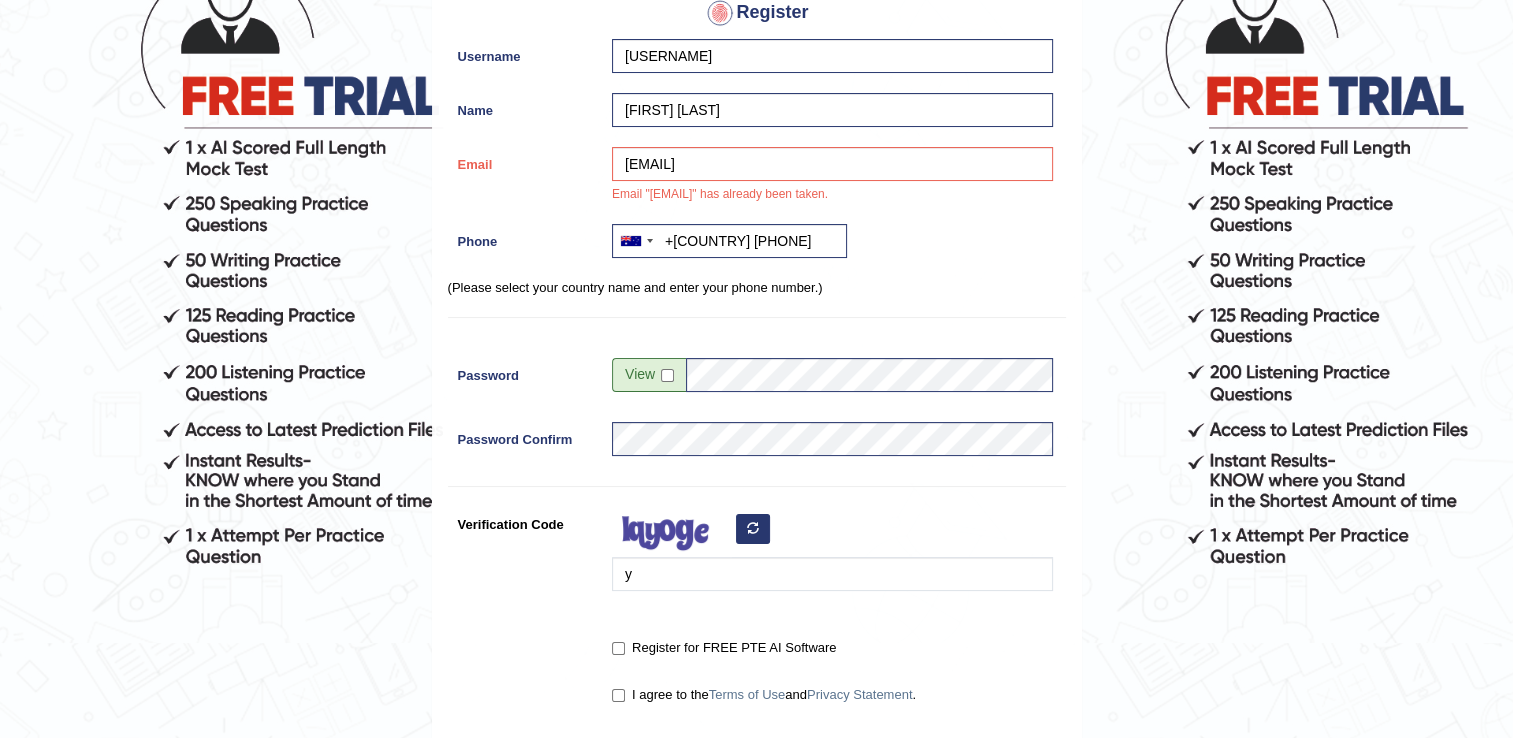 click at bounding box center (753, 528) 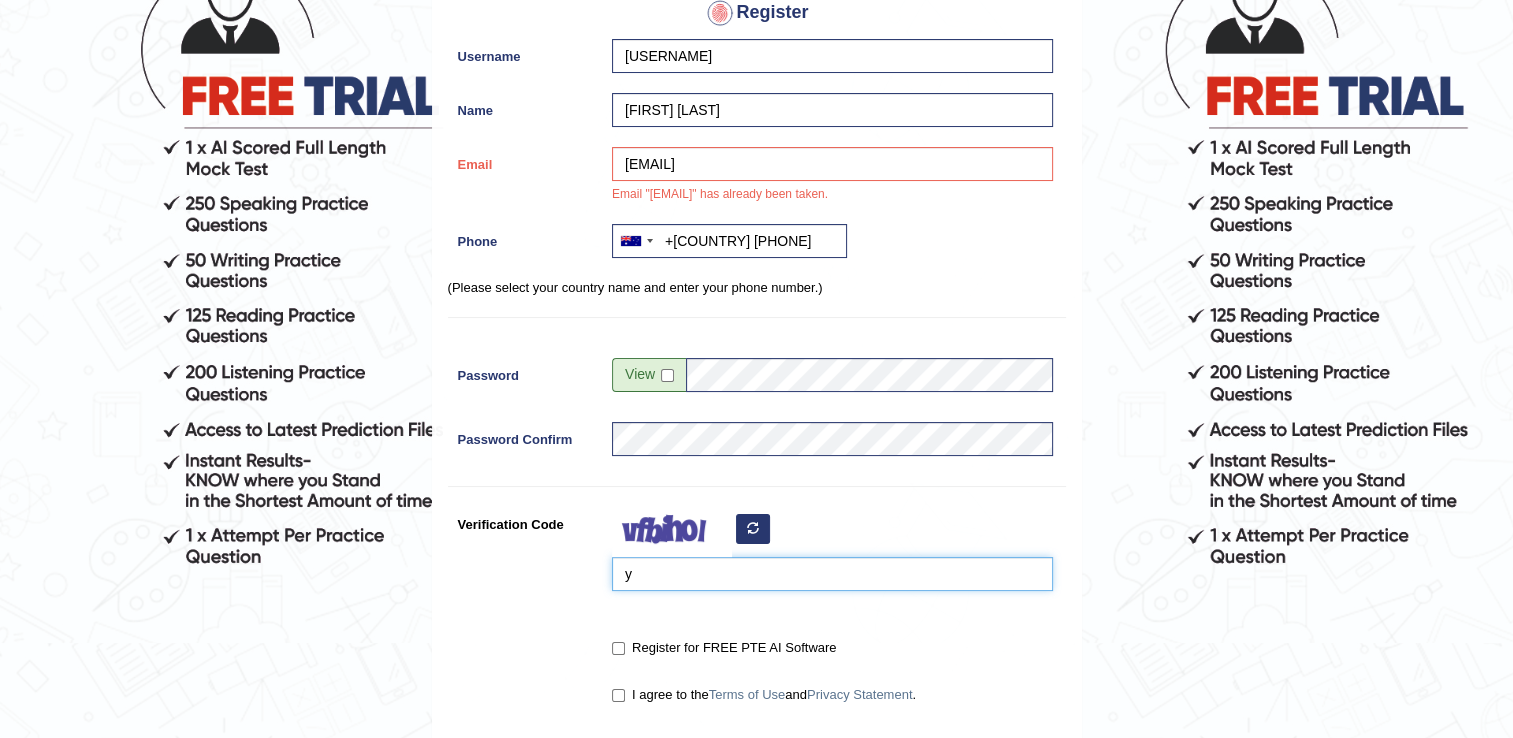 click on "y" at bounding box center (832, 574) 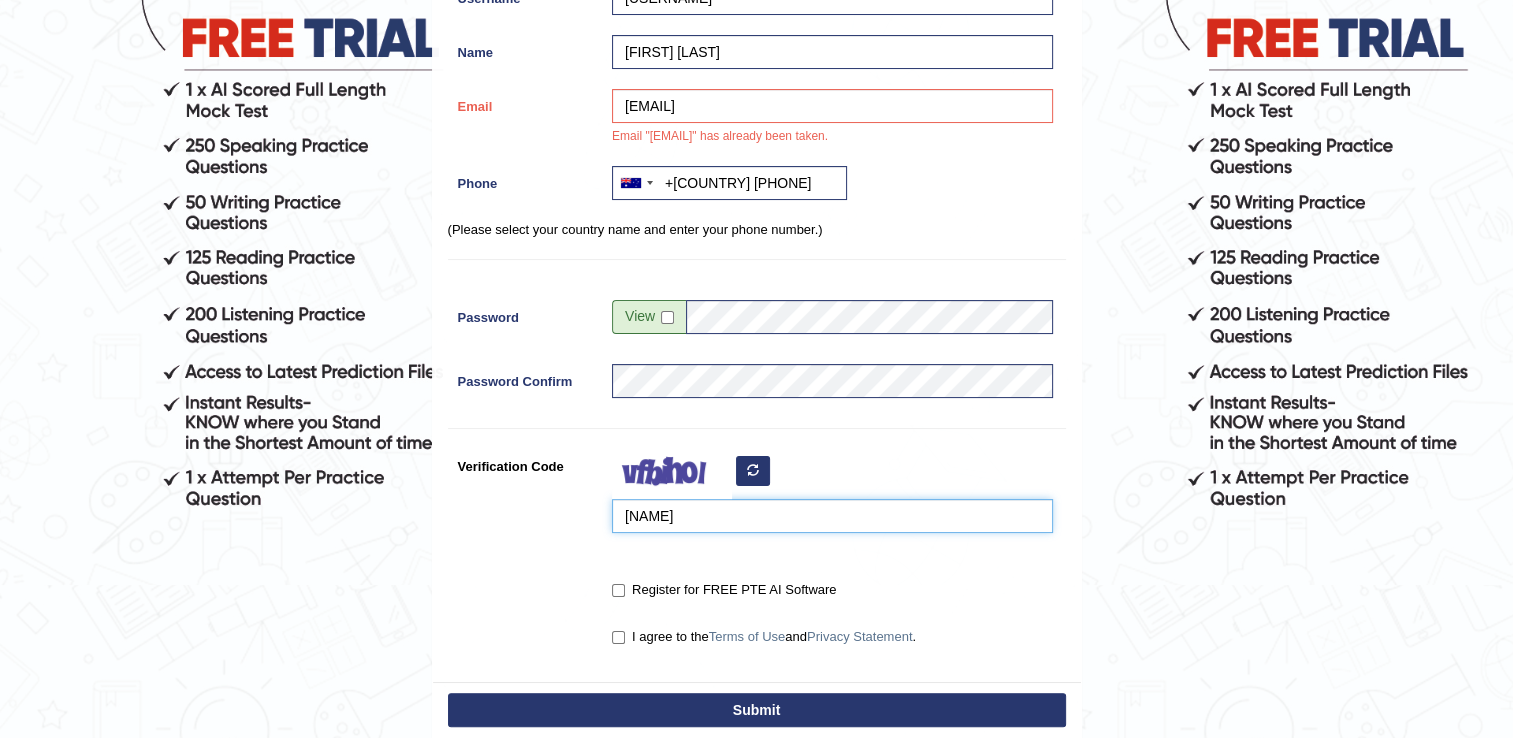 scroll, scrollTop: 267, scrollLeft: 0, axis: vertical 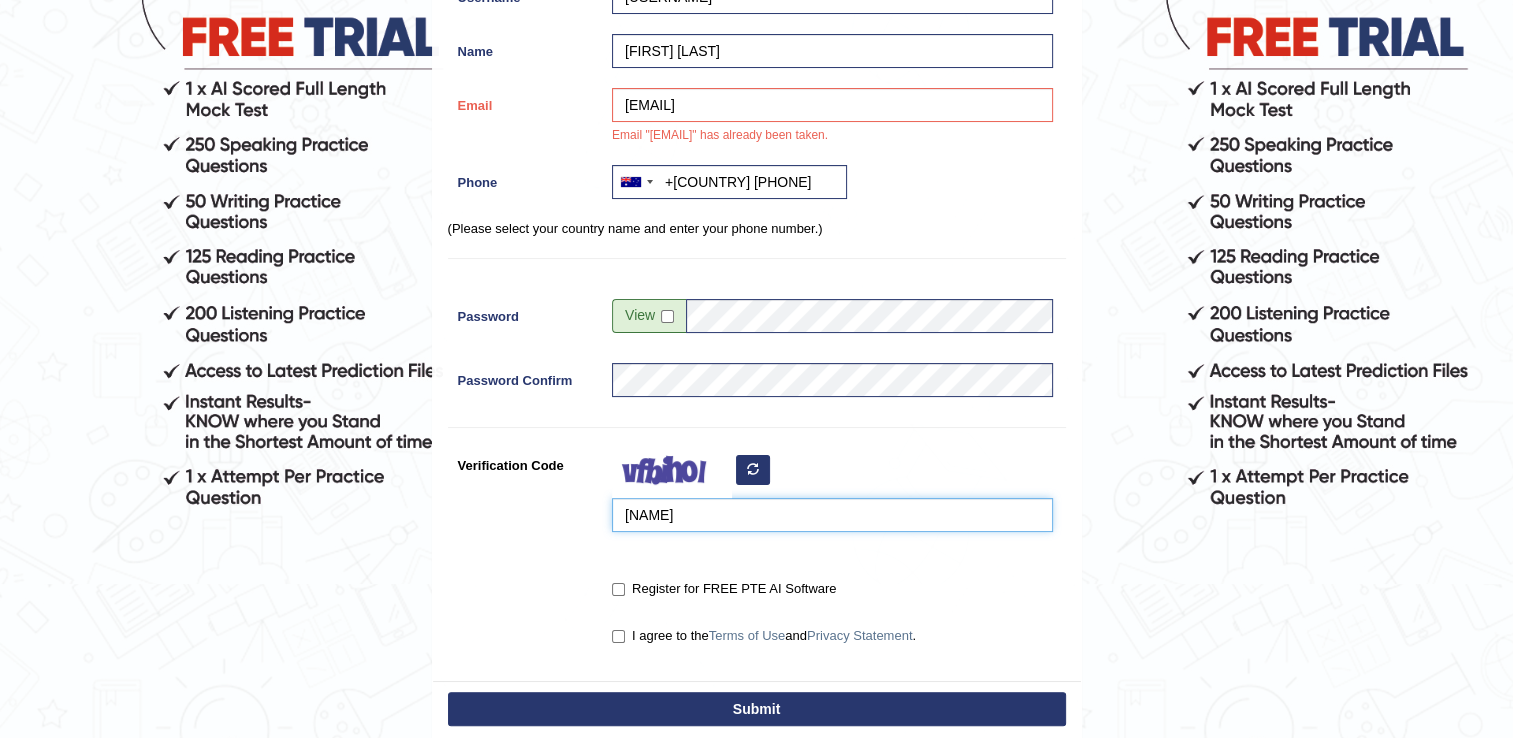 type on "[NAME]" 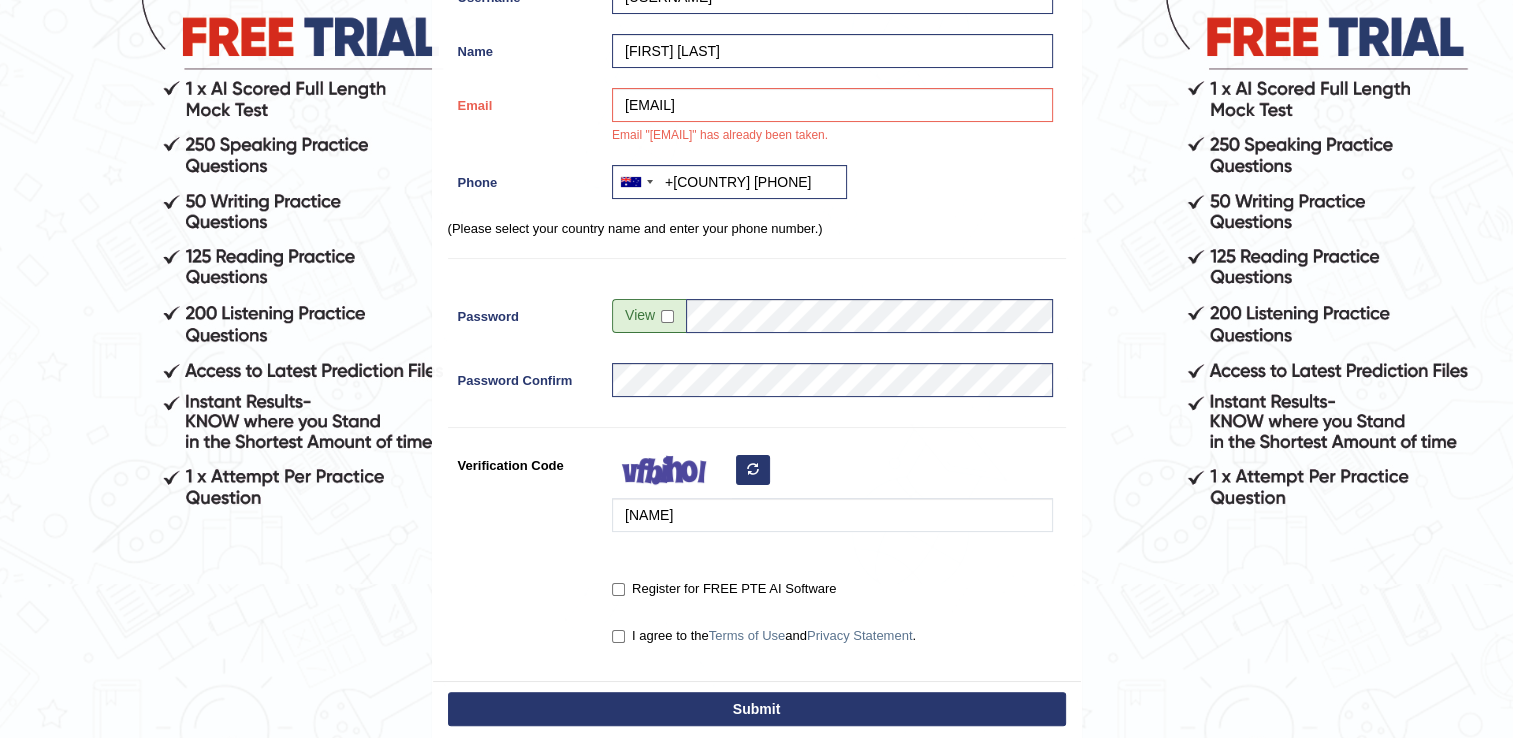 click on "Register for FREE PTE AI Software" at bounding box center (724, 589) 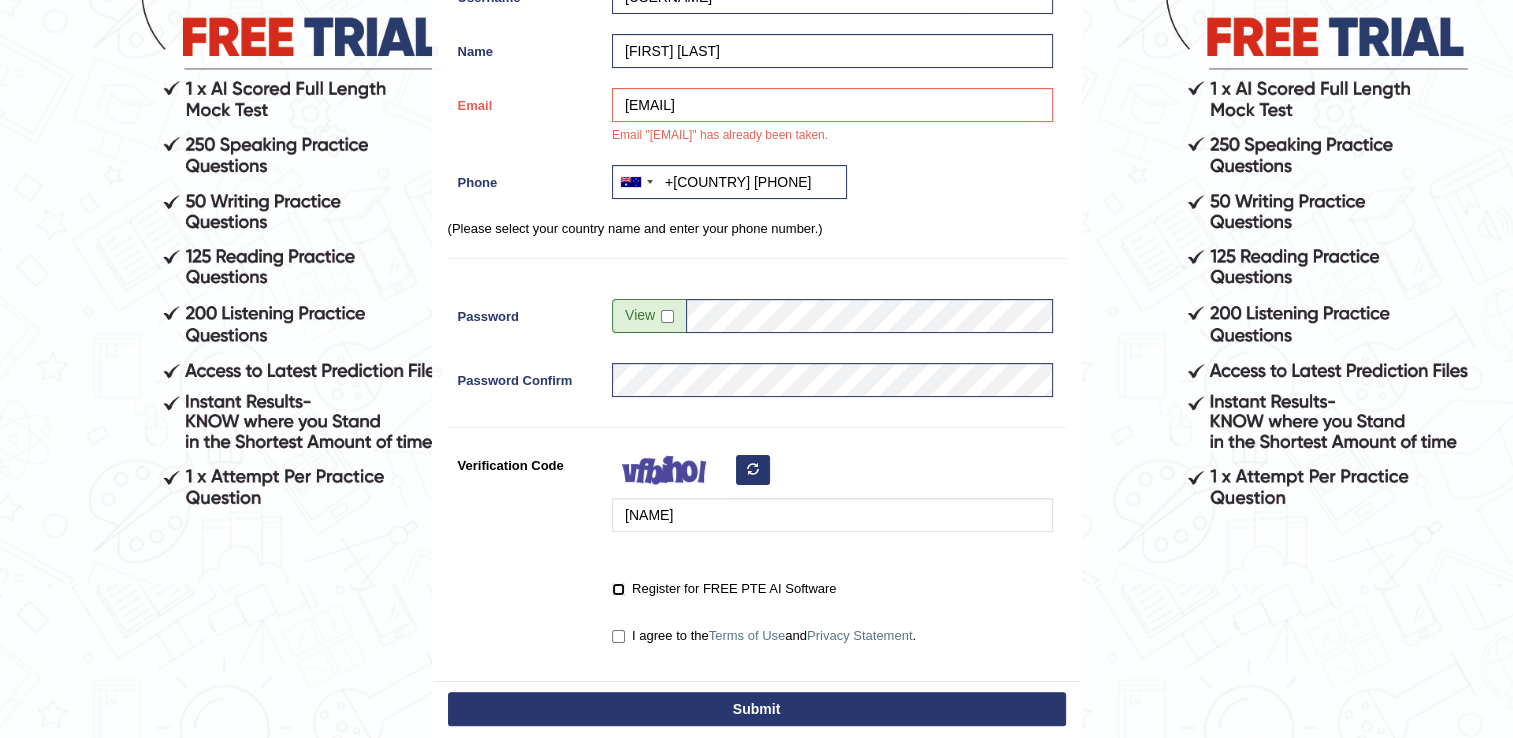 click on "Register for FREE PTE AI Software" at bounding box center [618, 589] 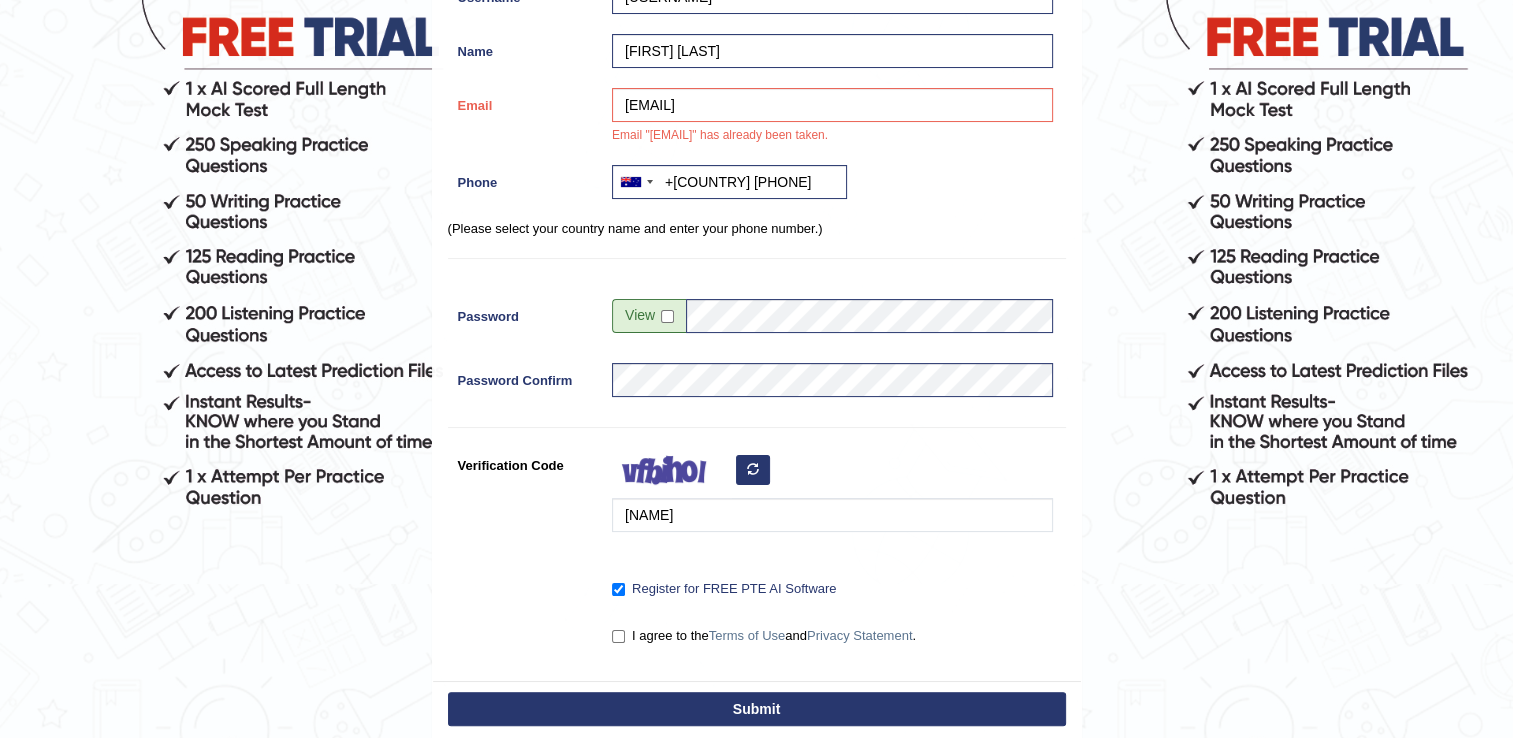 click on "I agree to the  Terms of Use  and  Privacy Statement ." at bounding box center [764, 636] 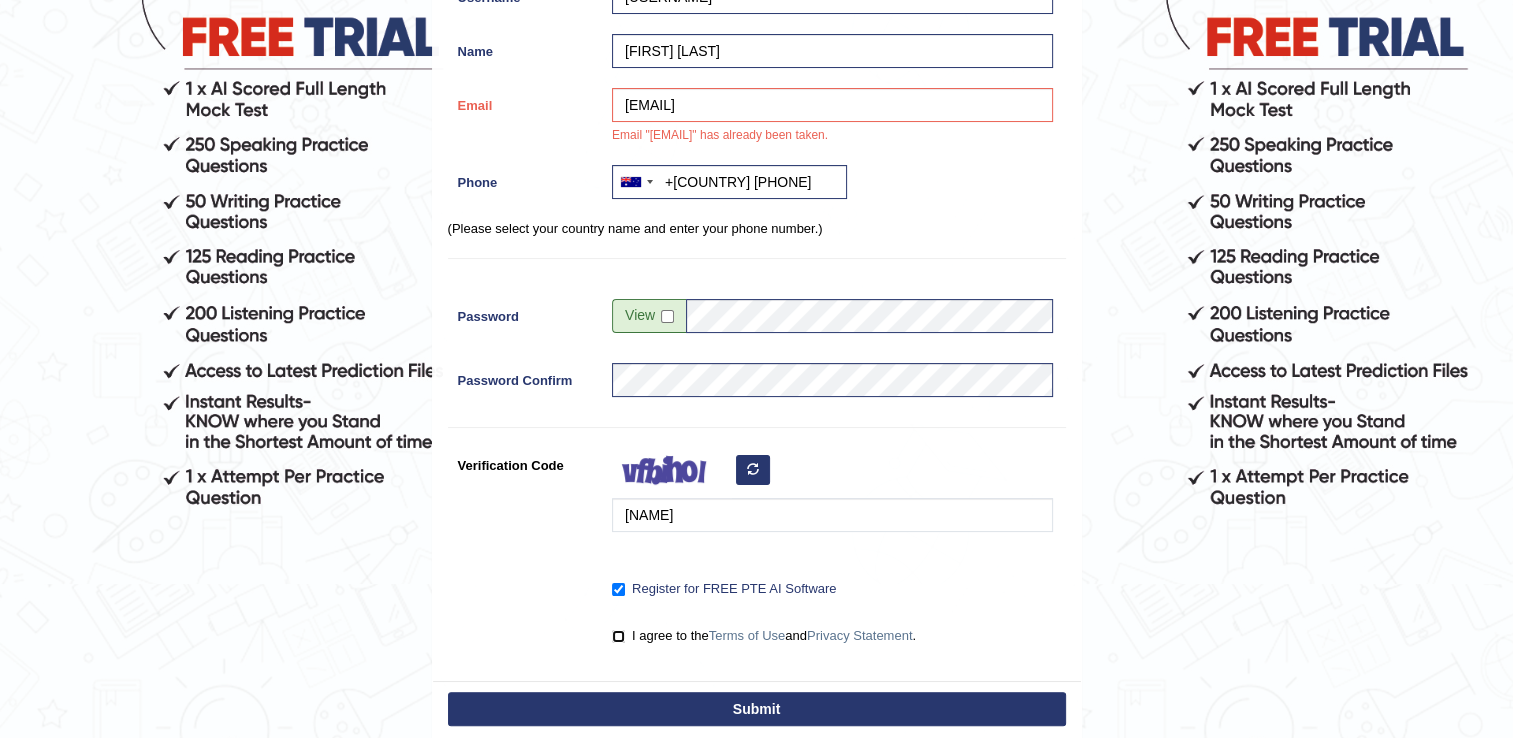 click on "I agree to the  Terms of Use  and  Privacy Statement ." at bounding box center [618, 636] 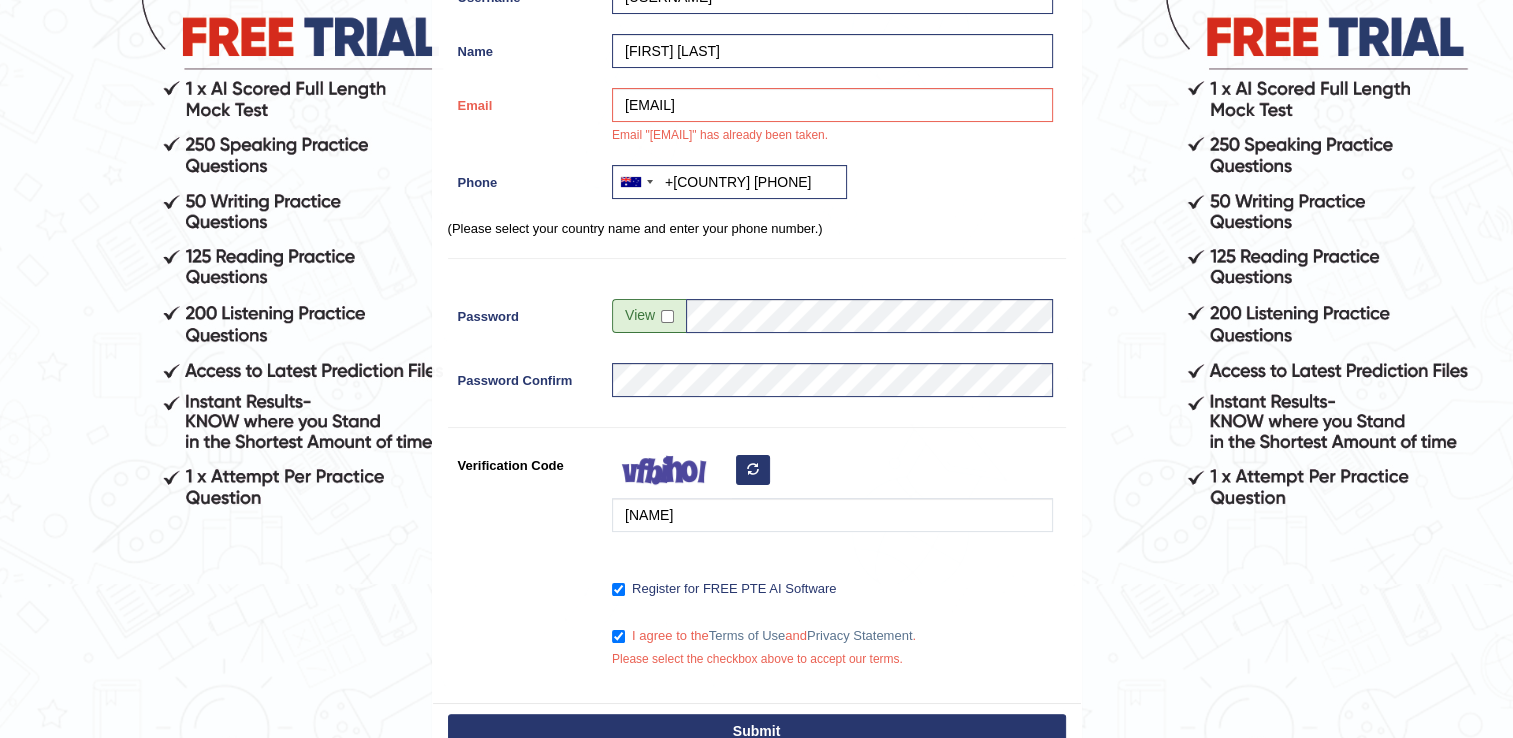 click on "Submit" at bounding box center (757, 731) 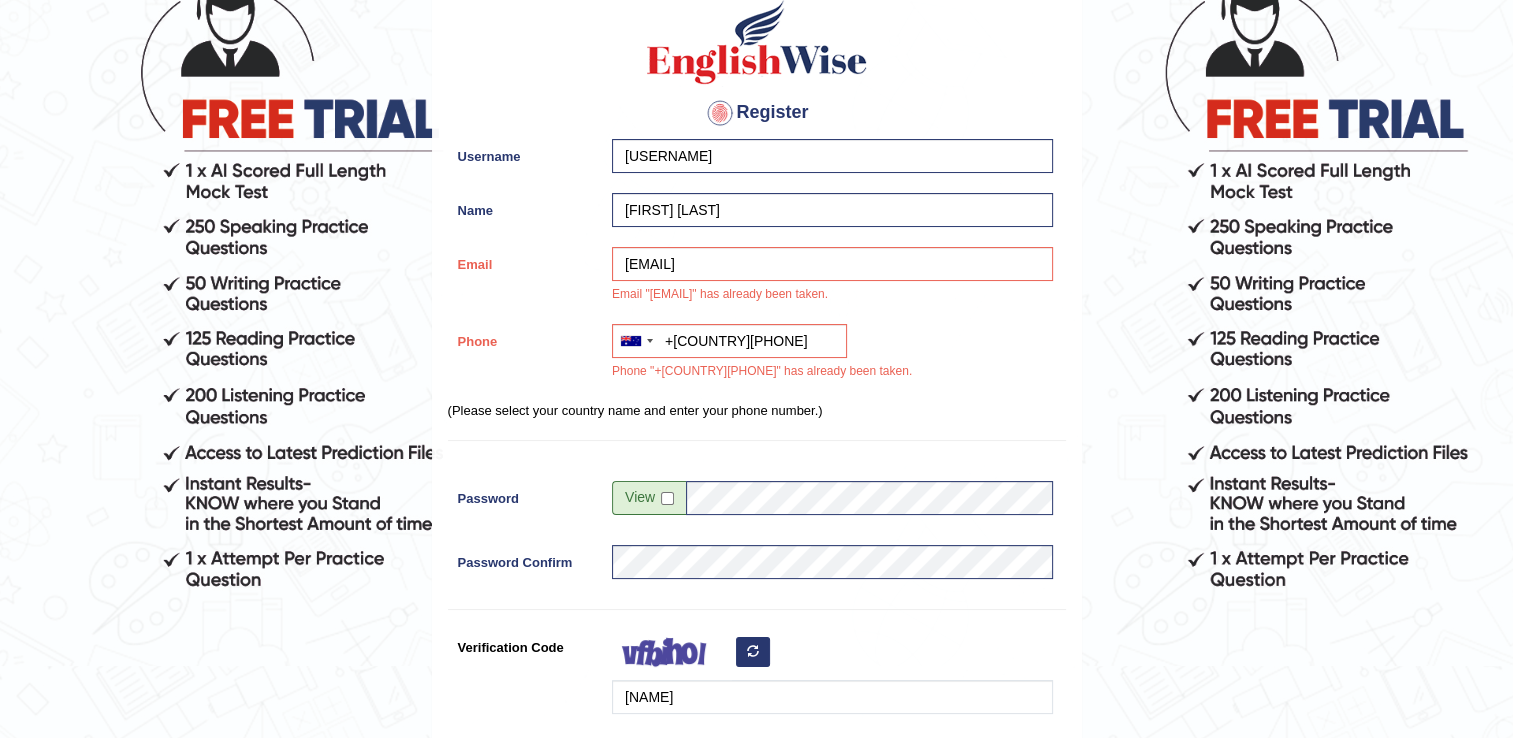 scroll, scrollTop: 184, scrollLeft: 0, axis: vertical 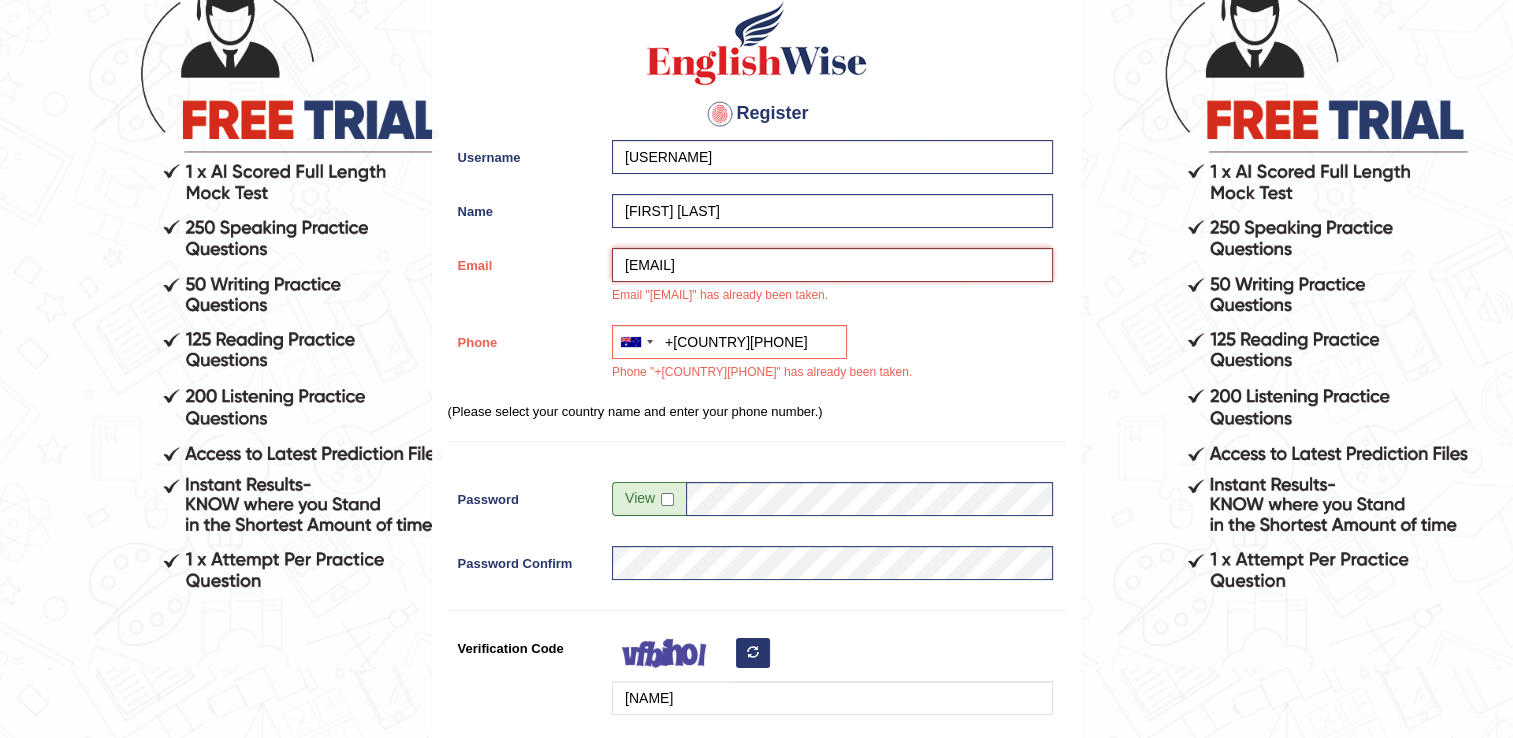 drag, startPoint x: 804, startPoint y: 278, endPoint x: 523, endPoint y: 293, distance: 281.4001 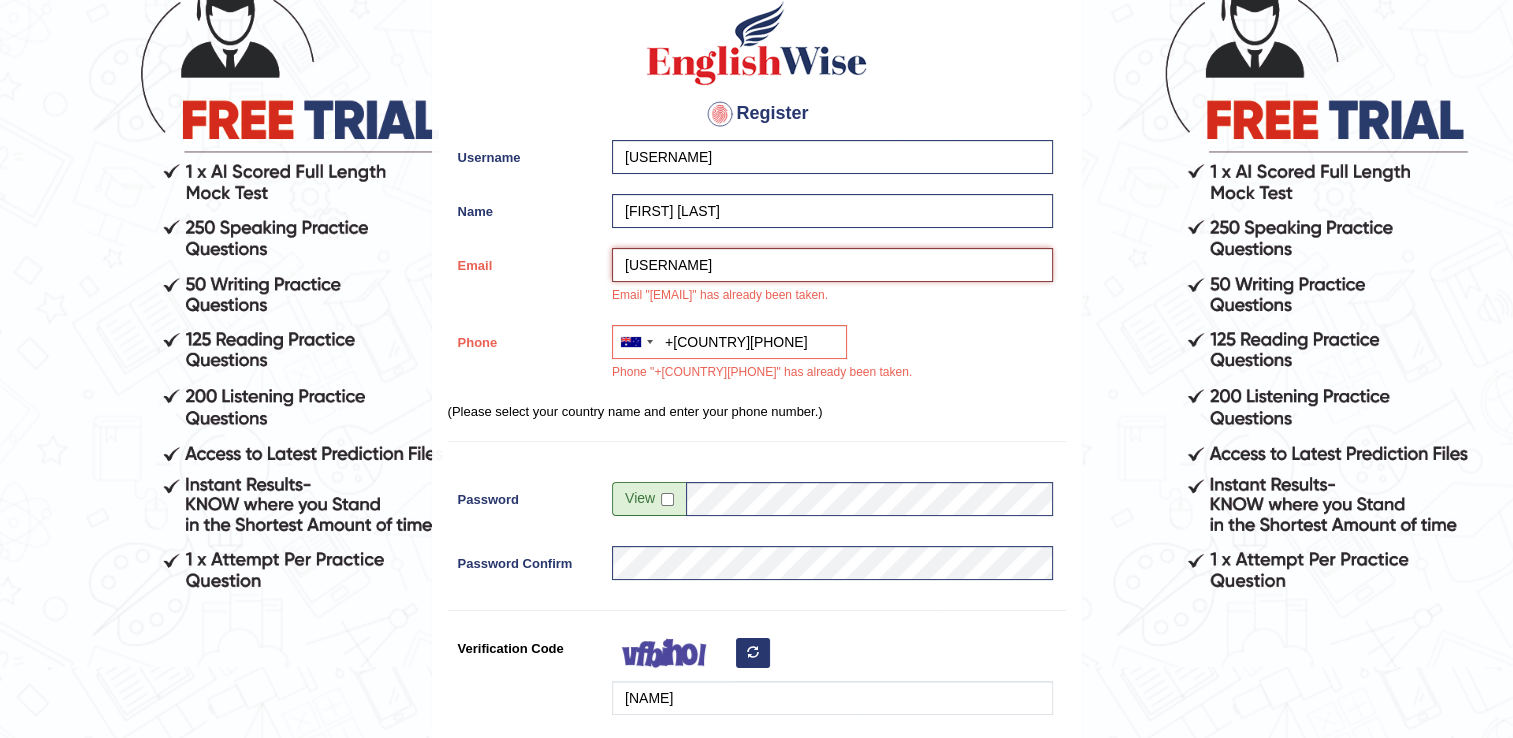 type on "[EMAIL]" 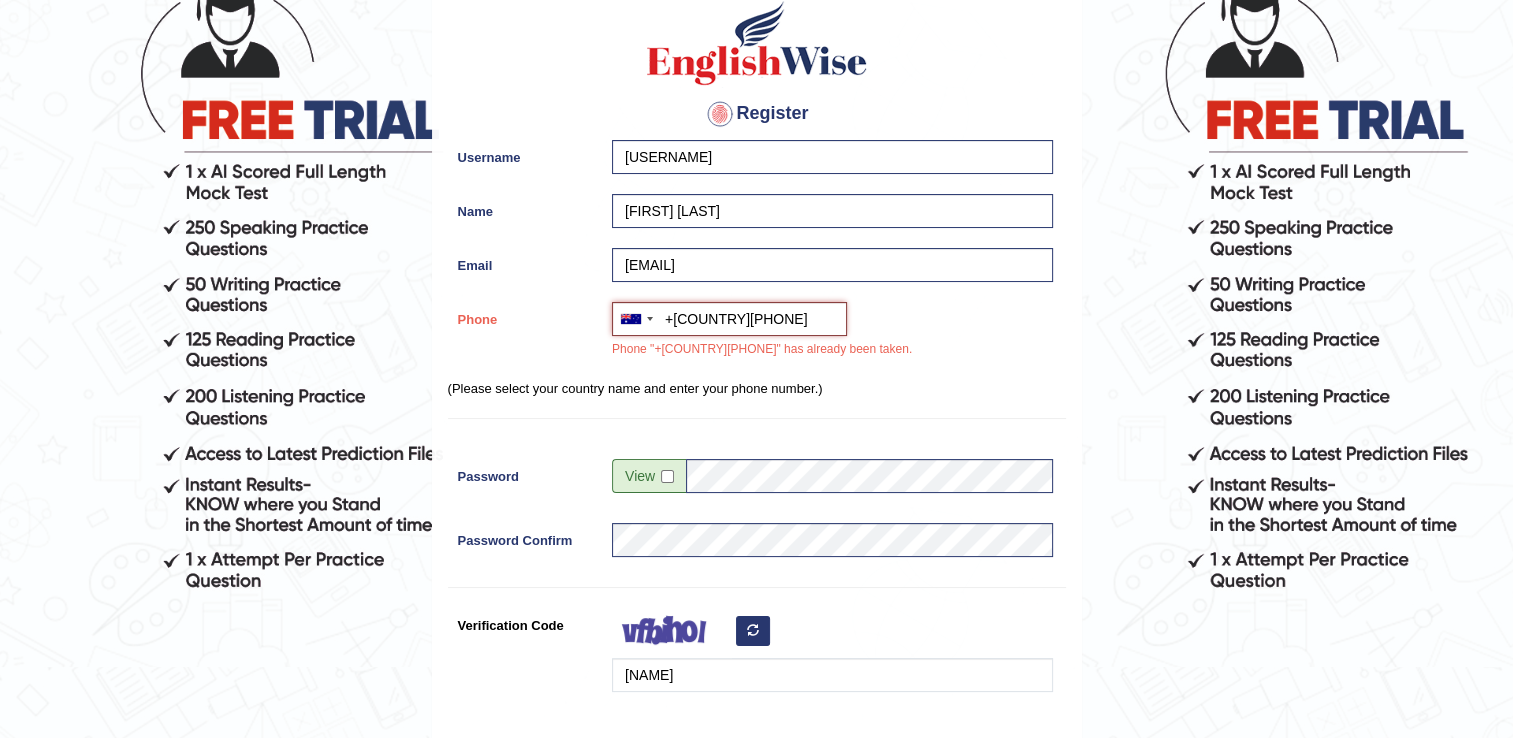 click on "+61436957612" at bounding box center (729, 319) 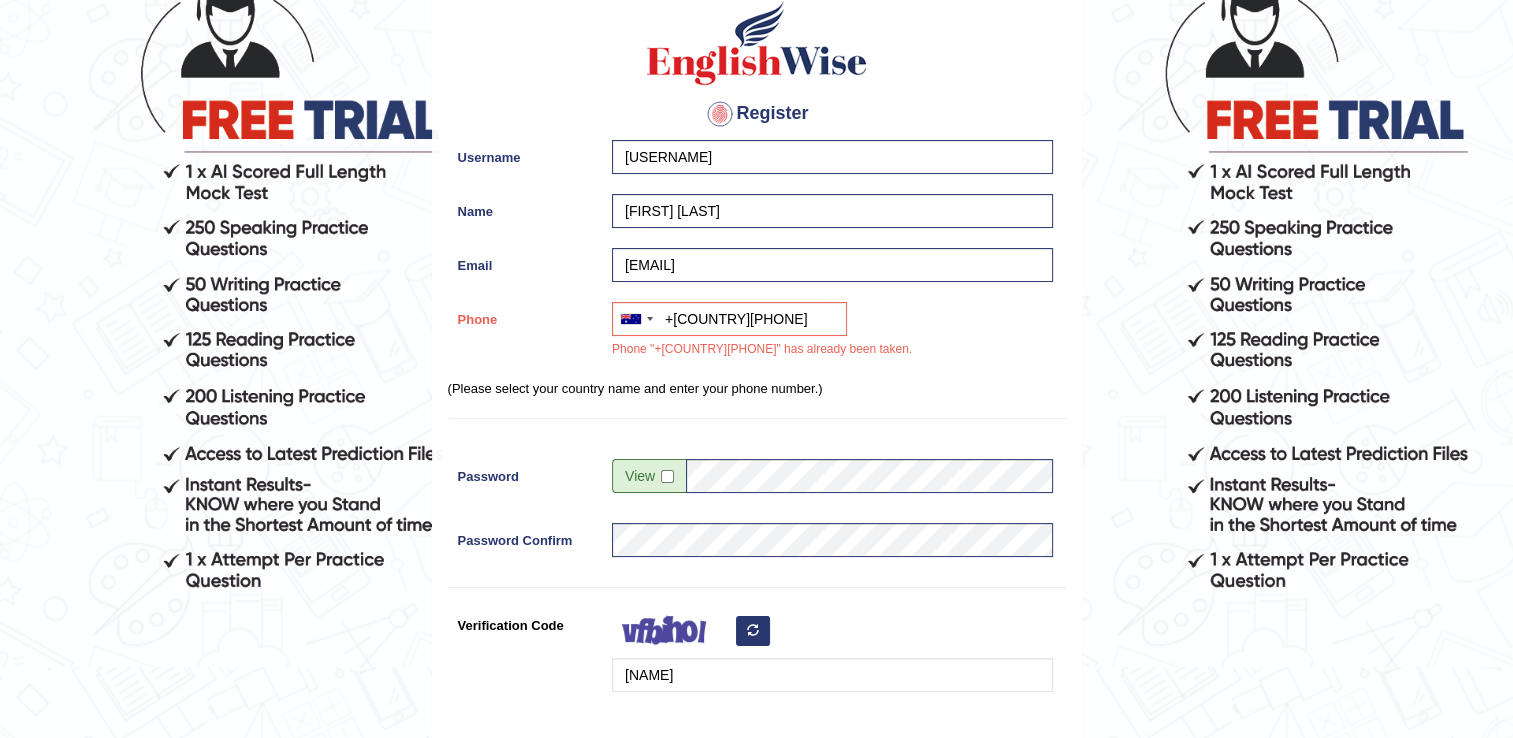 click on "Australia +61 India (भारत) +91 New Zealand +64 United States +1 Canada +1 United Arab Emirates (‫الإمارات العربية المتحدة‬‎) +971 Saudi Arabia (‫المملكة العربية السعودية‬‎) +966 Bahrain (‫البحرين‬‎) +973 Afghanistan (‫افغانستان‬‎) +93 Albania (Shqipëri) +355 Algeria (‫الجزائر‬‎) +213 American Samoa +1 Andorra +376 Angola +244 Anguilla +1 Antigua and Barbuda +1 Argentina +54 Armenia (Հայաստան) +374 Aruba +297 Australia +61 Austria (Österreich) +43 Azerbaijan (Azərbaycan) +994 Bahamas +1 Bahrain (‫البحرين‬‎) +973 Bangladesh (বাংলাদেশ) +880 Barbados +1 Belarus (Беларусь) +375 Belgium (België) +32 Belize +501 Benin (Bénin) +229 Bermuda +1 Bhutan (འབྲུག) +975 Bolivia +591 Bosnia and Herzegovina (Босна и Херцеговина) +387 Botswana +267 Brazil (Brasil) +55 British Indian Ocean Territory +246 British Virgin Islands +1 Brunei +673 +359" at bounding box center [827, 335] 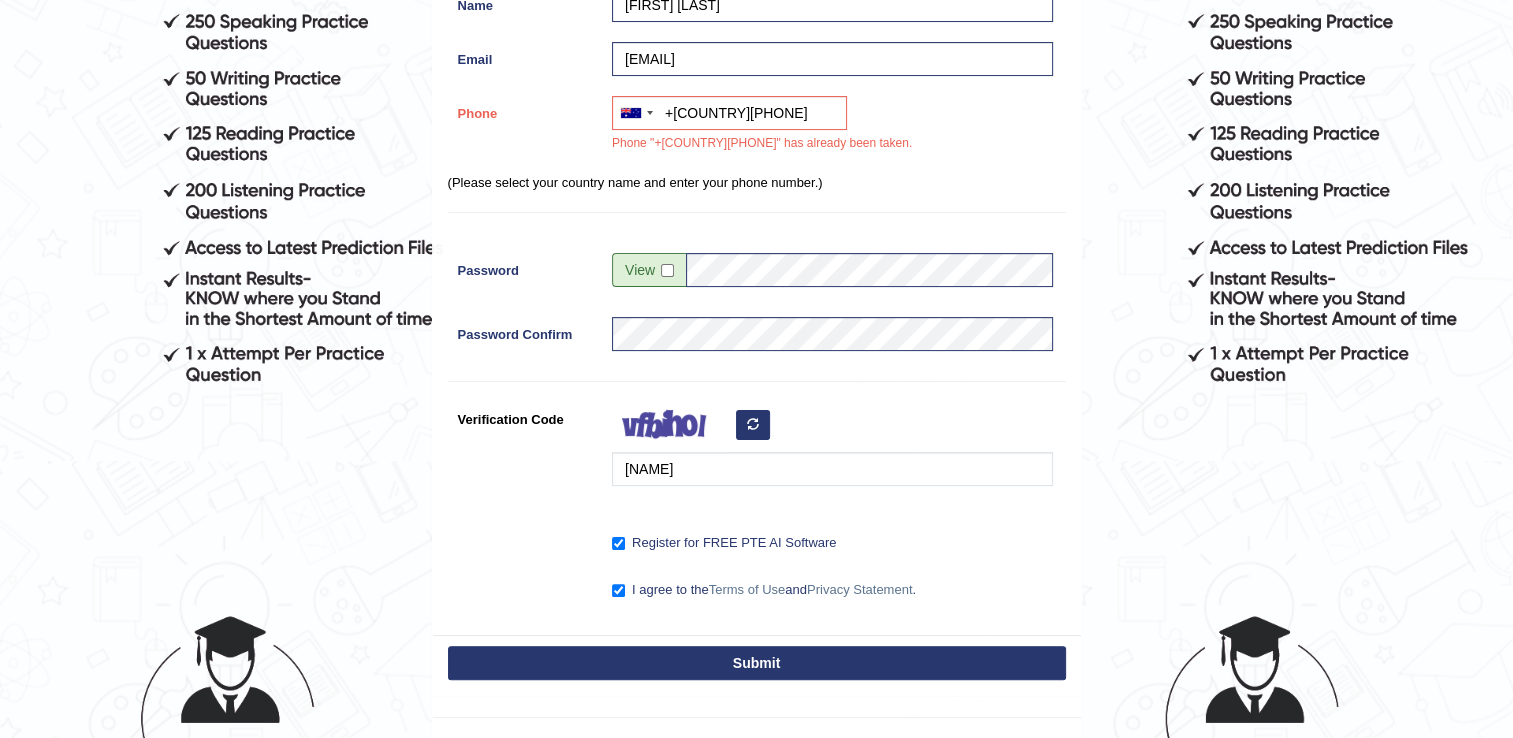 scroll, scrollTop: 392, scrollLeft: 0, axis: vertical 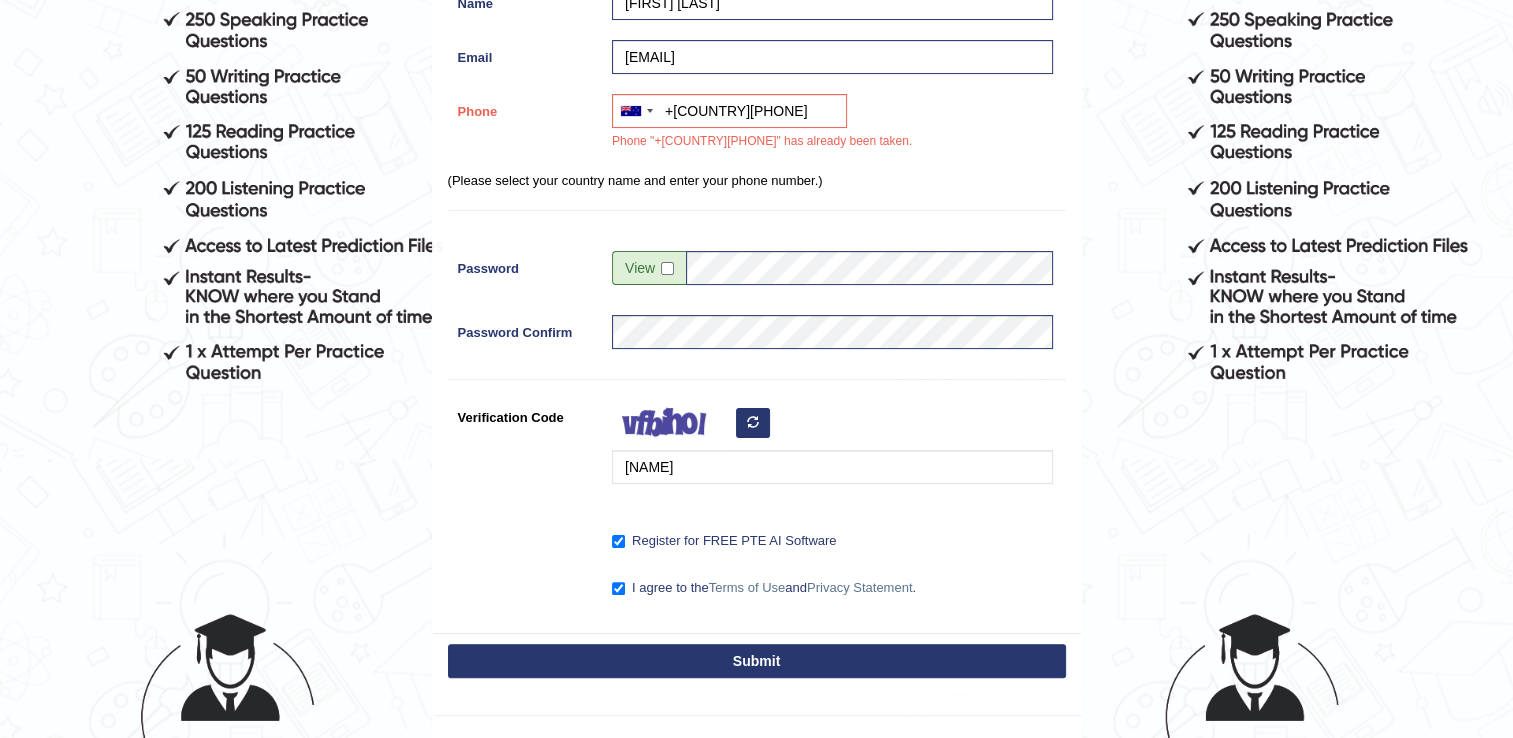 click on "Submit" at bounding box center (757, 661) 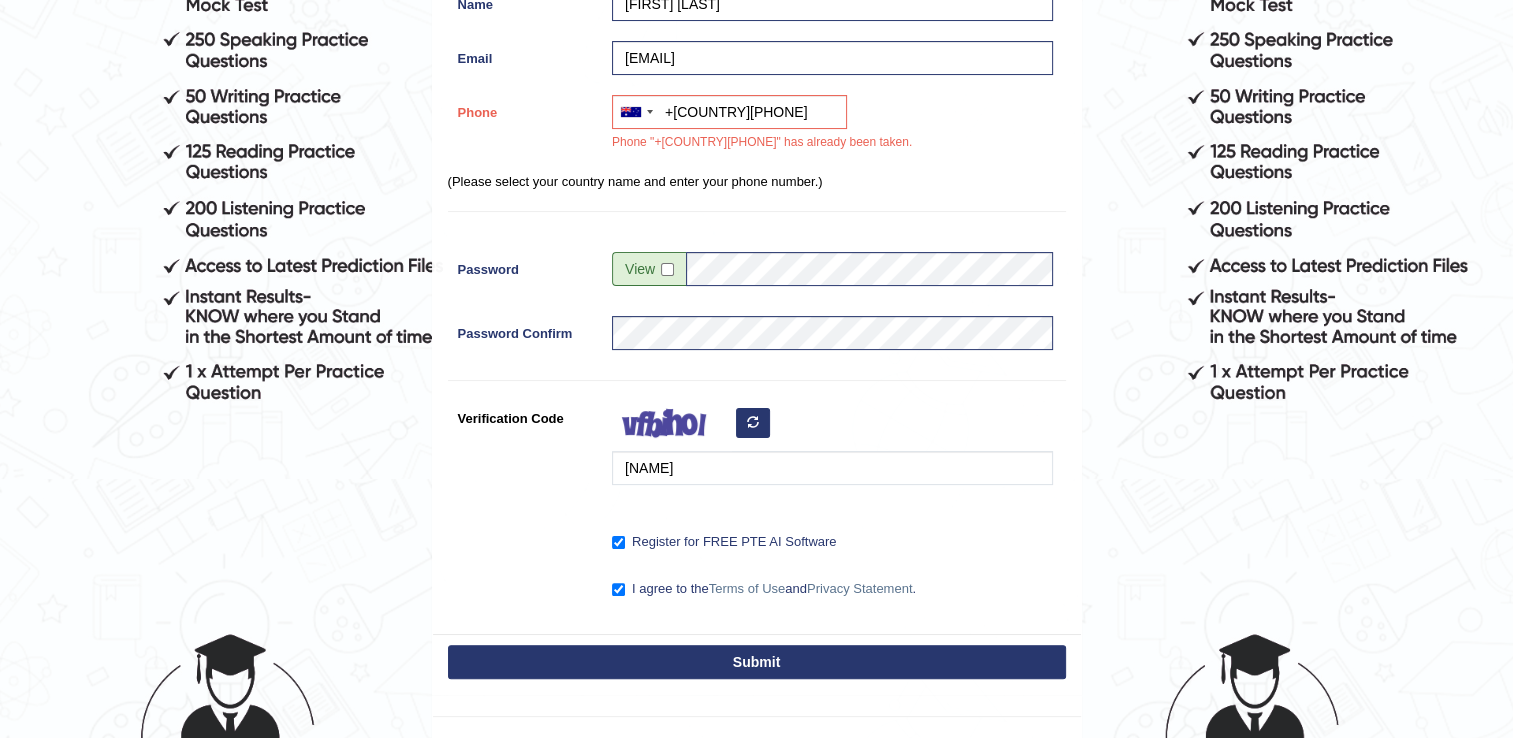 click on "Submit" at bounding box center [757, 662] 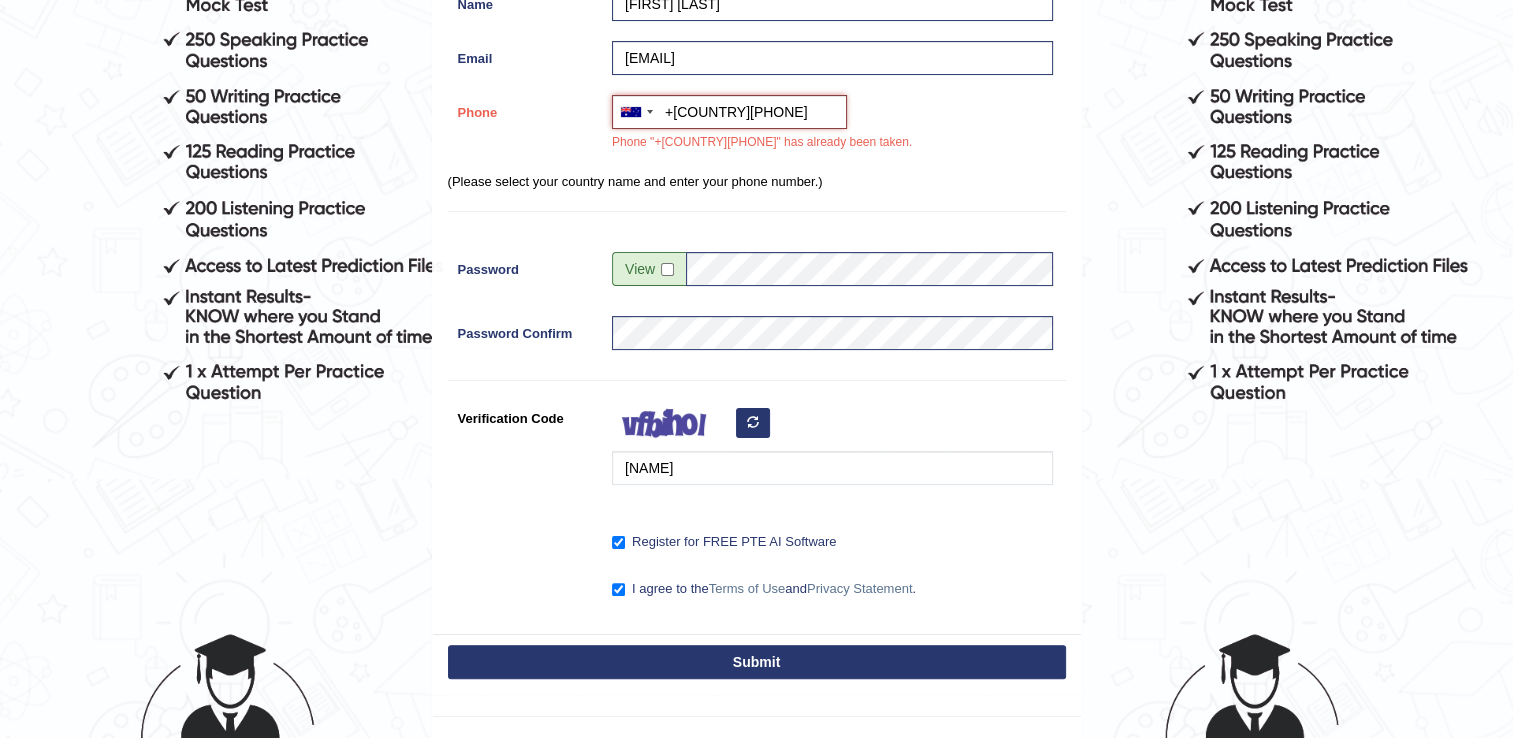 click on "+61436957612" at bounding box center (729, 112) 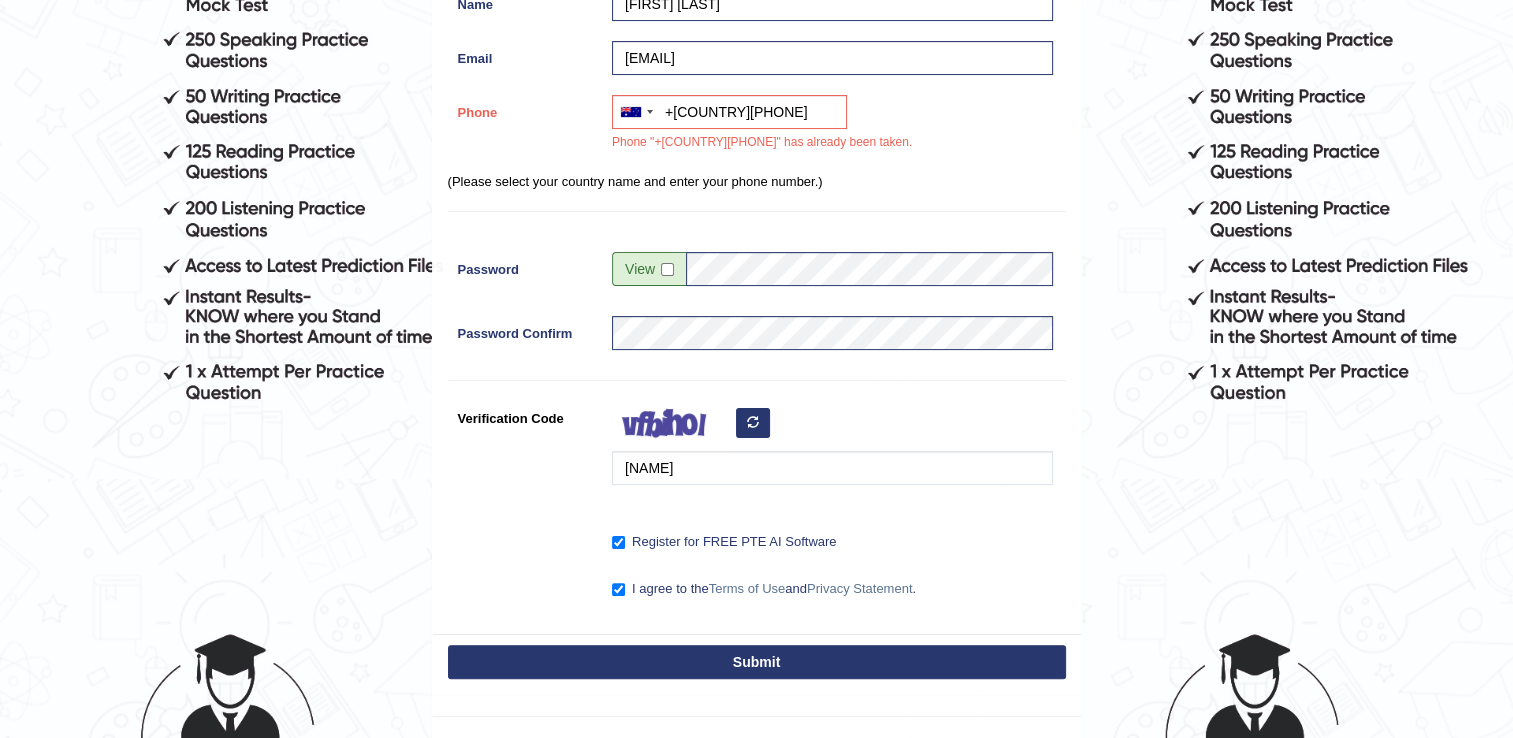 click on "Australia +61 India (भारत) +91 New Zealand +64 United States +1 Canada +1 United Arab Emirates (‫الإمارات العربية المتحدة‬‎) +971 Saudi Arabia (‫المملكة العربية السعودية‬‎) +966 Bahrain (‫البحرين‬‎) +973 Afghanistan (‫افغانستان‬‎) +93 Albania (Shqipëri) +355 Algeria (‫الجزائر‬‎) +213 American Samoa +1 Andorra +376 Angola +244 Anguilla +1 Antigua and Barbuda +1 Argentina +54 Armenia (Հայաստան) +374 Aruba +297 Australia +61 Austria (Österreich) +43 Azerbaijan (Azərbaycan) +994 Bahamas +1 Bahrain (‫البحرين‬‎) +973 Bangladesh (বাংলাদেশ) +880 Barbados +1 Belarus (Беларусь) +375 Belgium (België) +32 Belize +501 Benin (Bénin) +229 Bermuda +1 Bhutan (འབྲུག) +975 Bolivia +591 Bosnia and Herzegovina (Босна и Херцеговина) +387 Botswana +267 Brazil (Brasil) +55 British Indian Ocean Territory +246 British Virgin Islands +1 Brunei +673 +359" at bounding box center (827, 128) 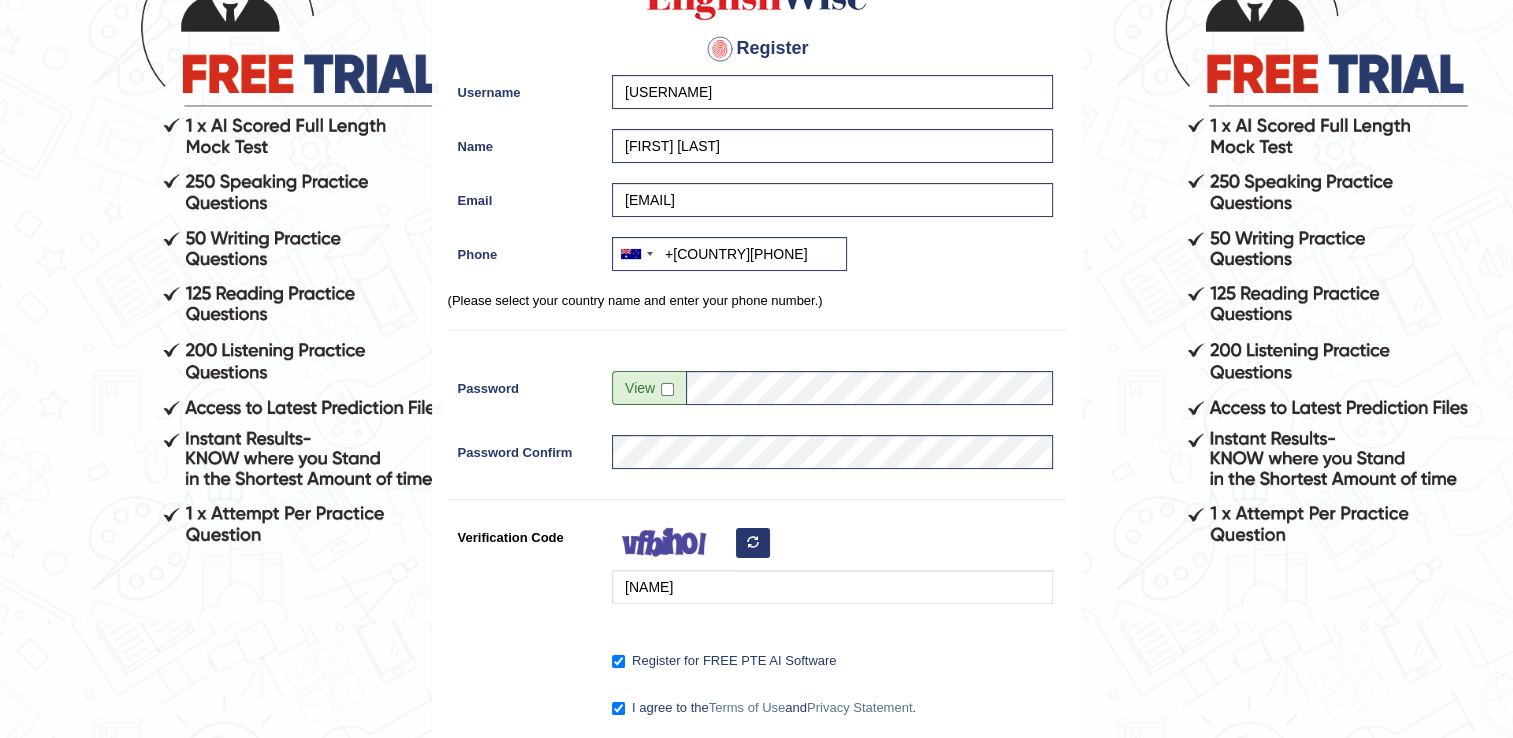 scroll, scrollTop: 229, scrollLeft: 0, axis: vertical 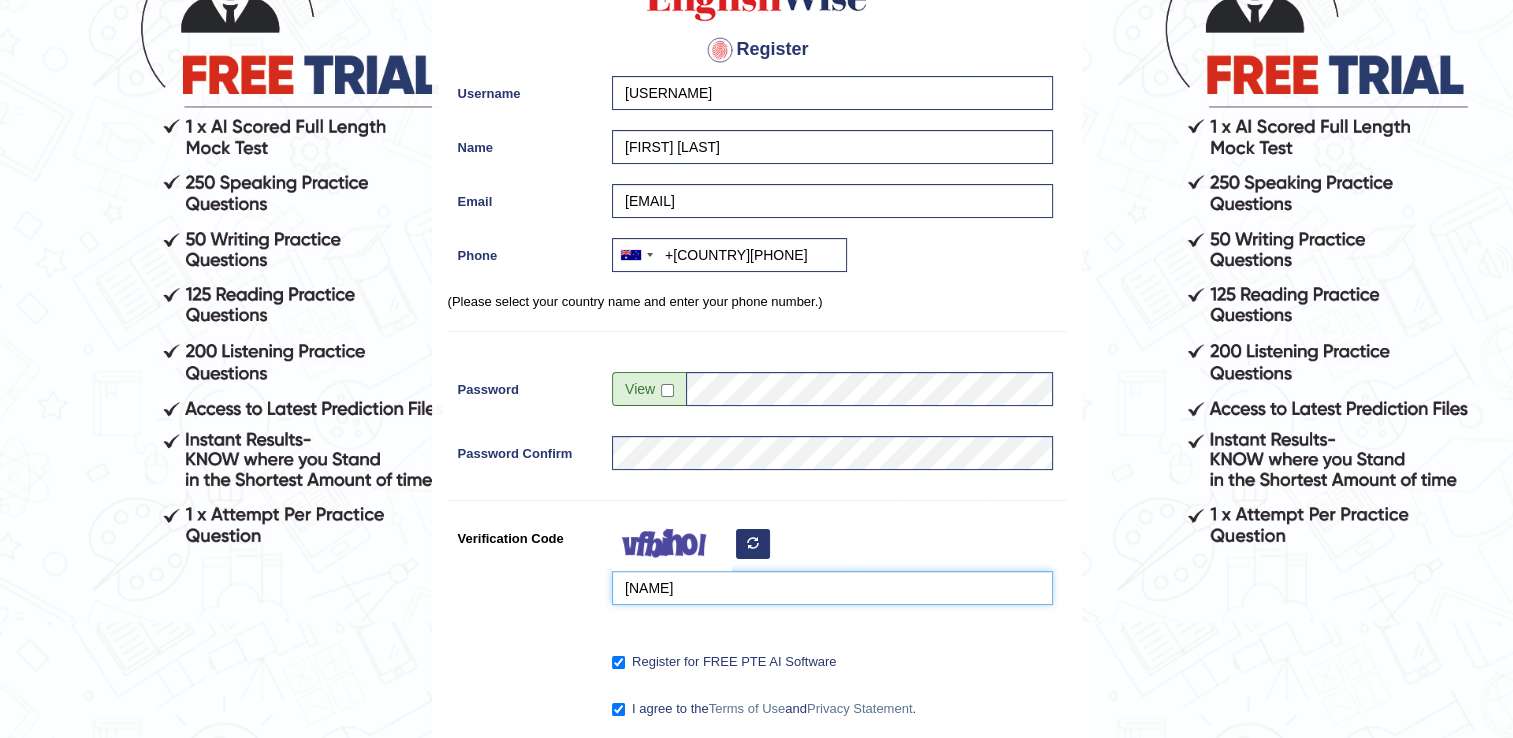 click on "oubaiz" at bounding box center [832, 588] 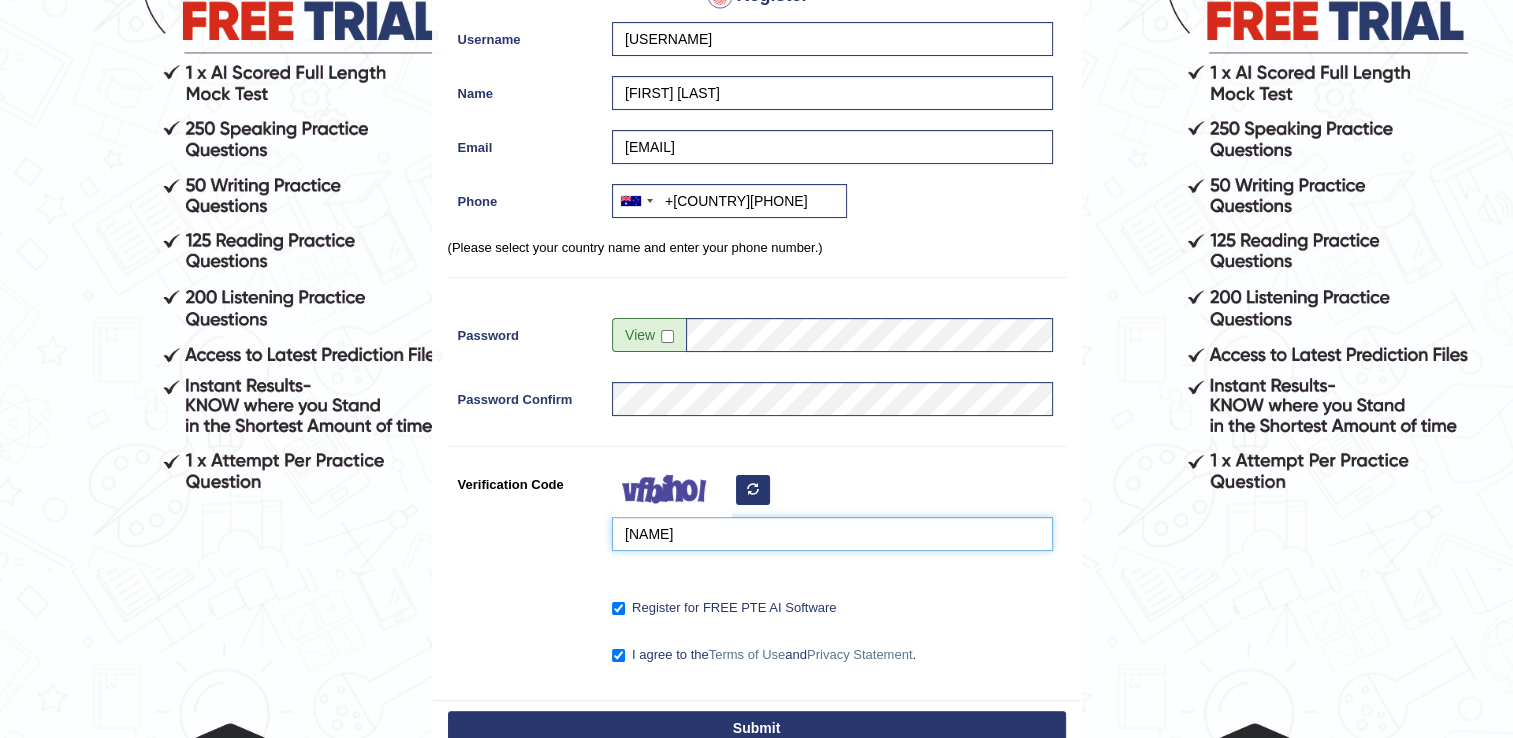 scroll, scrollTop: 328, scrollLeft: 0, axis: vertical 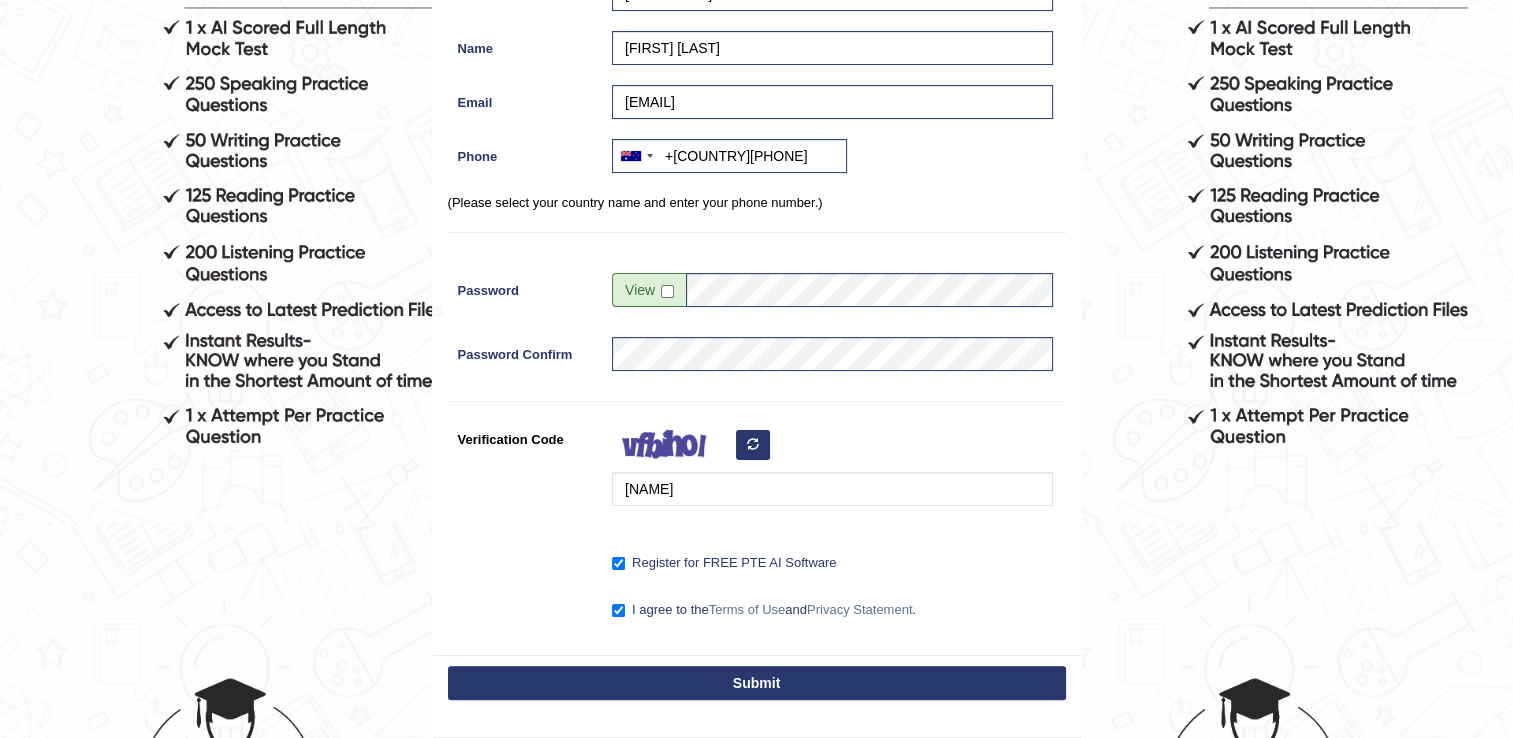 click on "Submit" at bounding box center (757, 683) 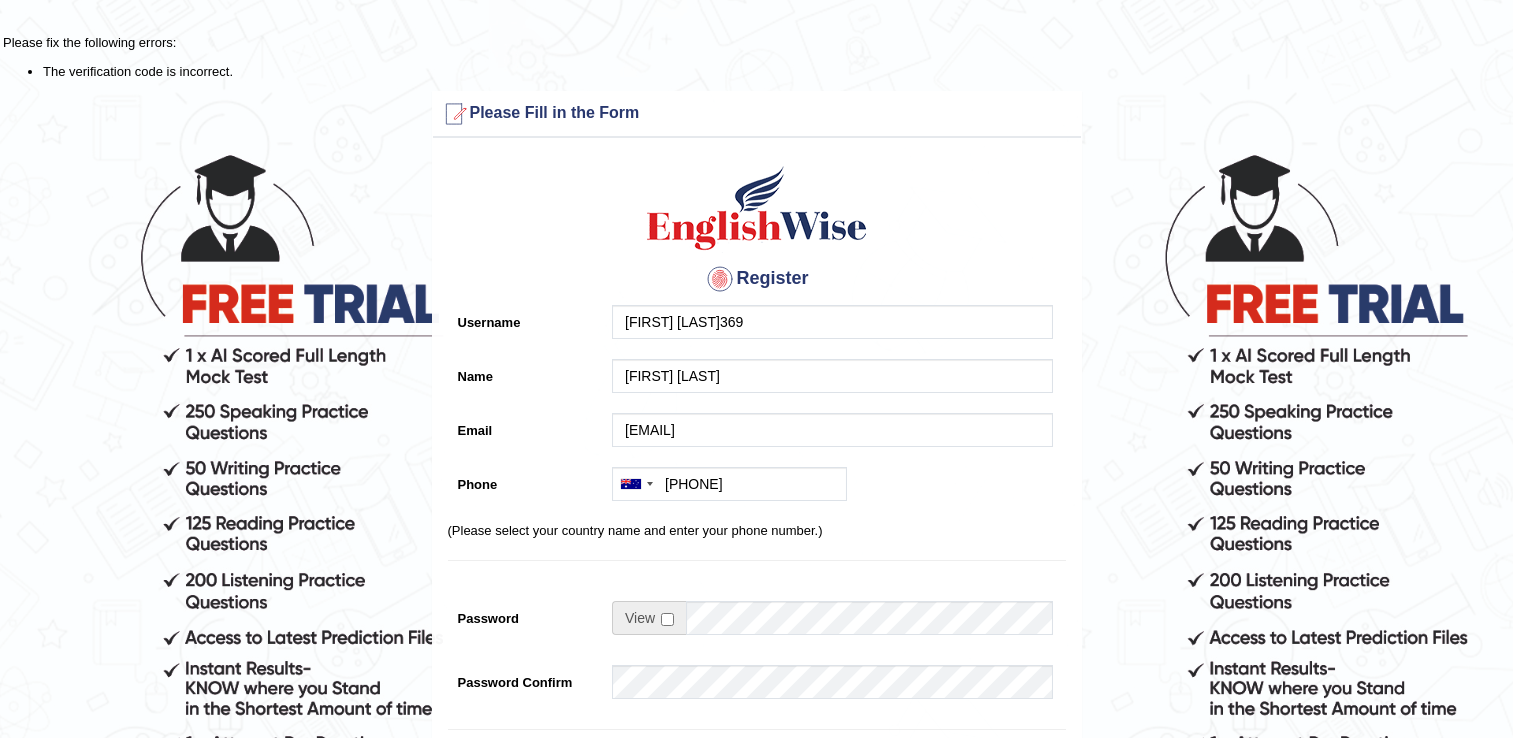 scroll, scrollTop: 0, scrollLeft: 0, axis: both 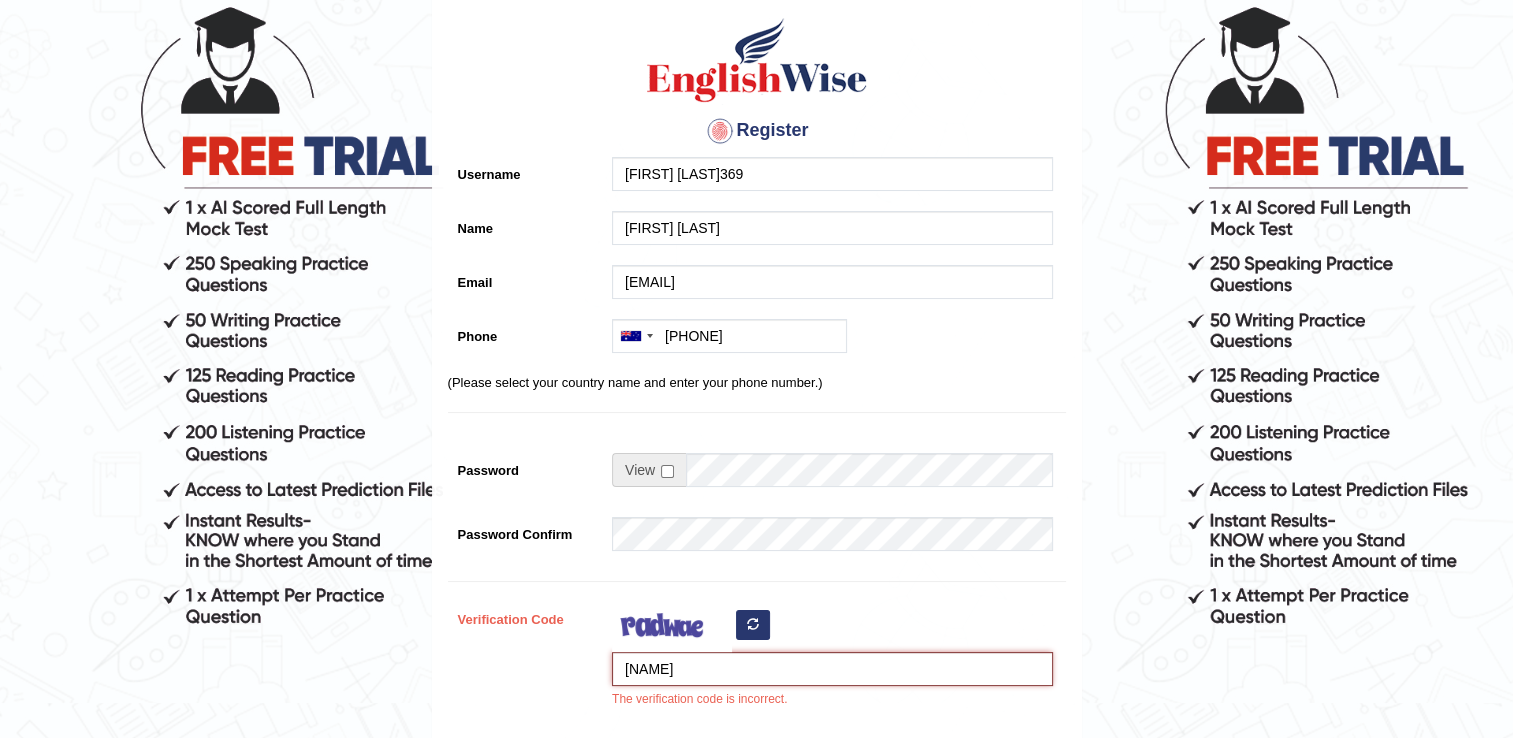 drag, startPoint x: 677, startPoint y: 677, endPoint x: 612, endPoint y: 677, distance: 65 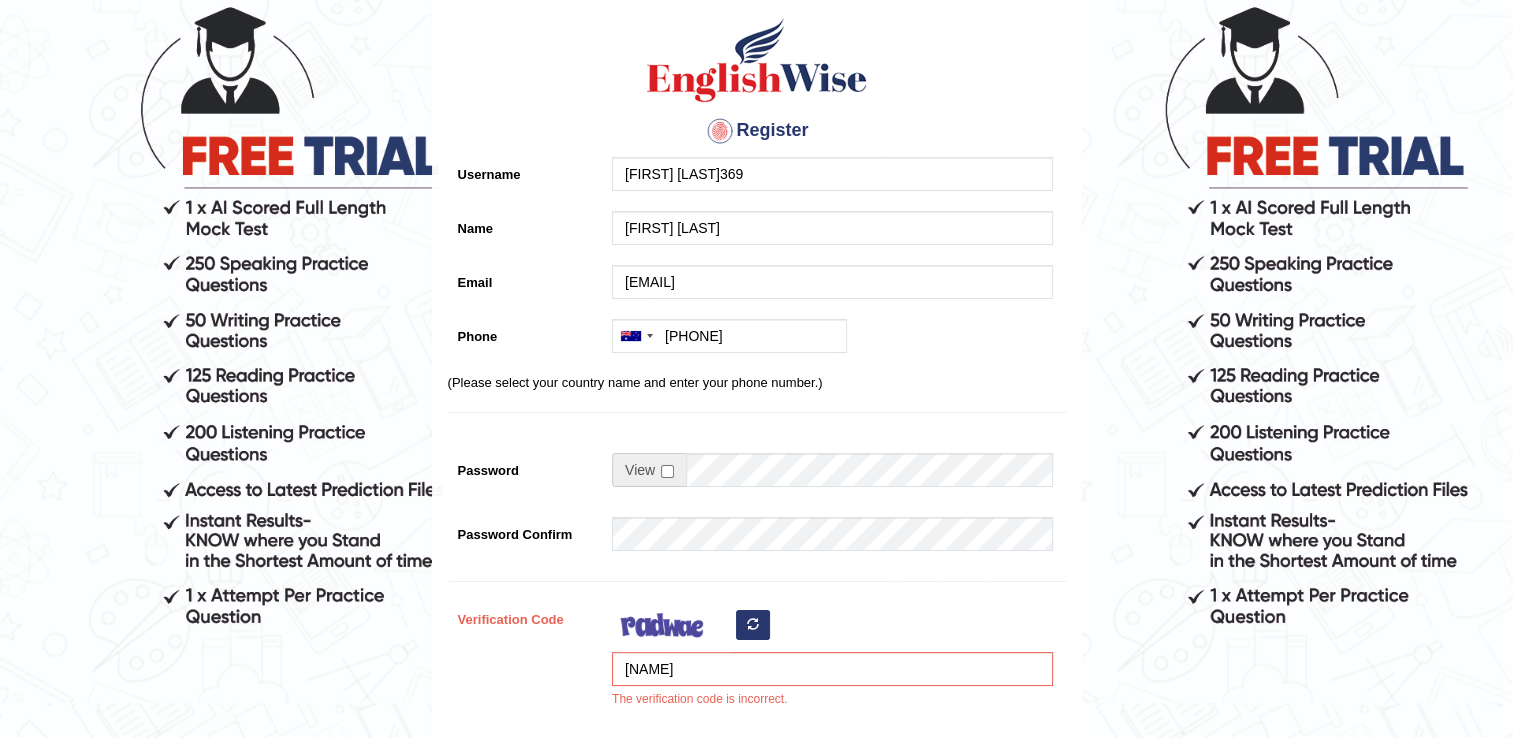 click at bounding box center [753, 625] 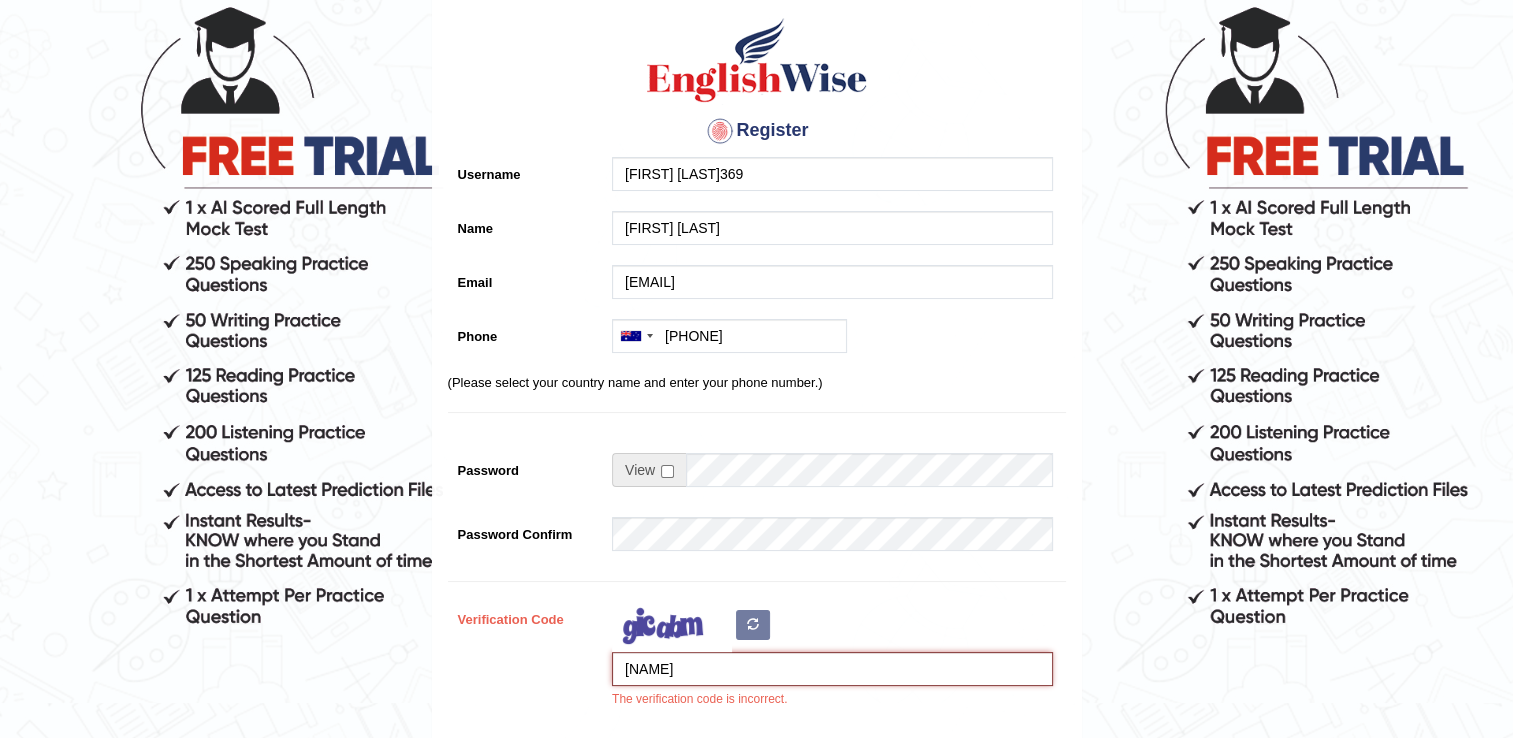 click on "[NAME]" at bounding box center [832, 669] 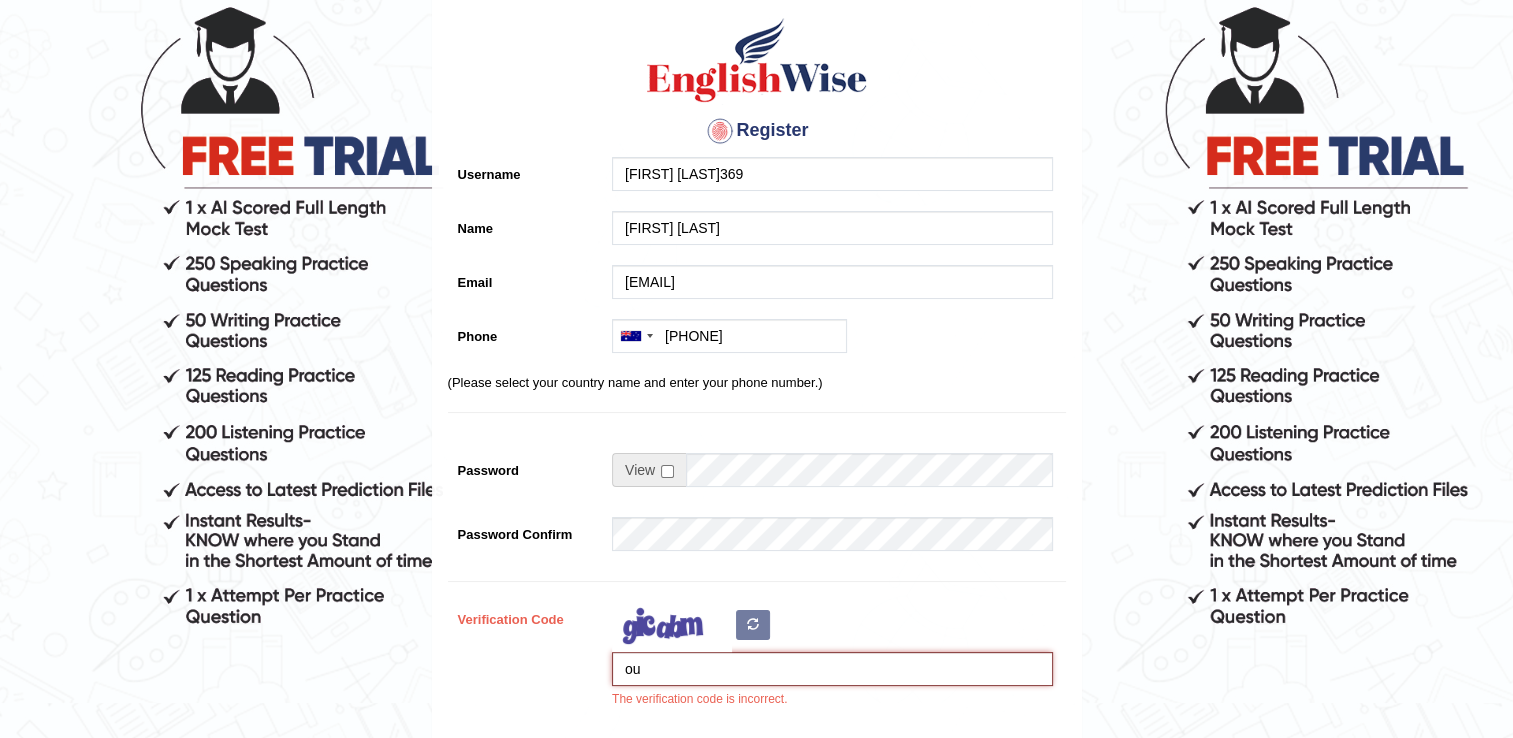type on "o" 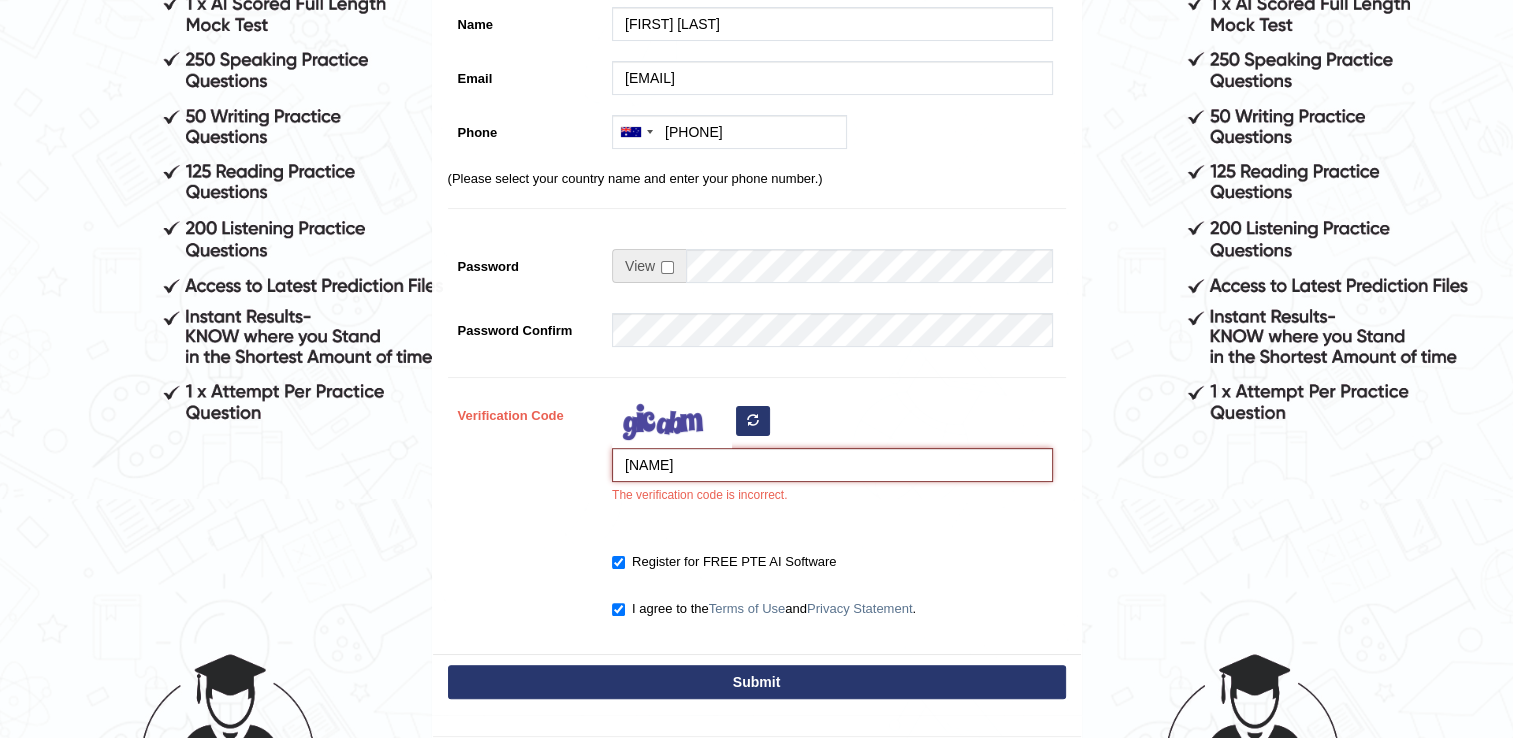 scroll, scrollTop: 352, scrollLeft: 0, axis: vertical 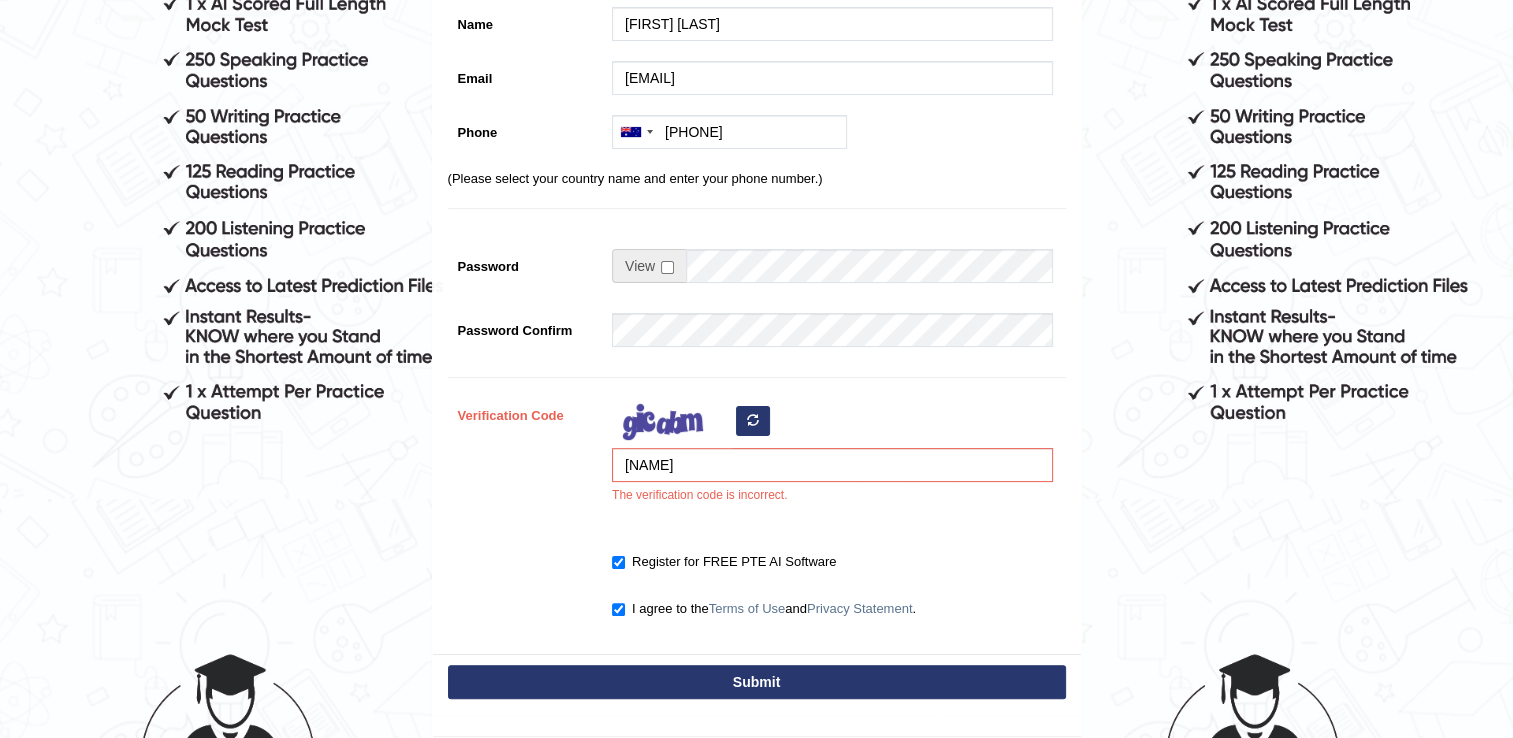 click on "Submit" at bounding box center [757, 682] 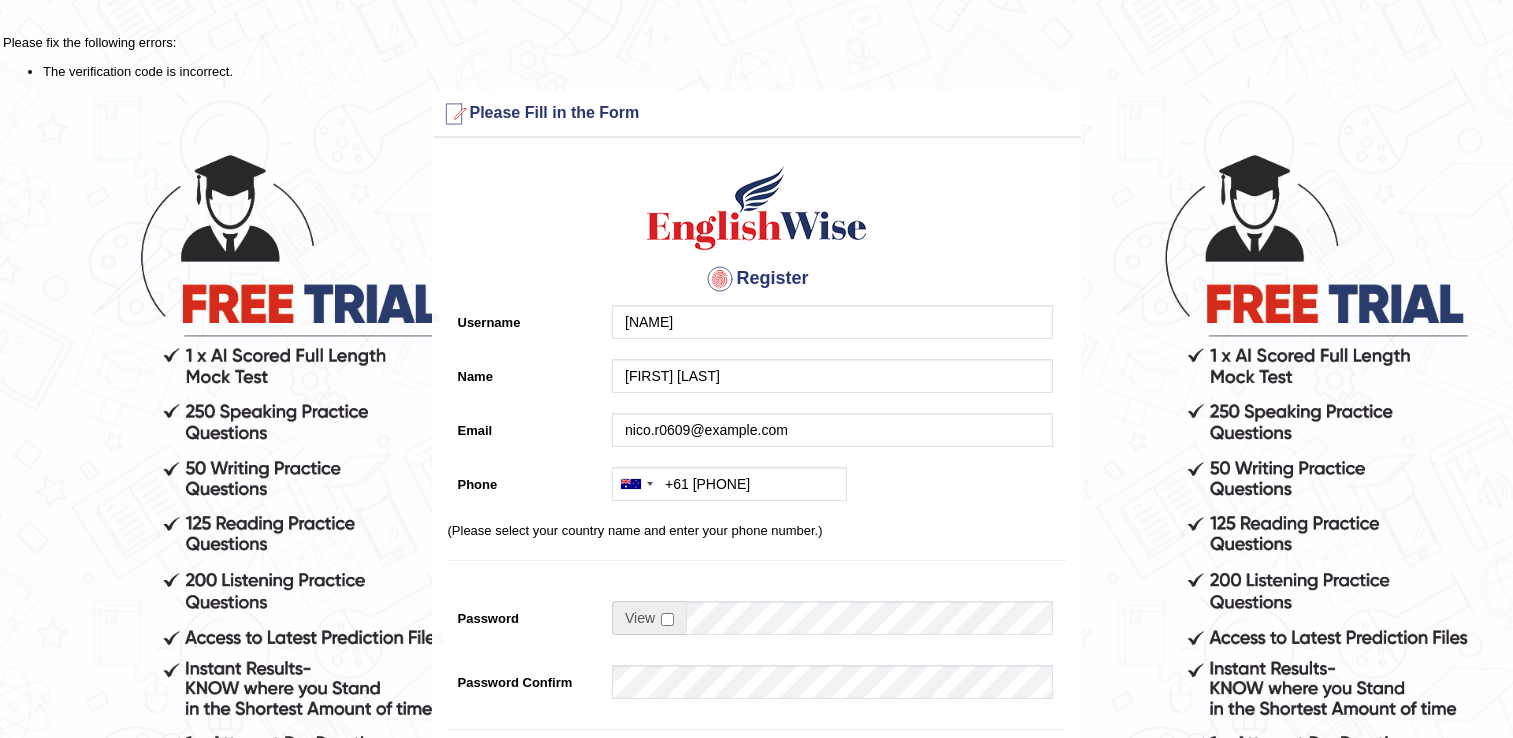 scroll, scrollTop: 0, scrollLeft: 0, axis: both 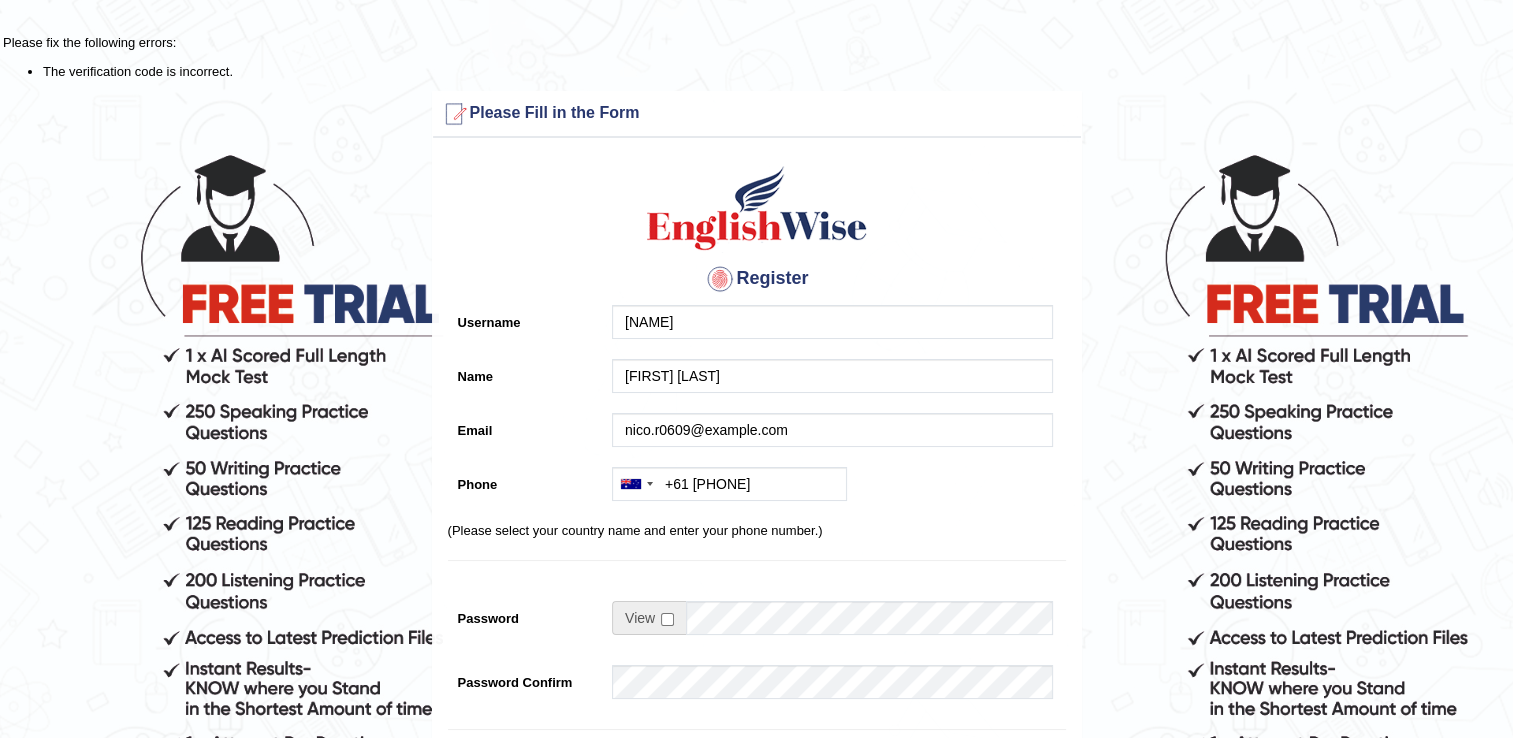 click on "(Please select your country name and enter your phone number.)" at bounding box center (757, 530) 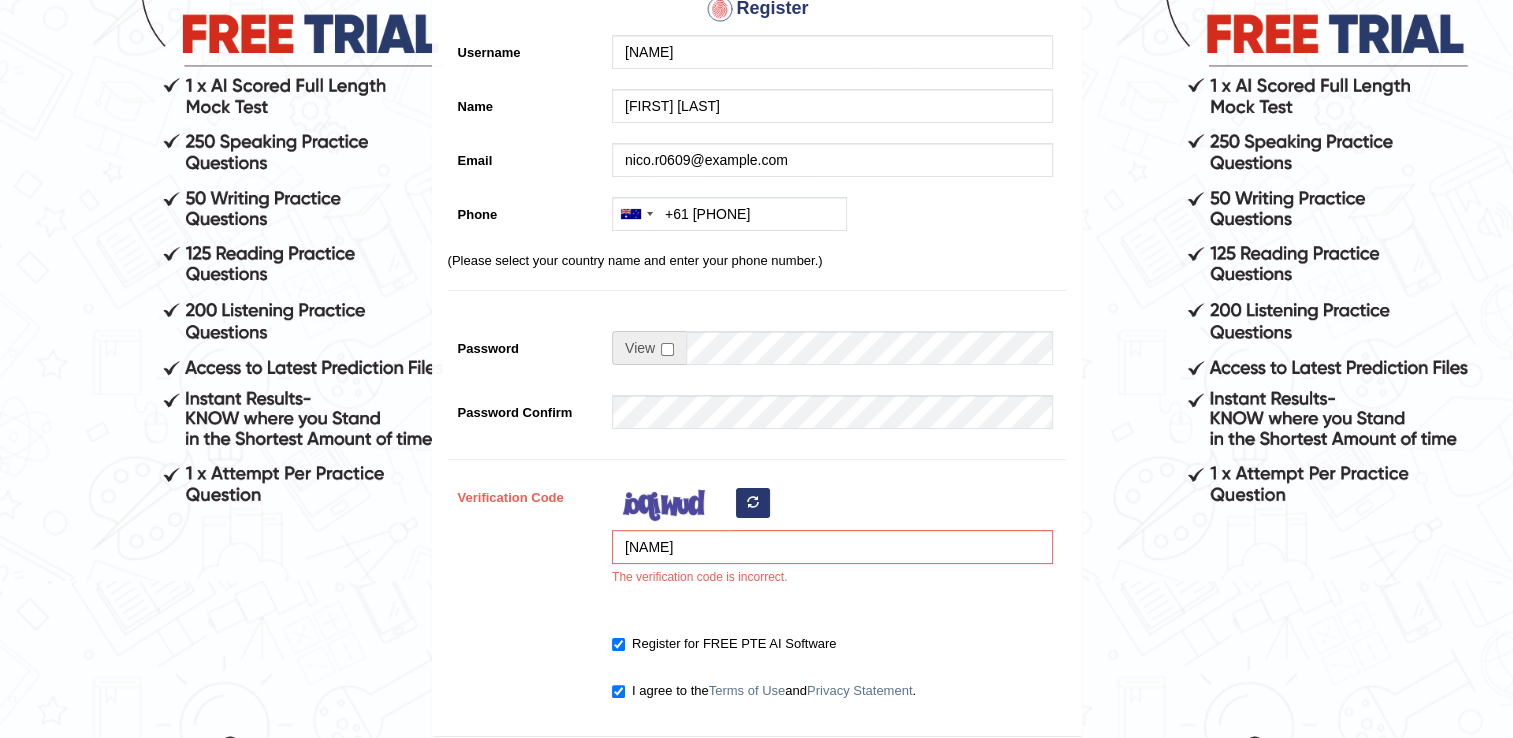 scroll, scrollTop: 271, scrollLeft: 0, axis: vertical 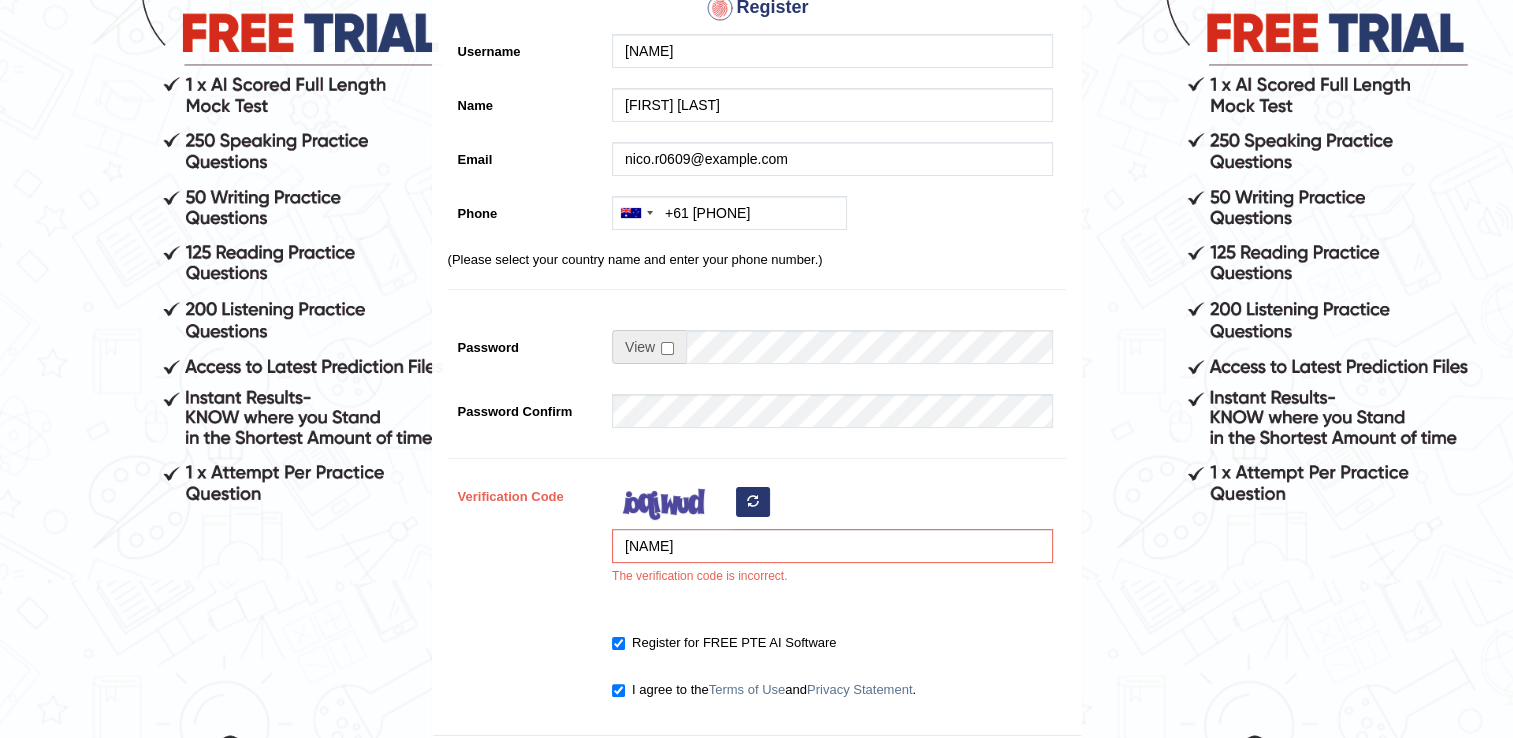 click at bounding box center [753, 502] 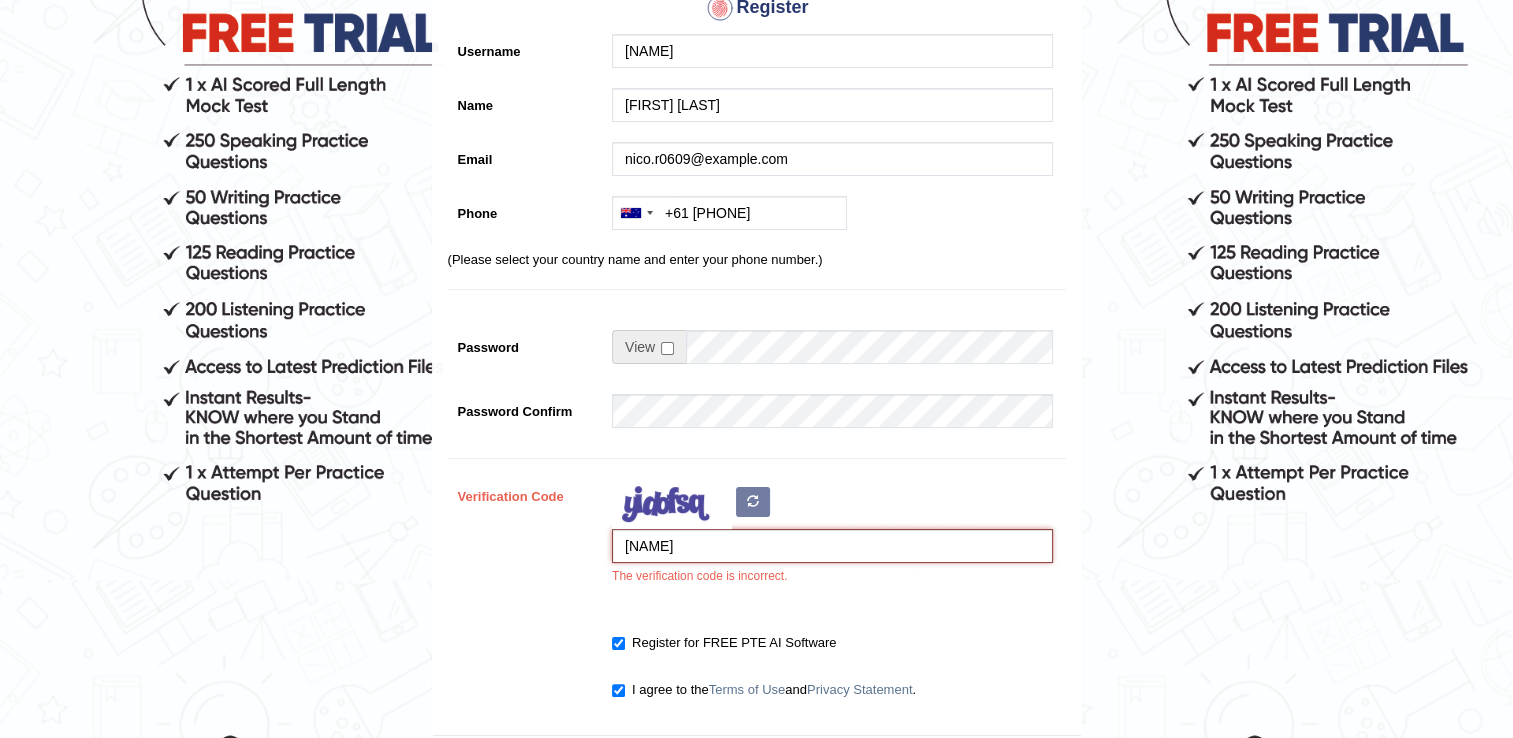 click on "[NAME]" at bounding box center (832, 546) 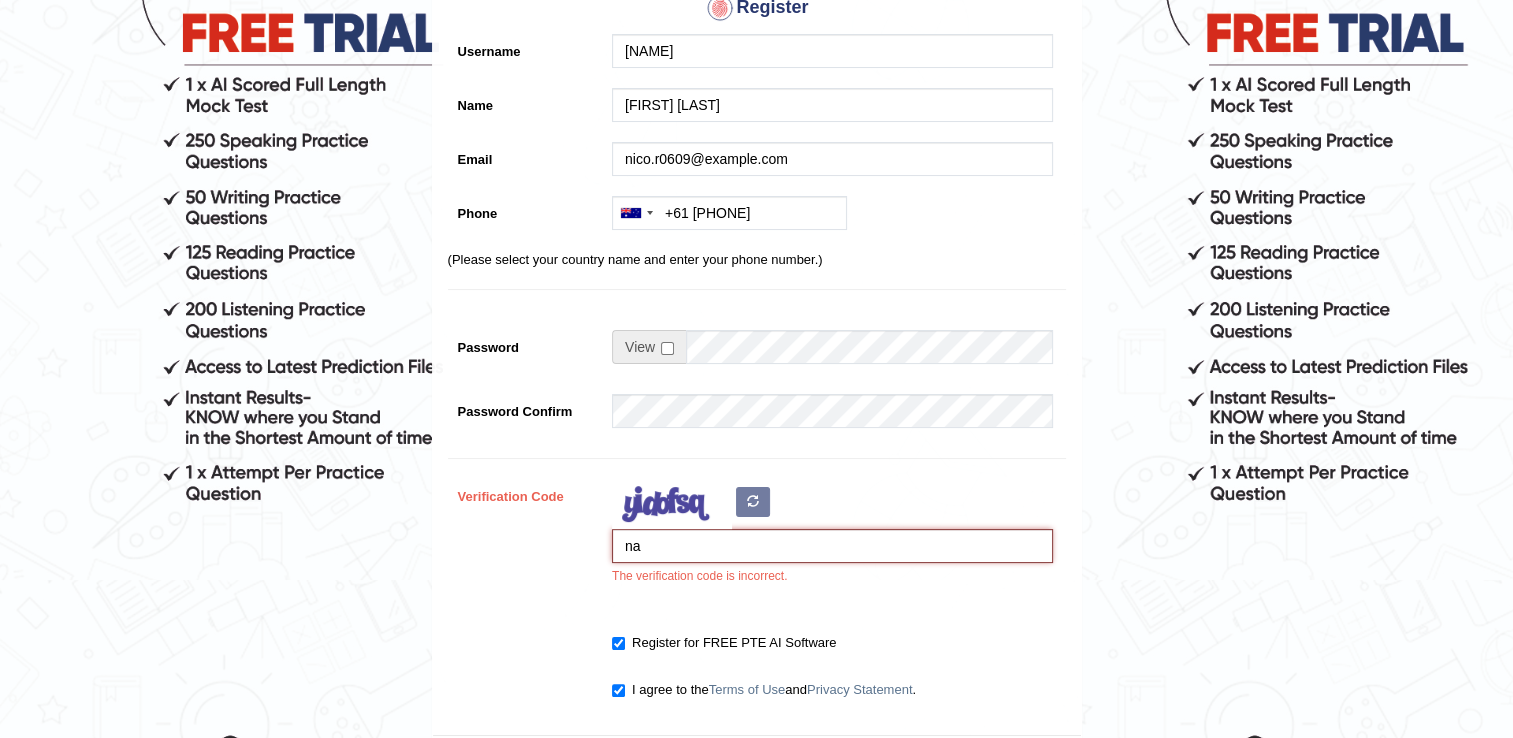 type on "n" 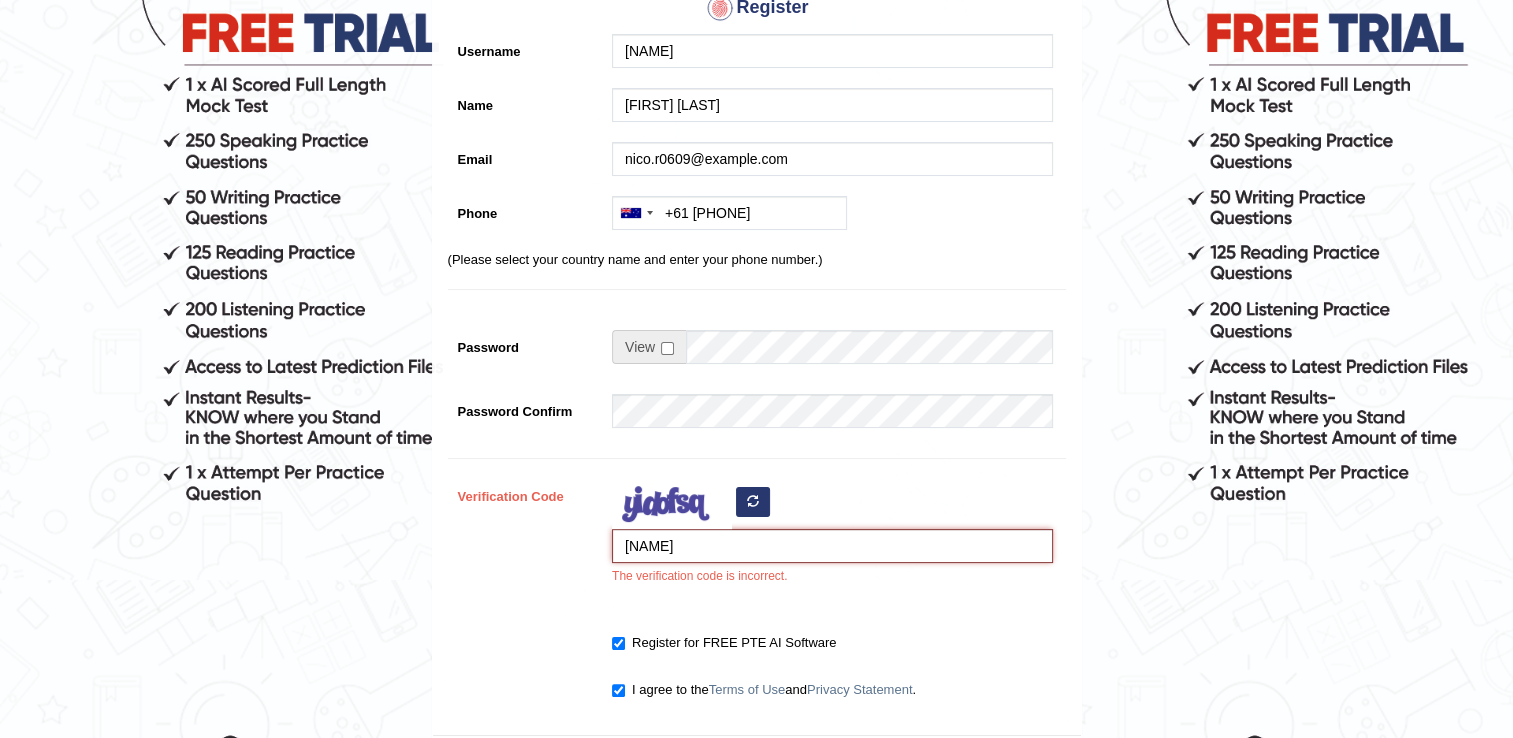 scroll, scrollTop: 392, scrollLeft: 0, axis: vertical 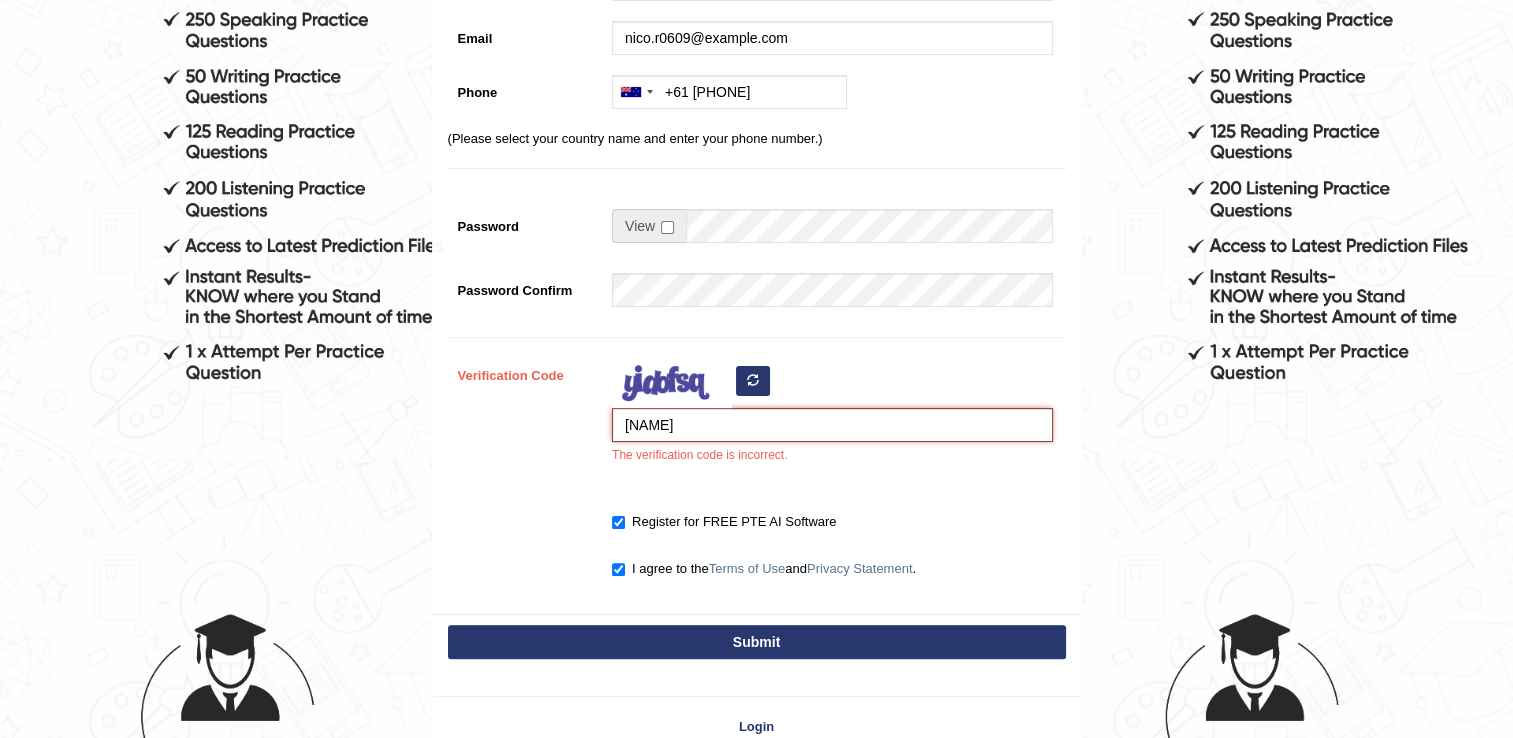 type on "zesueep" 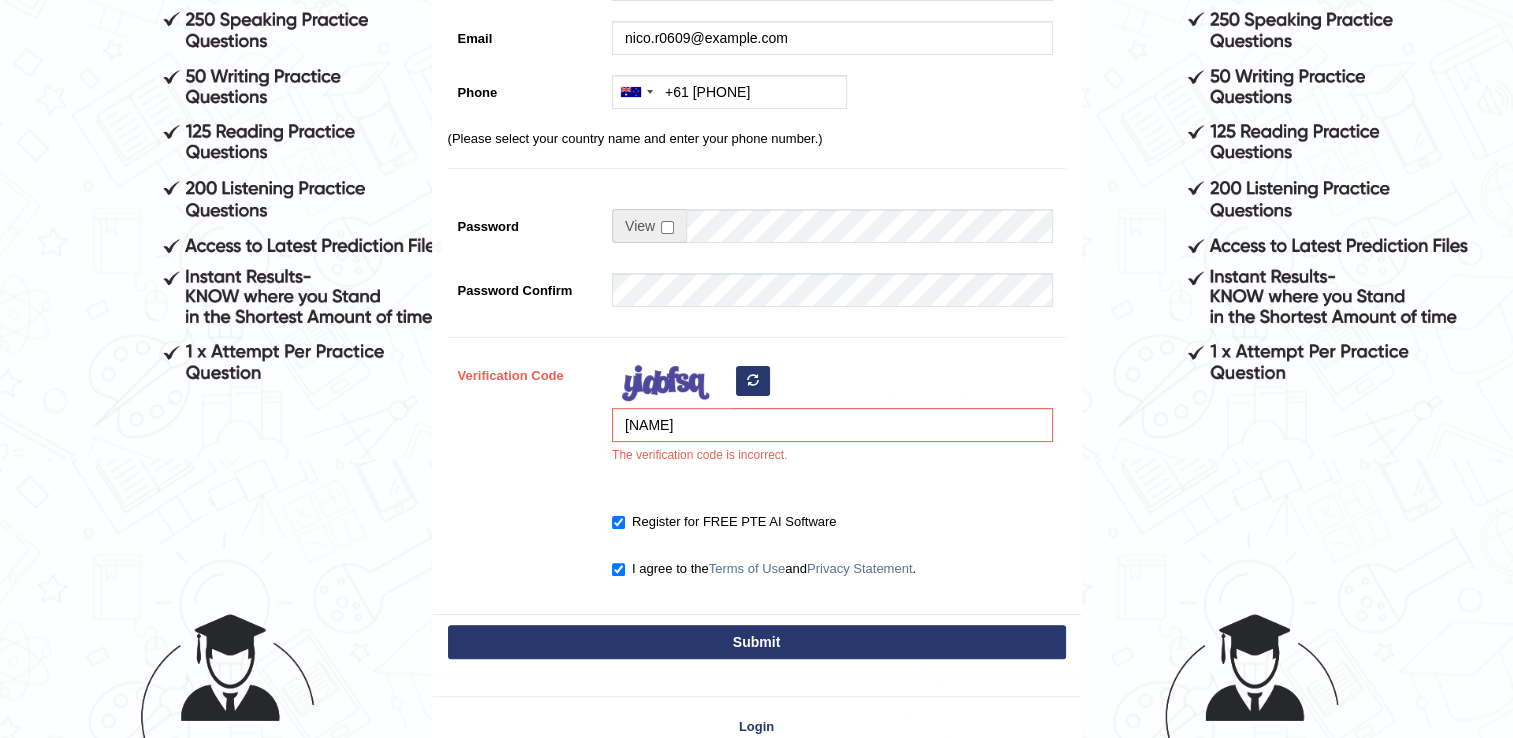 click on "Submit" at bounding box center [757, 642] 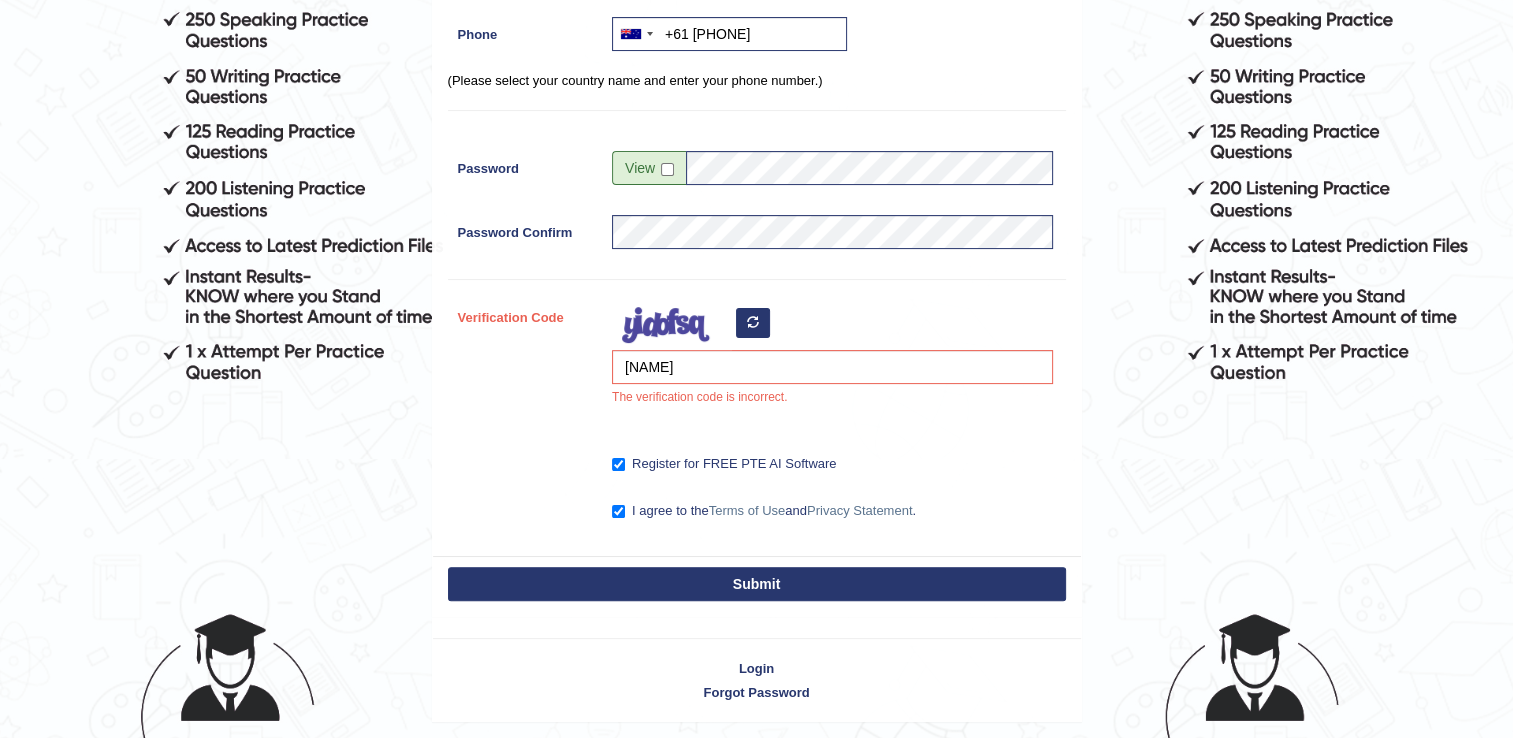 scroll, scrollTop: 335, scrollLeft: 0, axis: vertical 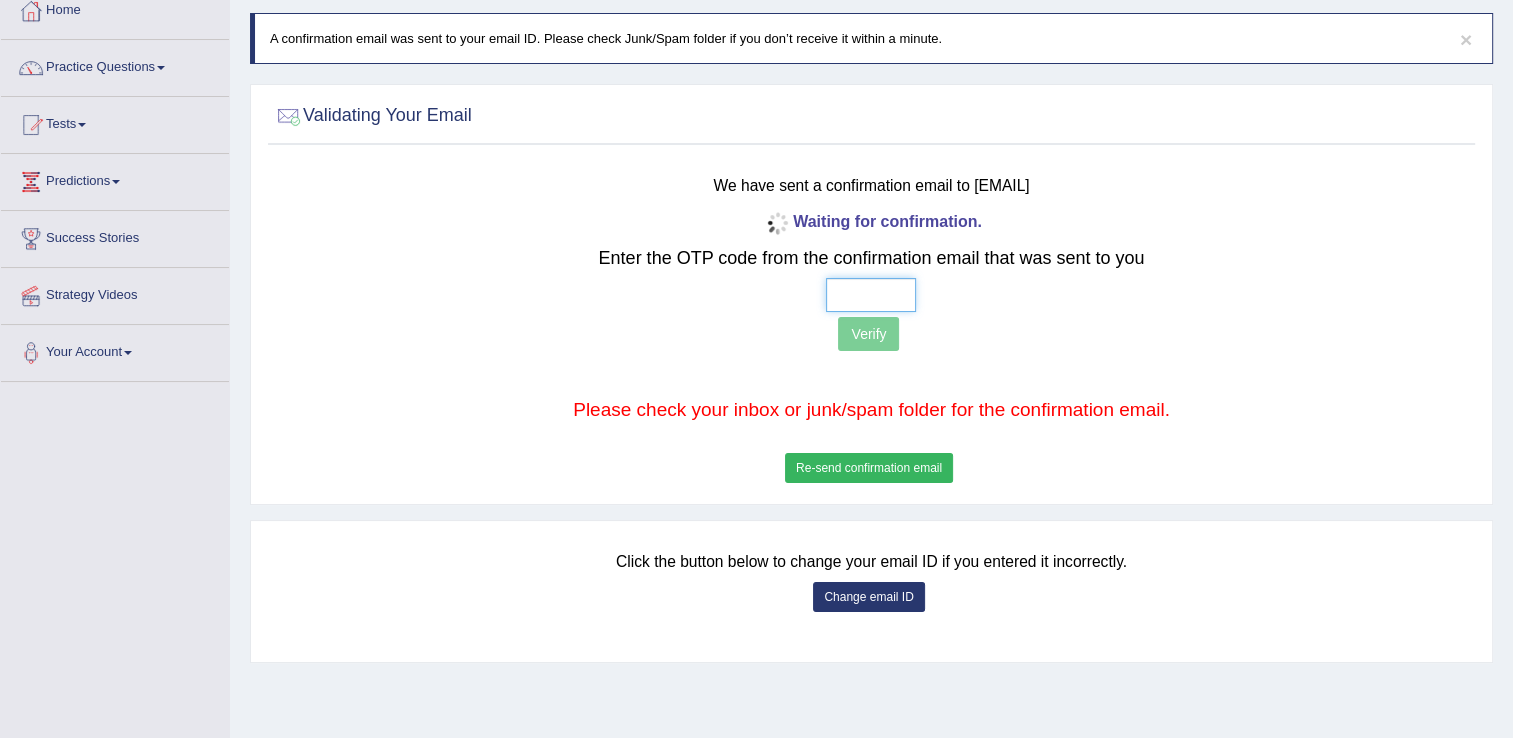 click at bounding box center [871, 295] 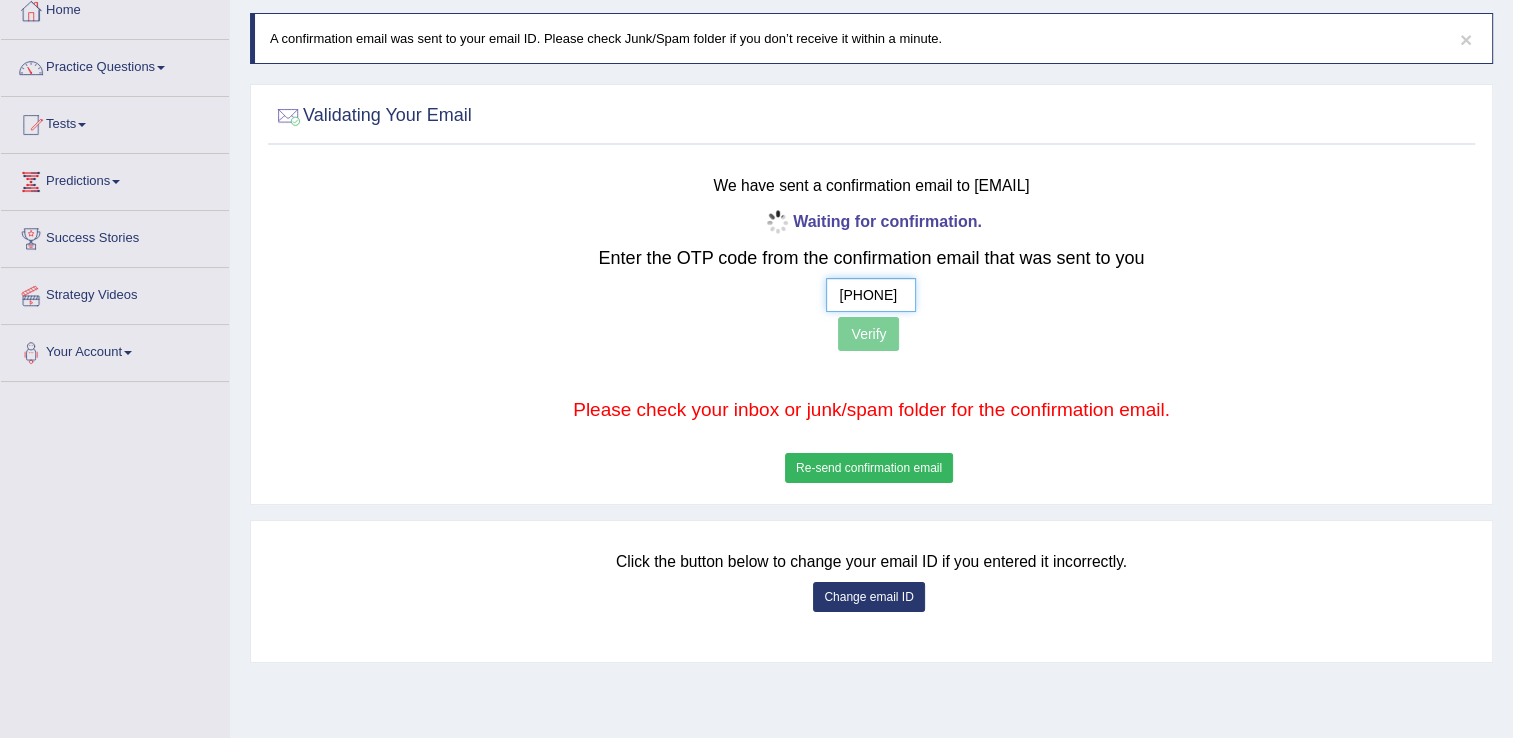 type on "[PHONE]" 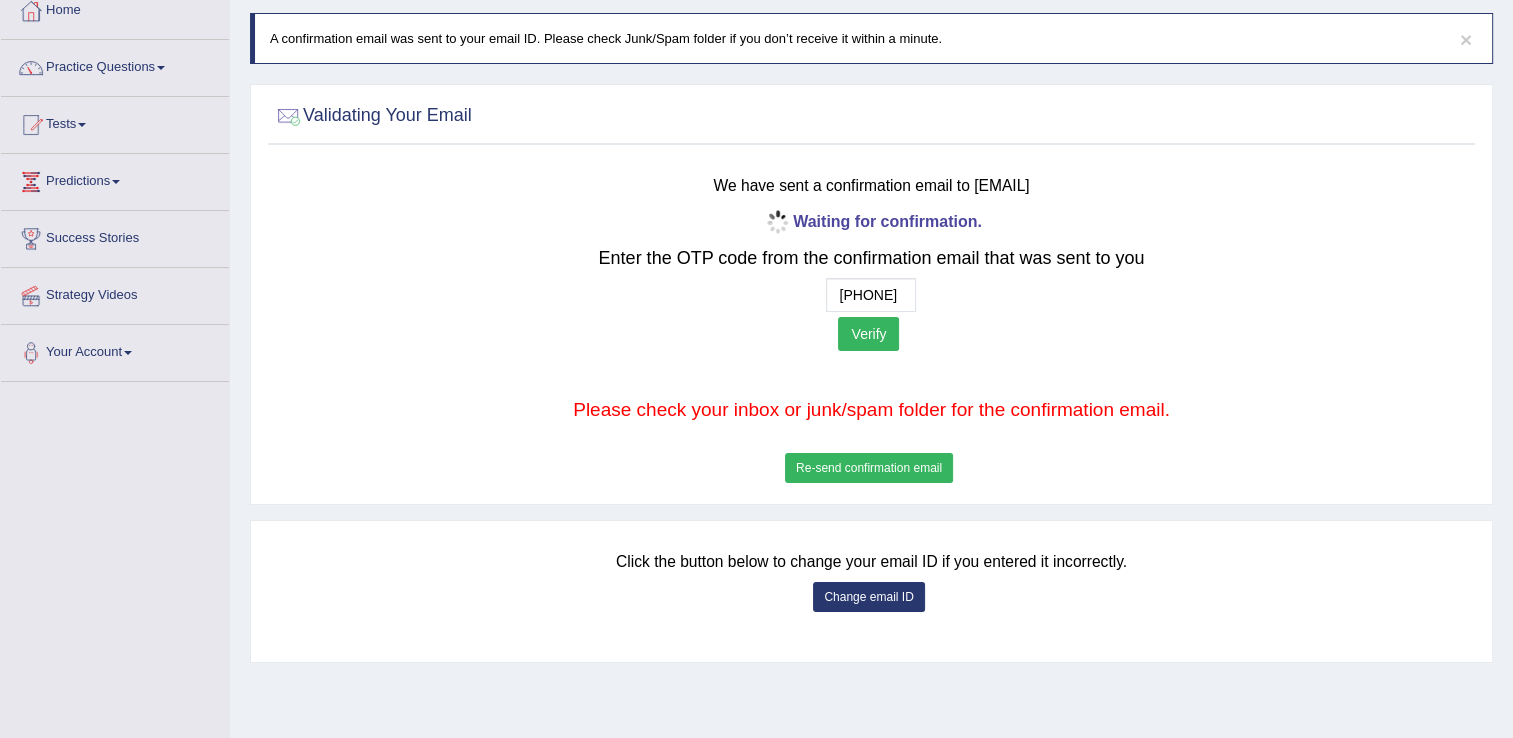 click on "Verify" at bounding box center (868, 334) 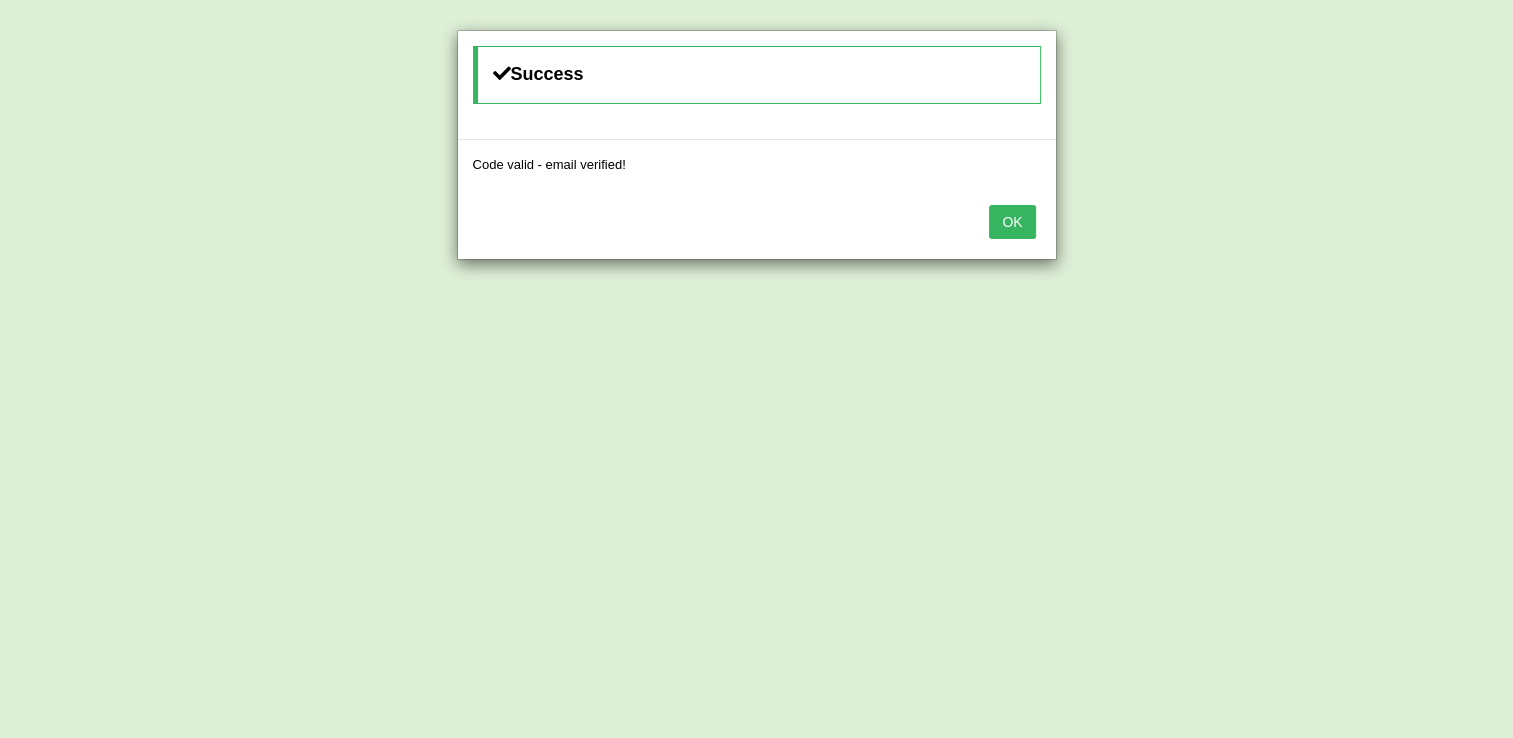 click on "OK" at bounding box center [1012, 222] 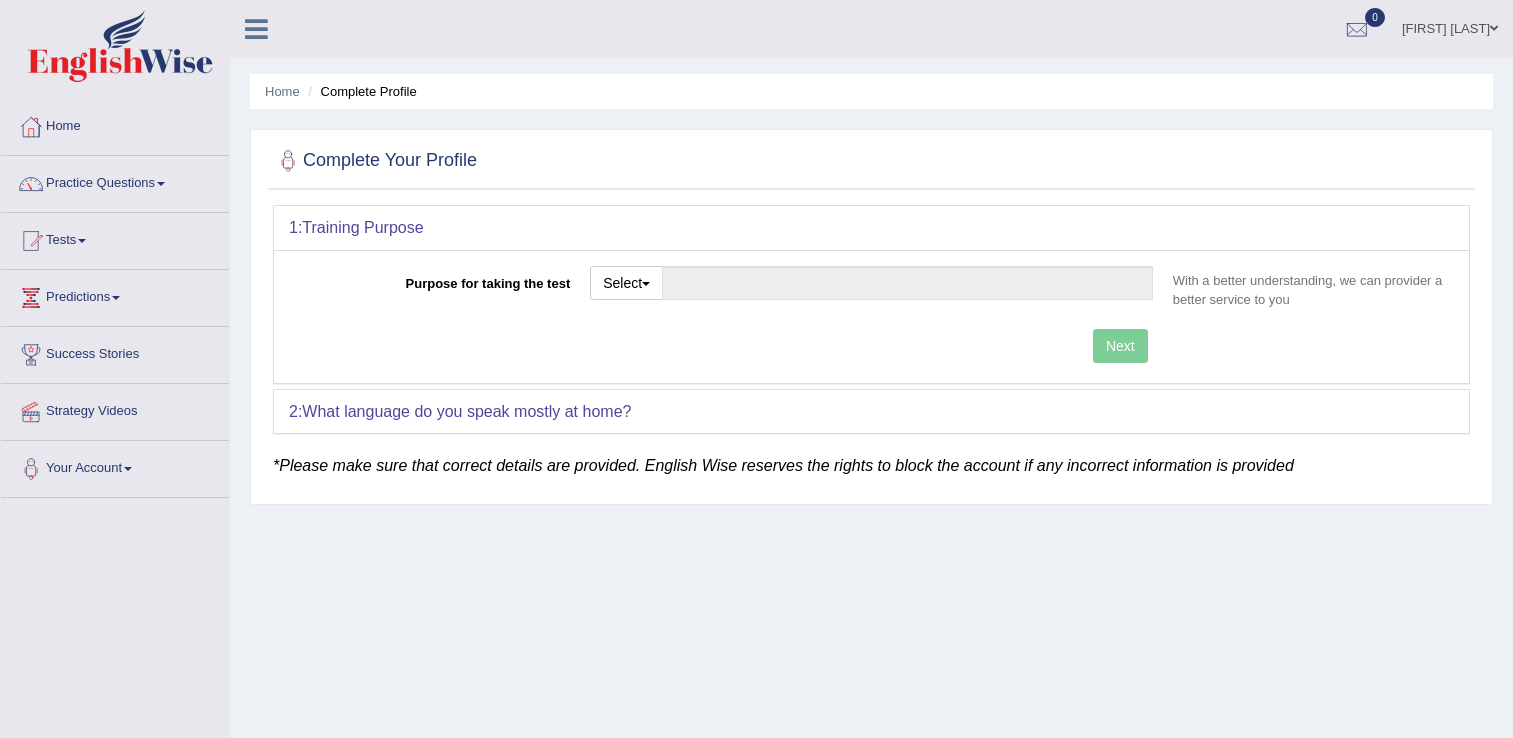 scroll, scrollTop: 0, scrollLeft: 0, axis: both 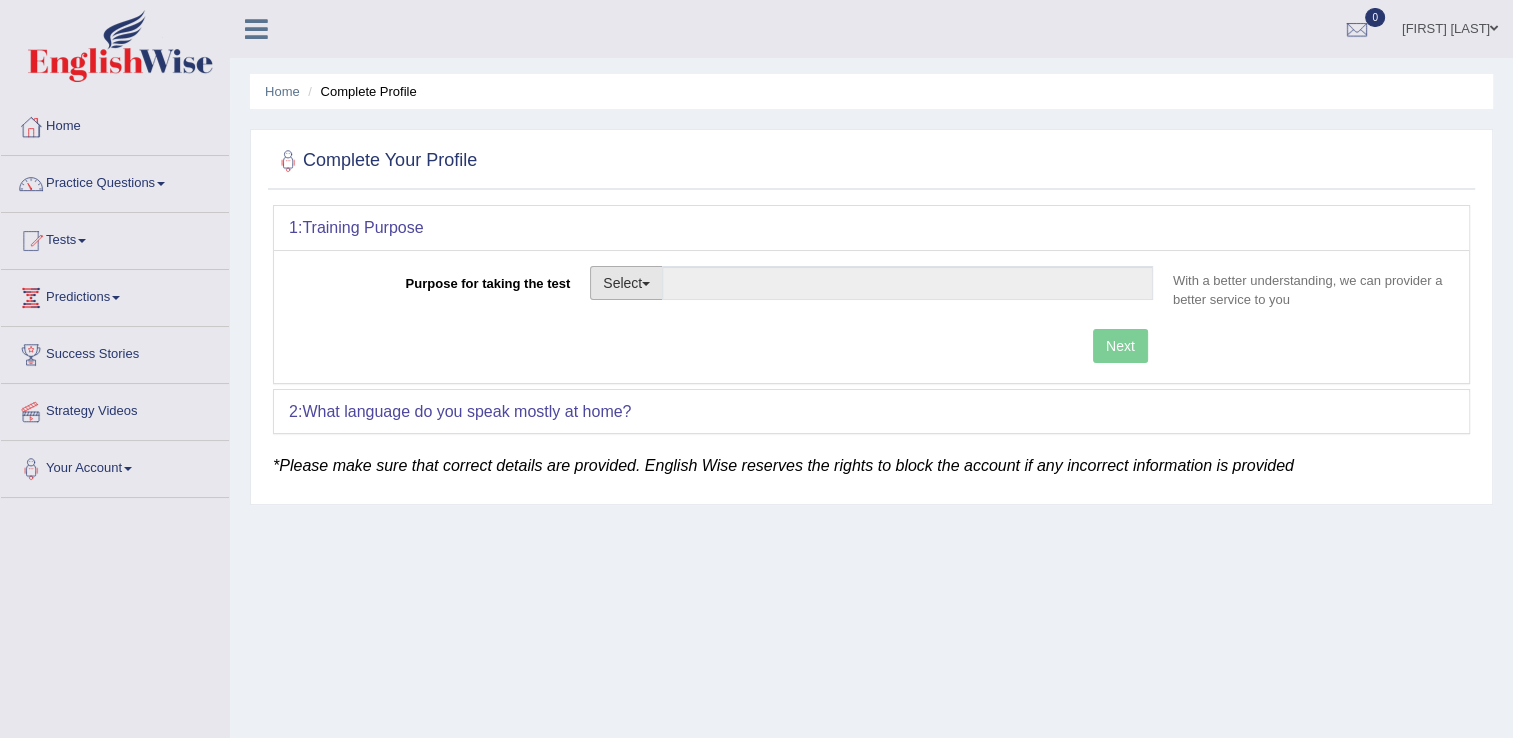 click at bounding box center (646, 284) 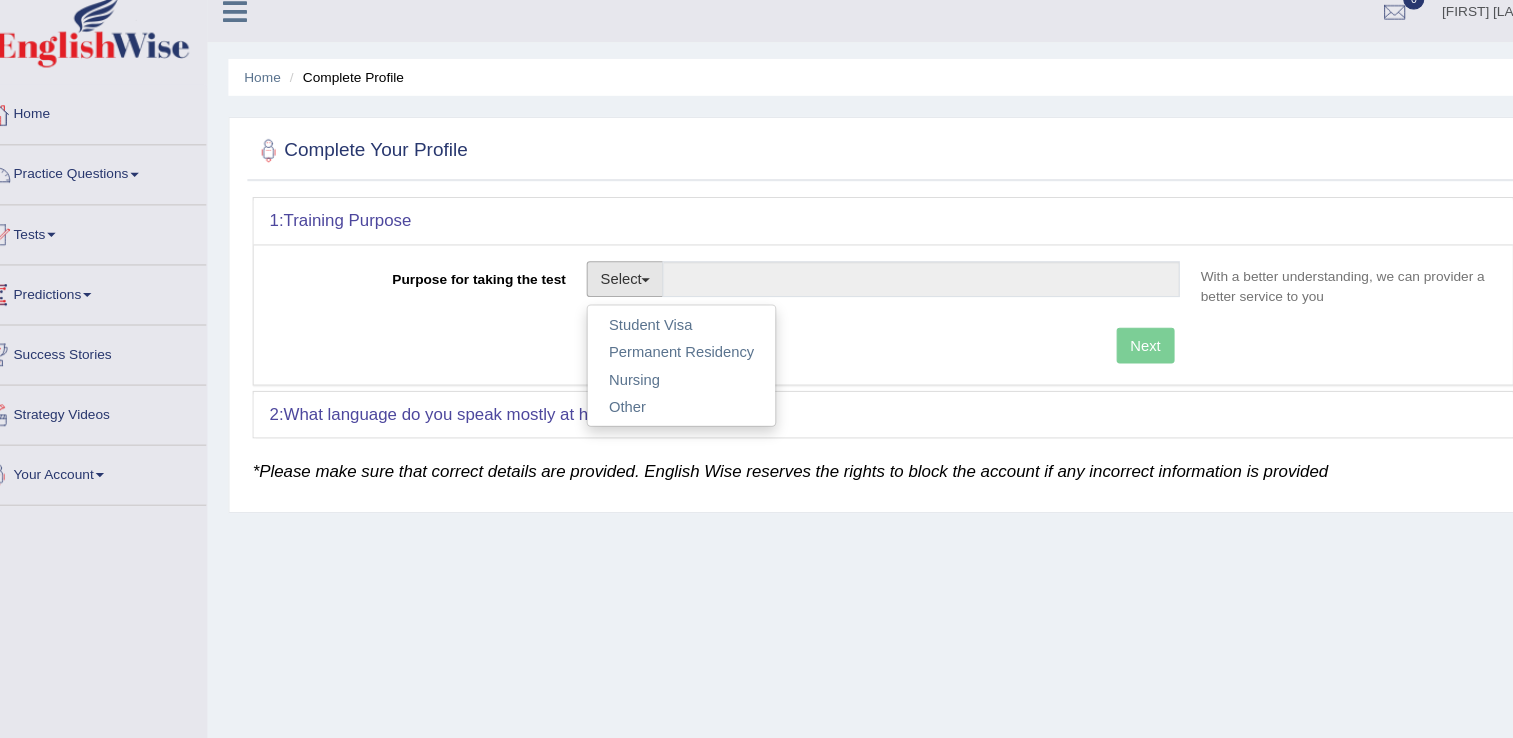click on "Next" at bounding box center [726, 348] 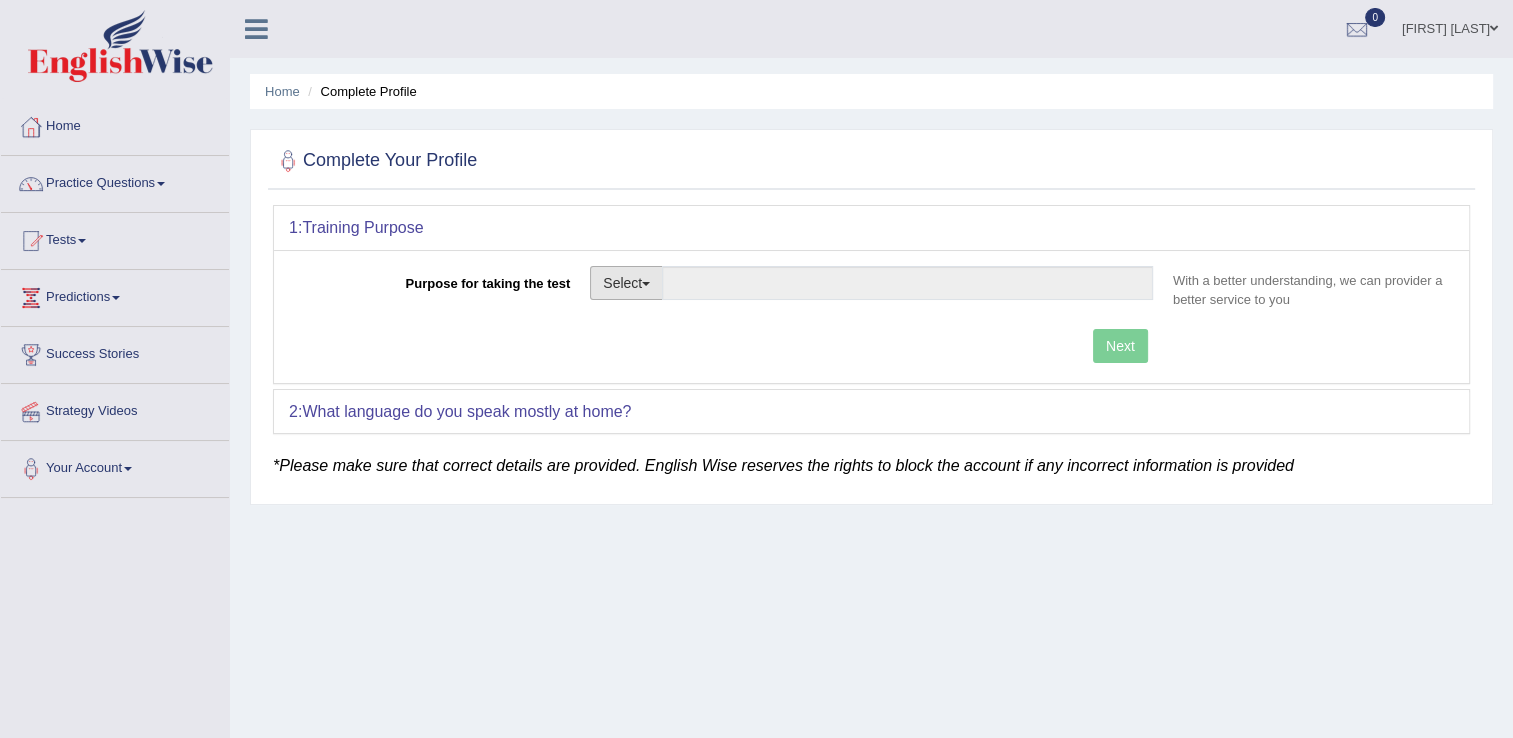 click on "Select" at bounding box center (626, 283) 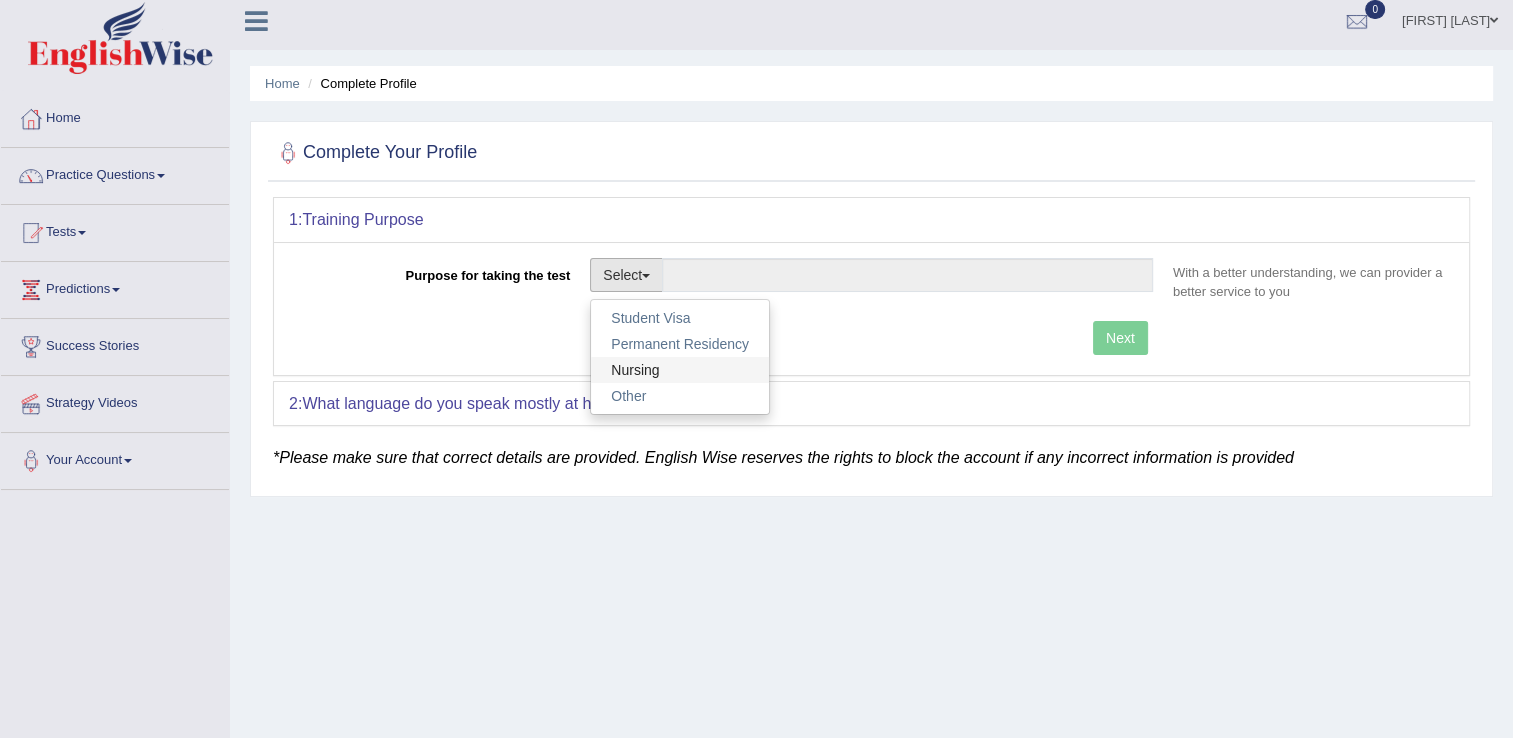 scroll, scrollTop: 8, scrollLeft: 0, axis: vertical 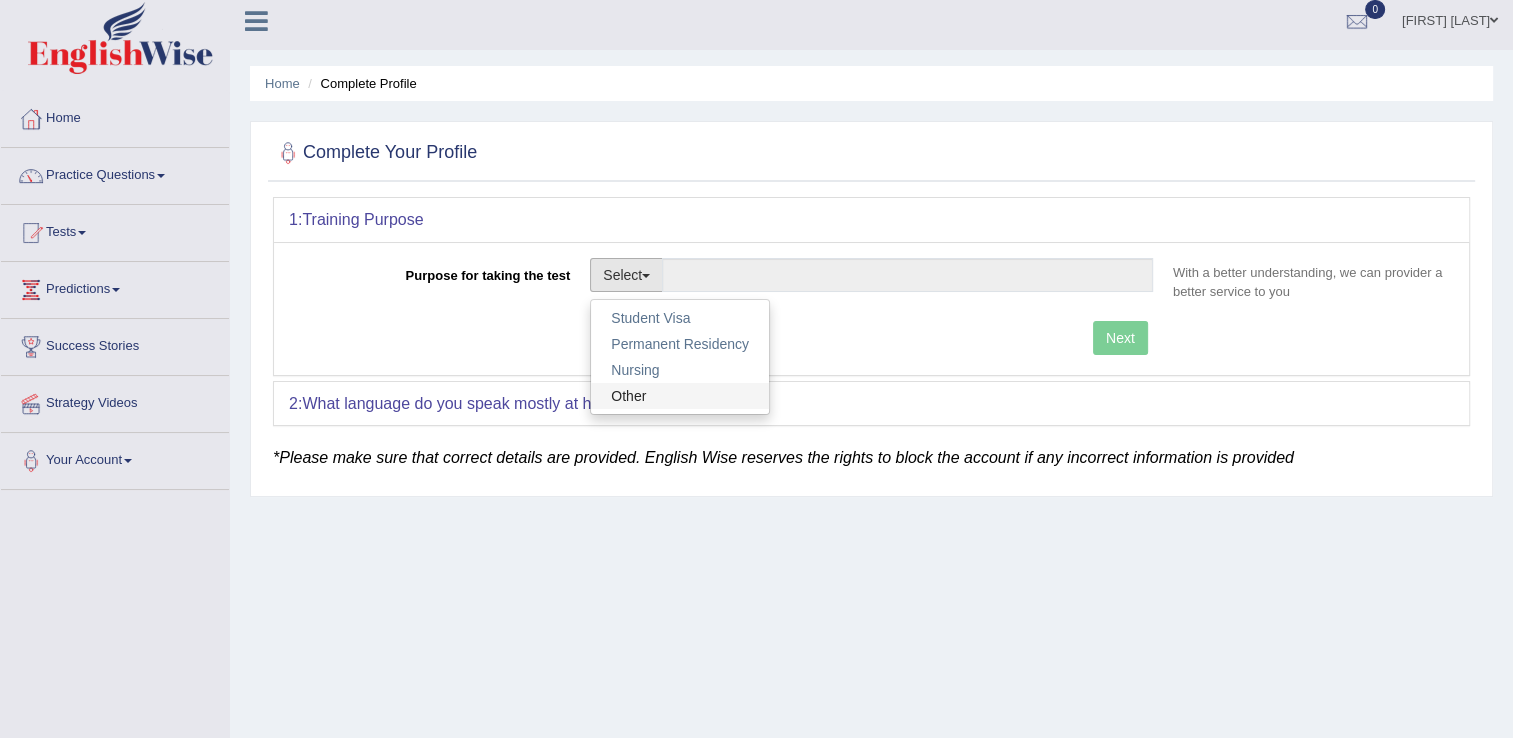 click on "Other" at bounding box center [680, 396] 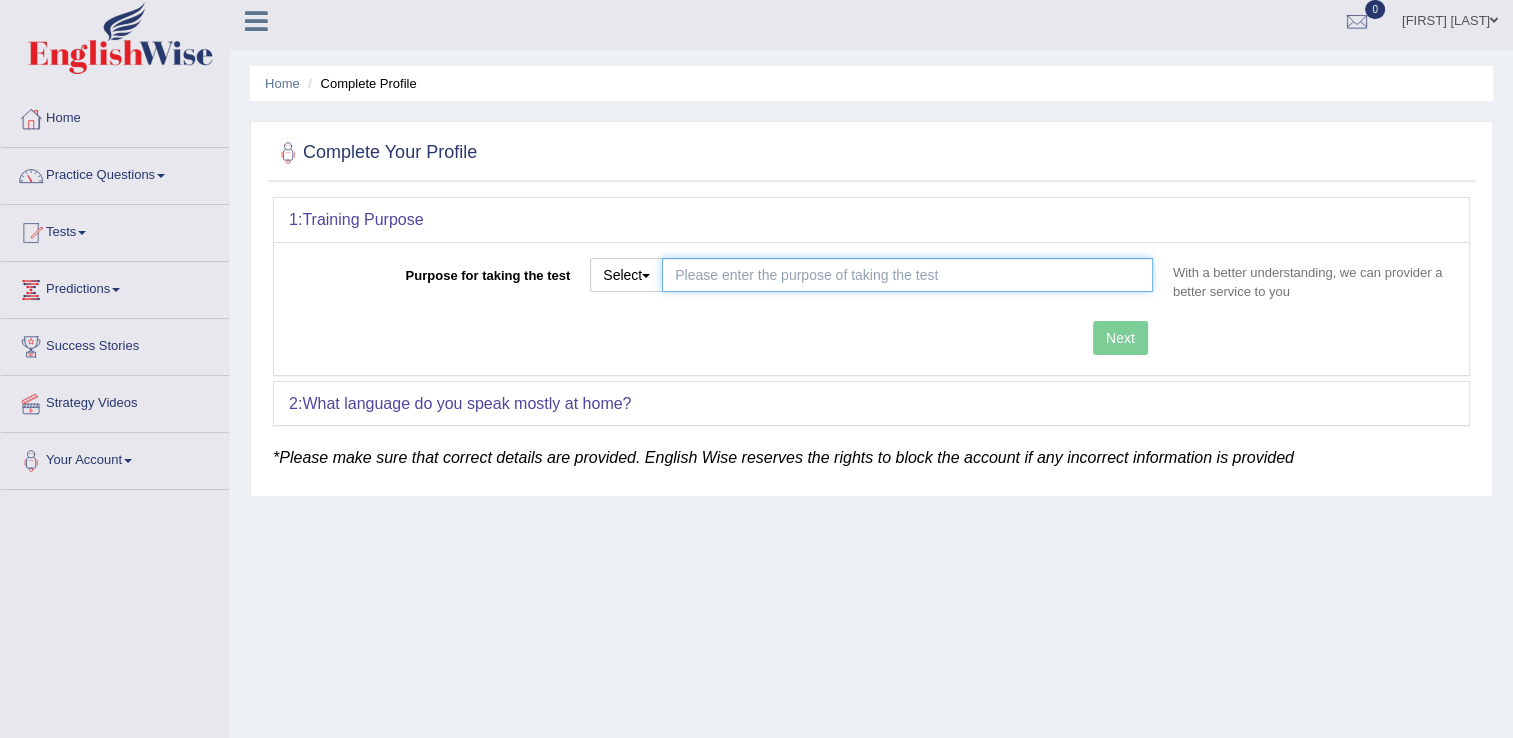 click on "Purpose for taking the test" at bounding box center (907, 275) 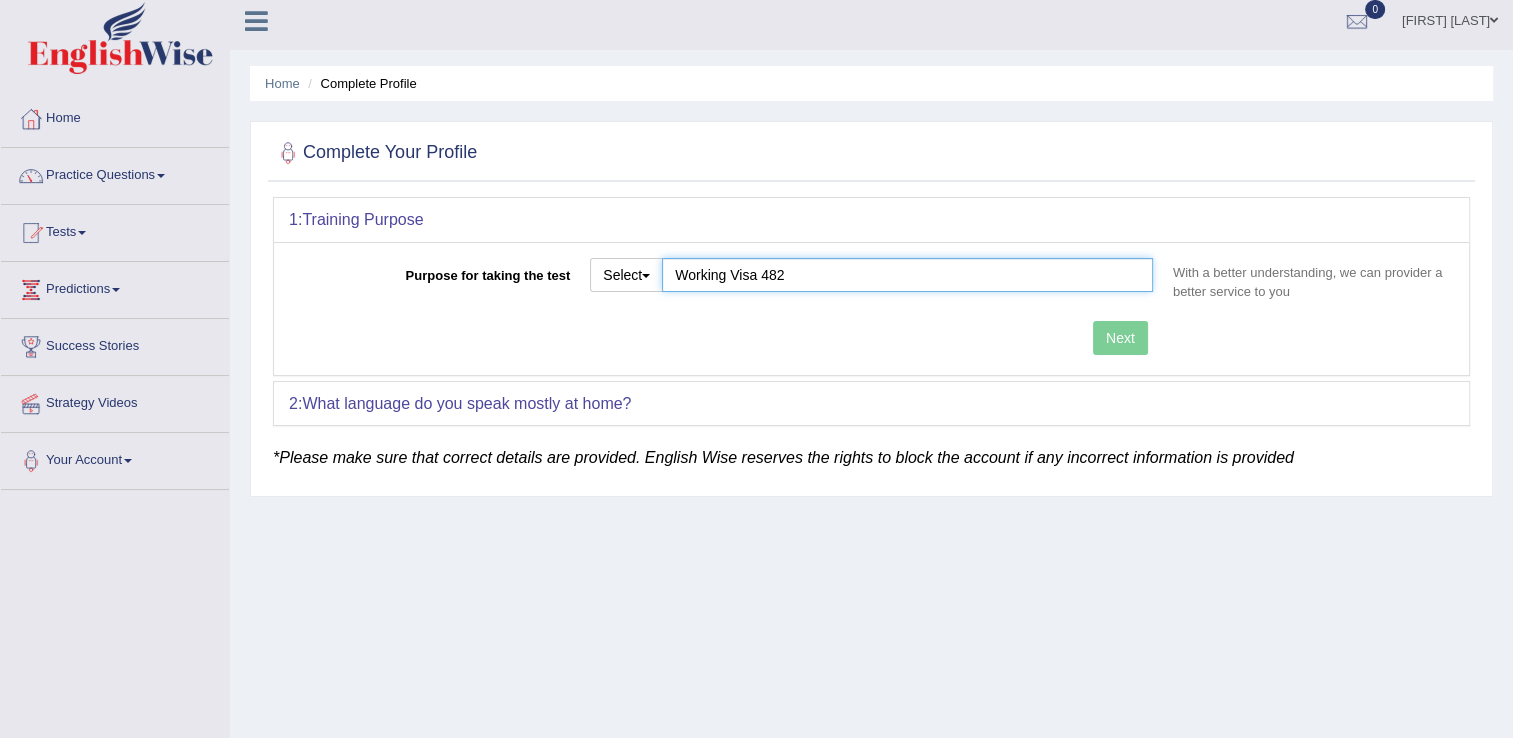 type on "Working Visa 482" 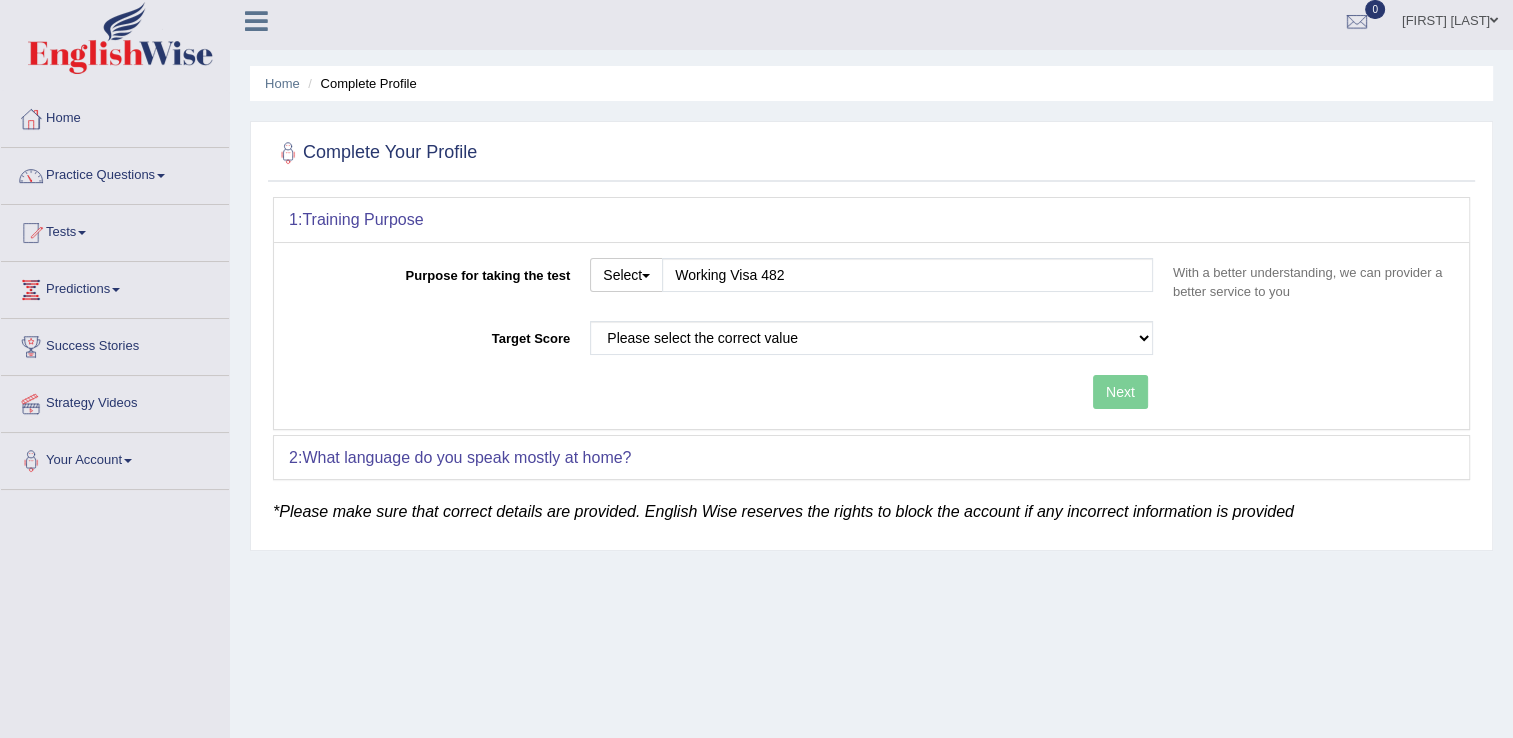 click on "Purpose for taking the test
Select
Student Visa
Permanent Residency
Nursing
Other
Working Visa 482
With a better understanding, we can provider a better service to you
Target Score
Please select the correct value
50 (6 bands)
58 (6.5 bands)
65 (7 bands)
79 (8 bands)
Next" at bounding box center (871, 335) 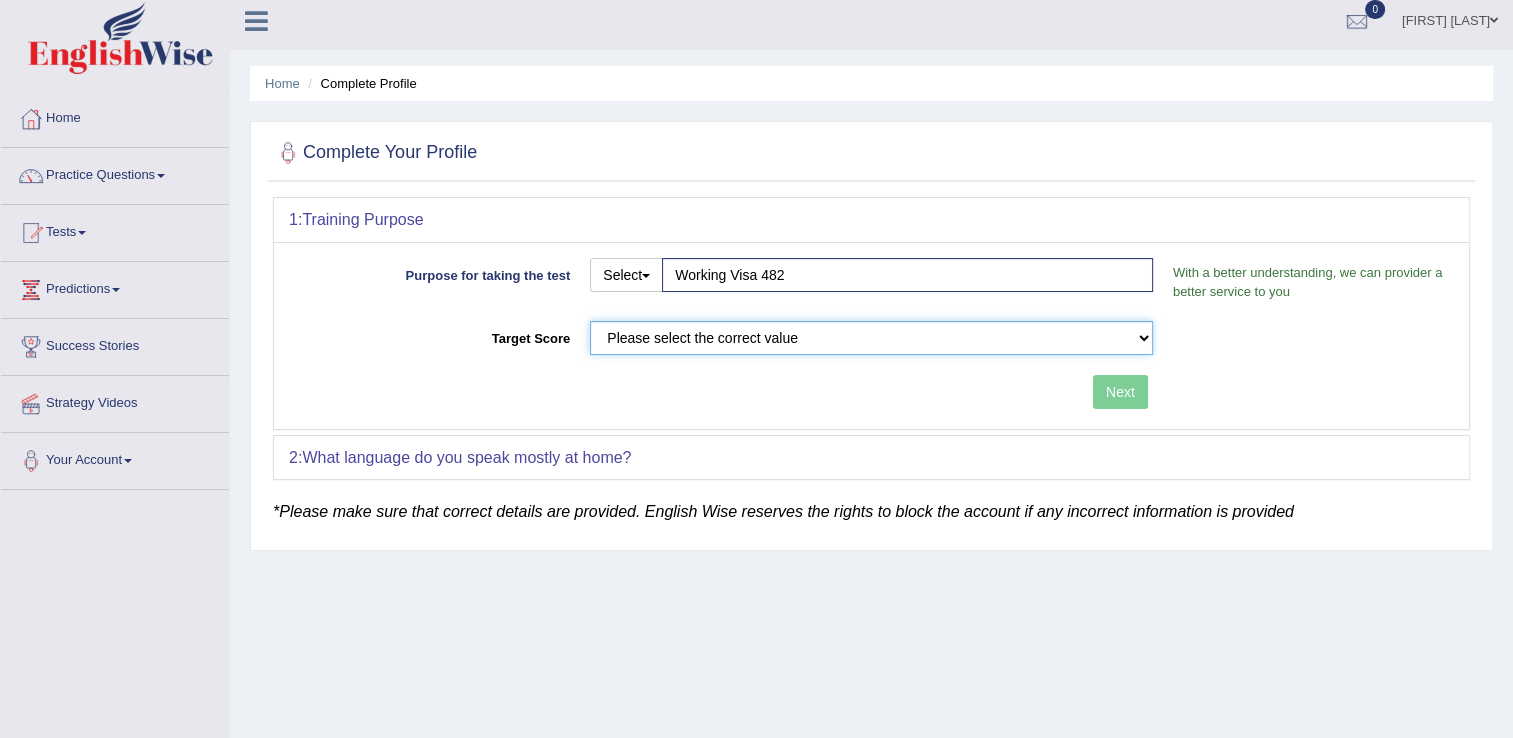 click on "Please select the correct value
50 (6 bands)
58 (6.5 bands)
65 (7 bands)
79 (8 bands)" at bounding box center (871, 338) 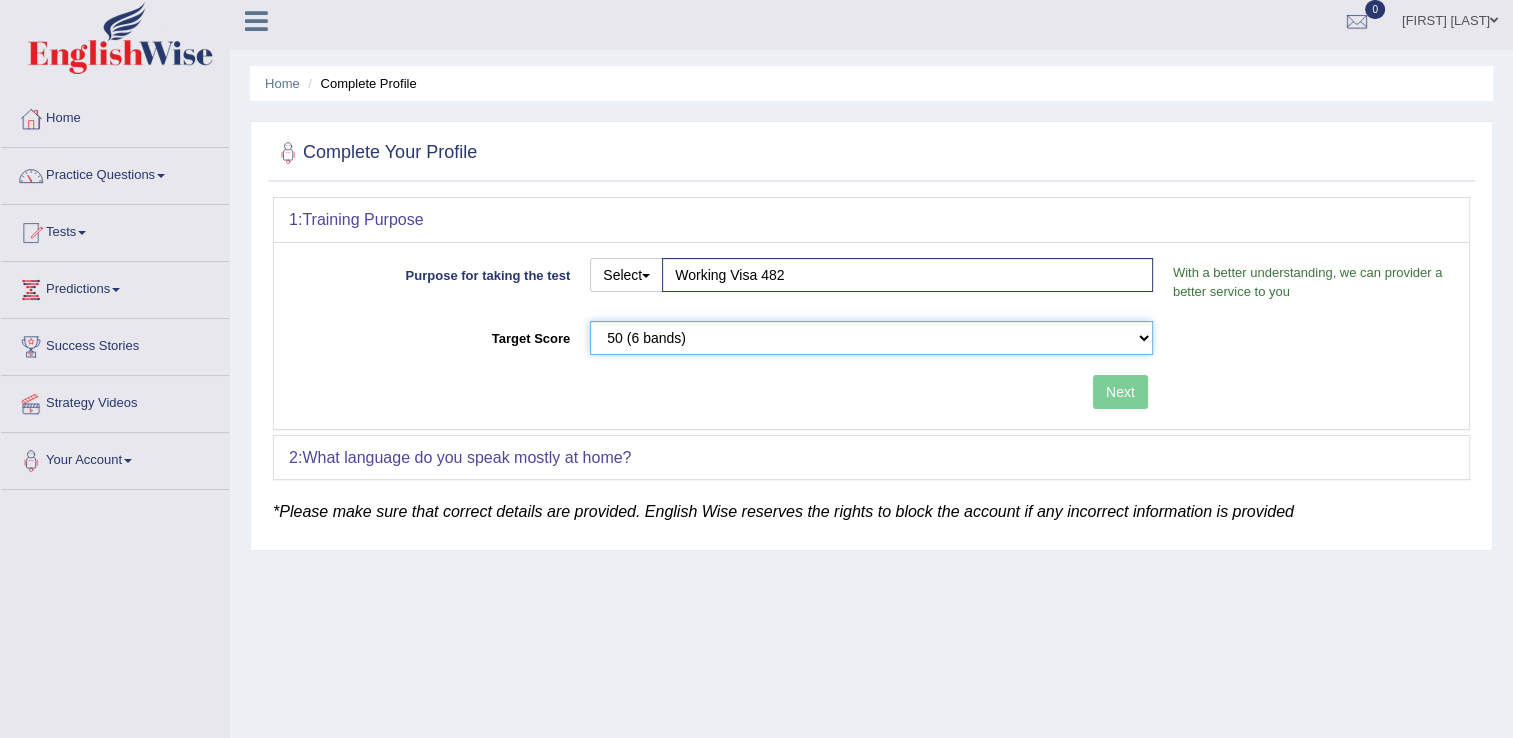 click on "Please select the correct value
50 (6 bands)
58 (6.5 bands)
65 (7 bands)
79 (8 bands)" at bounding box center [871, 338] 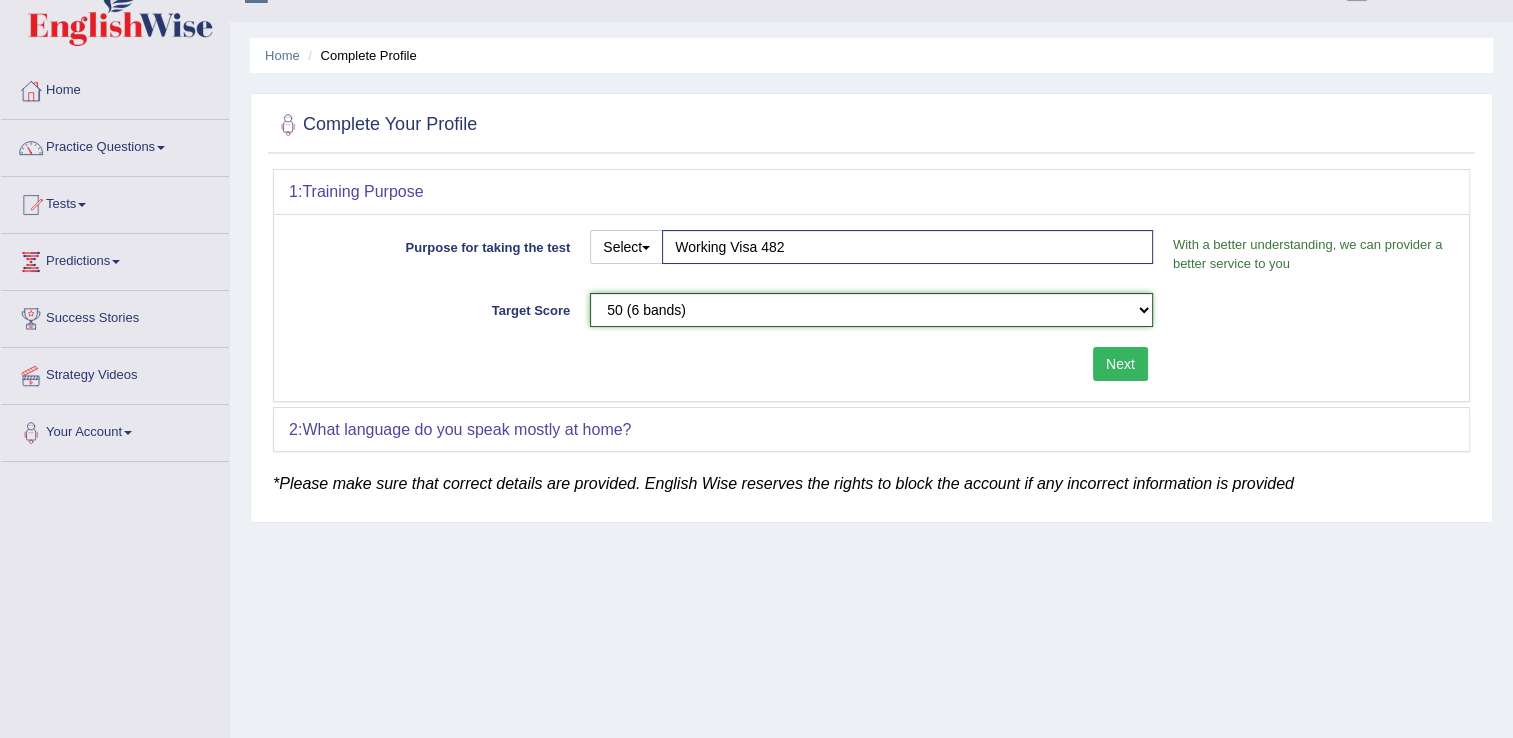 scroll, scrollTop: 36, scrollLeft: 0, axis: vertical 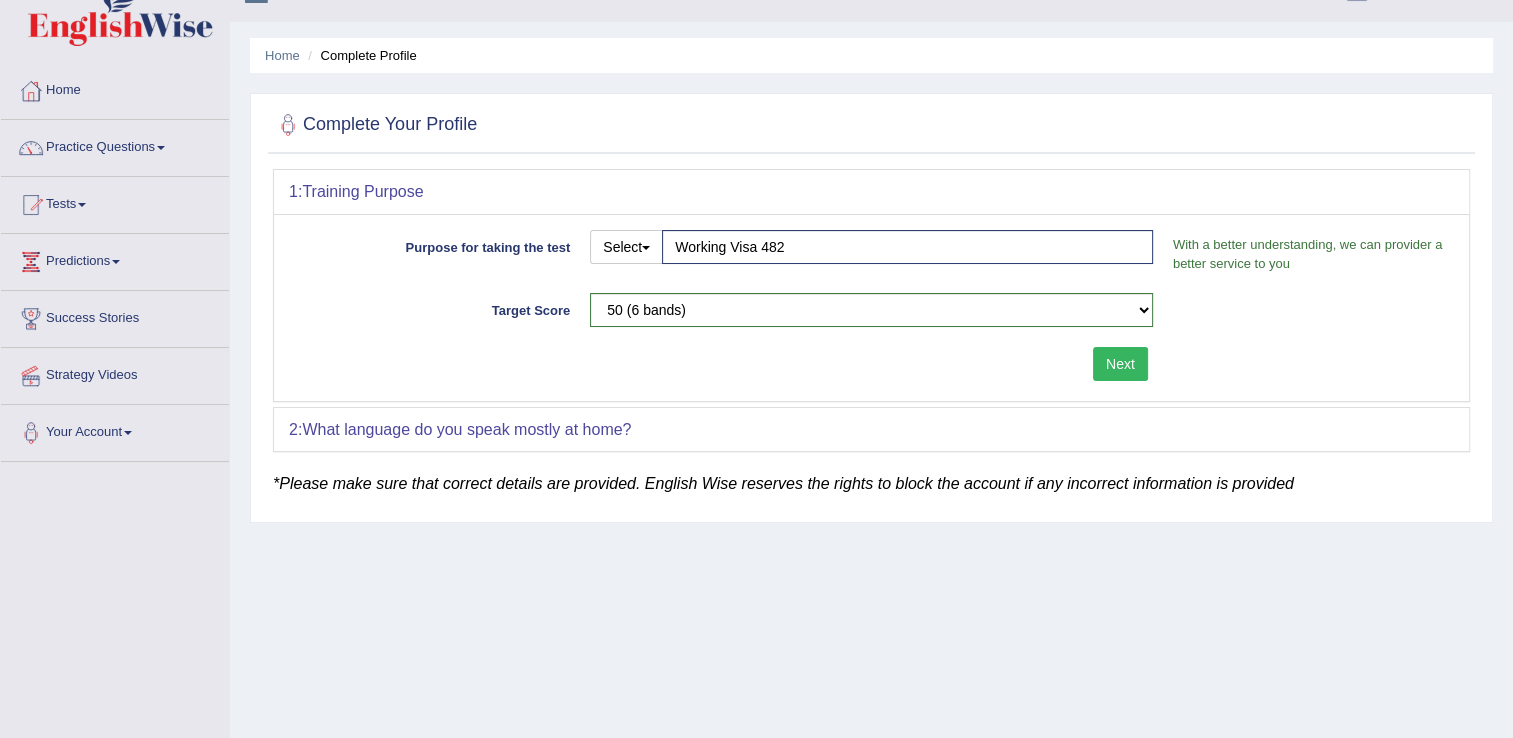 click on "2:  What language do you speak mostly at home?" at bounding box center [871, 430] 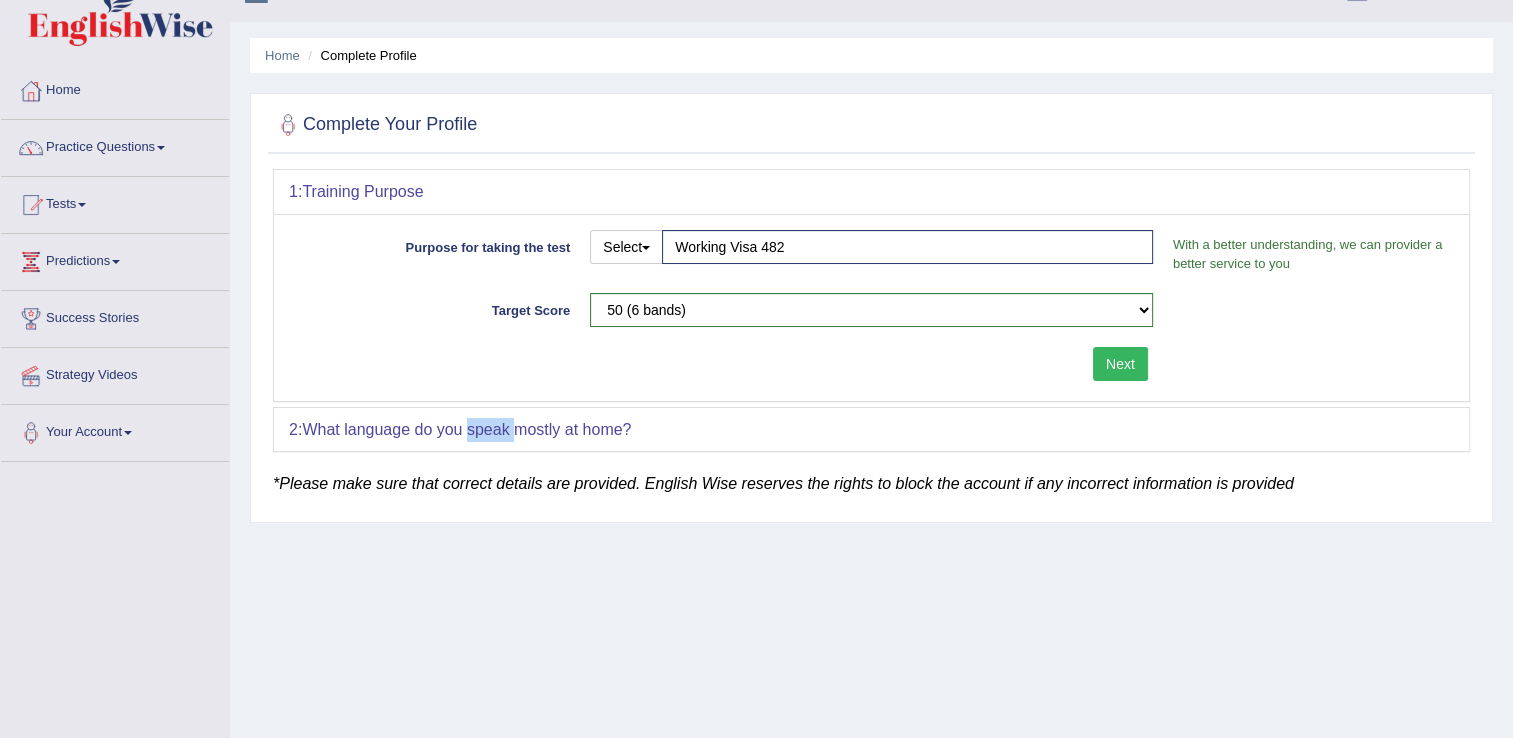click on "What language do you speak mostly at home?" at bounding box center (466, 429) 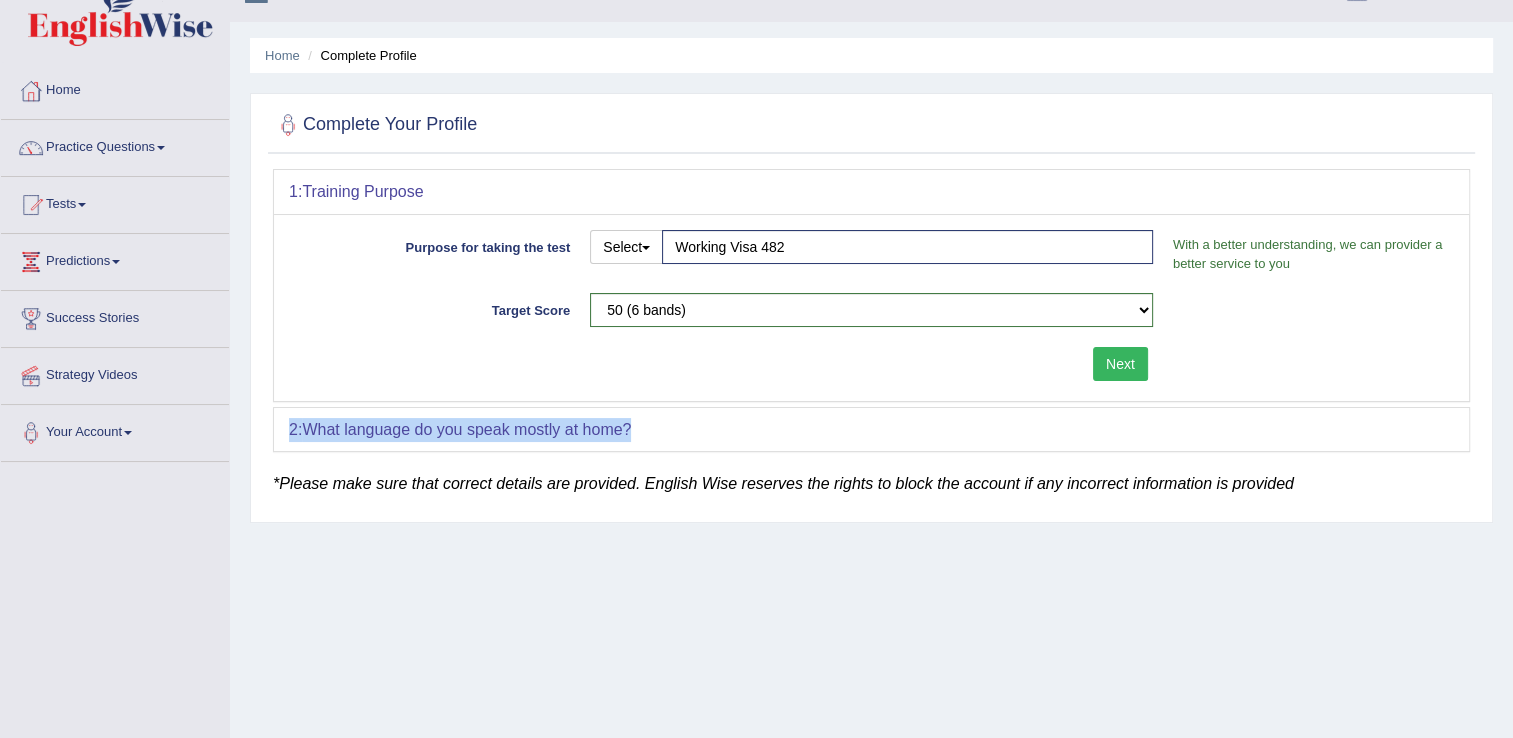 click on "What language do you speak mostly at home?" at bounding box center [466, 429] 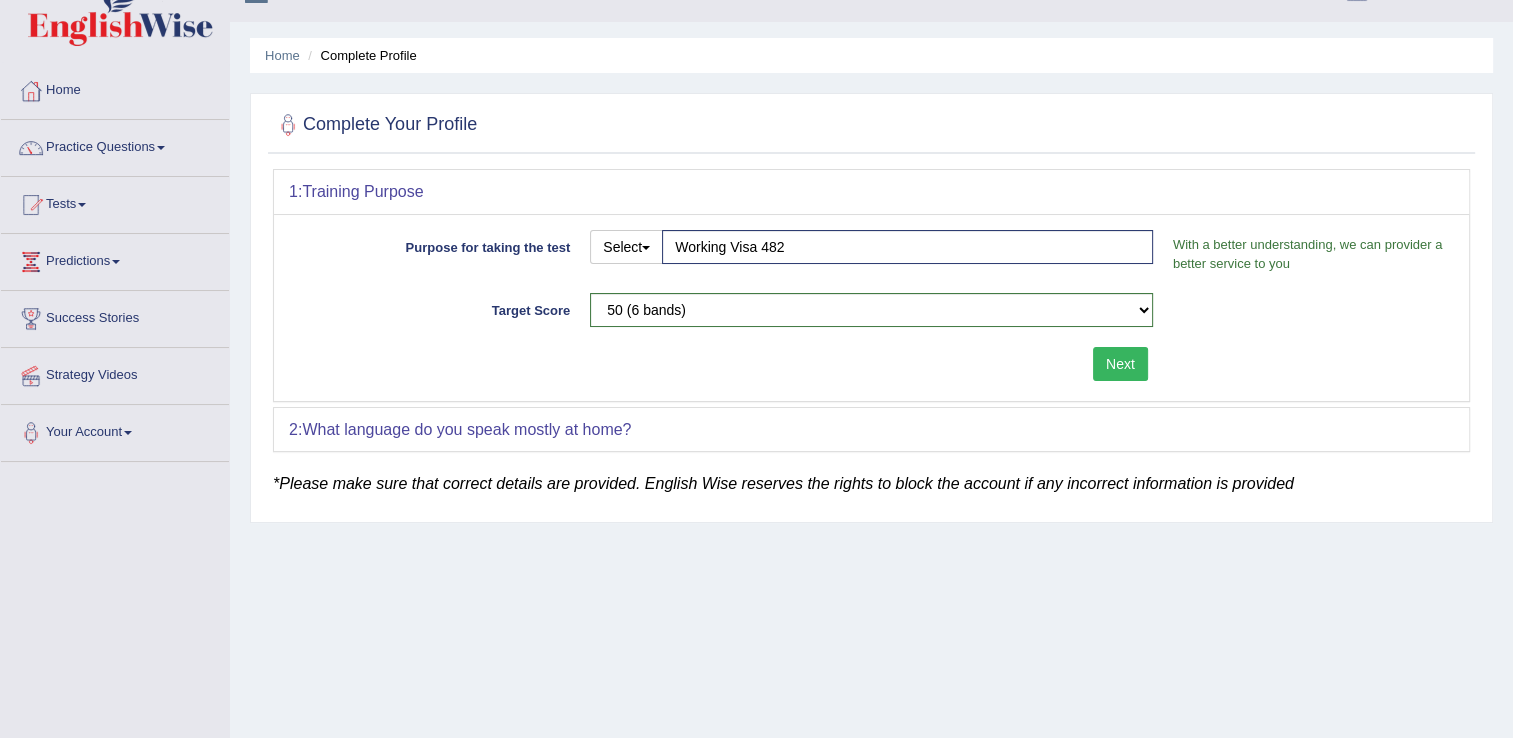 click on "Next" at bounding box center (726, 366) 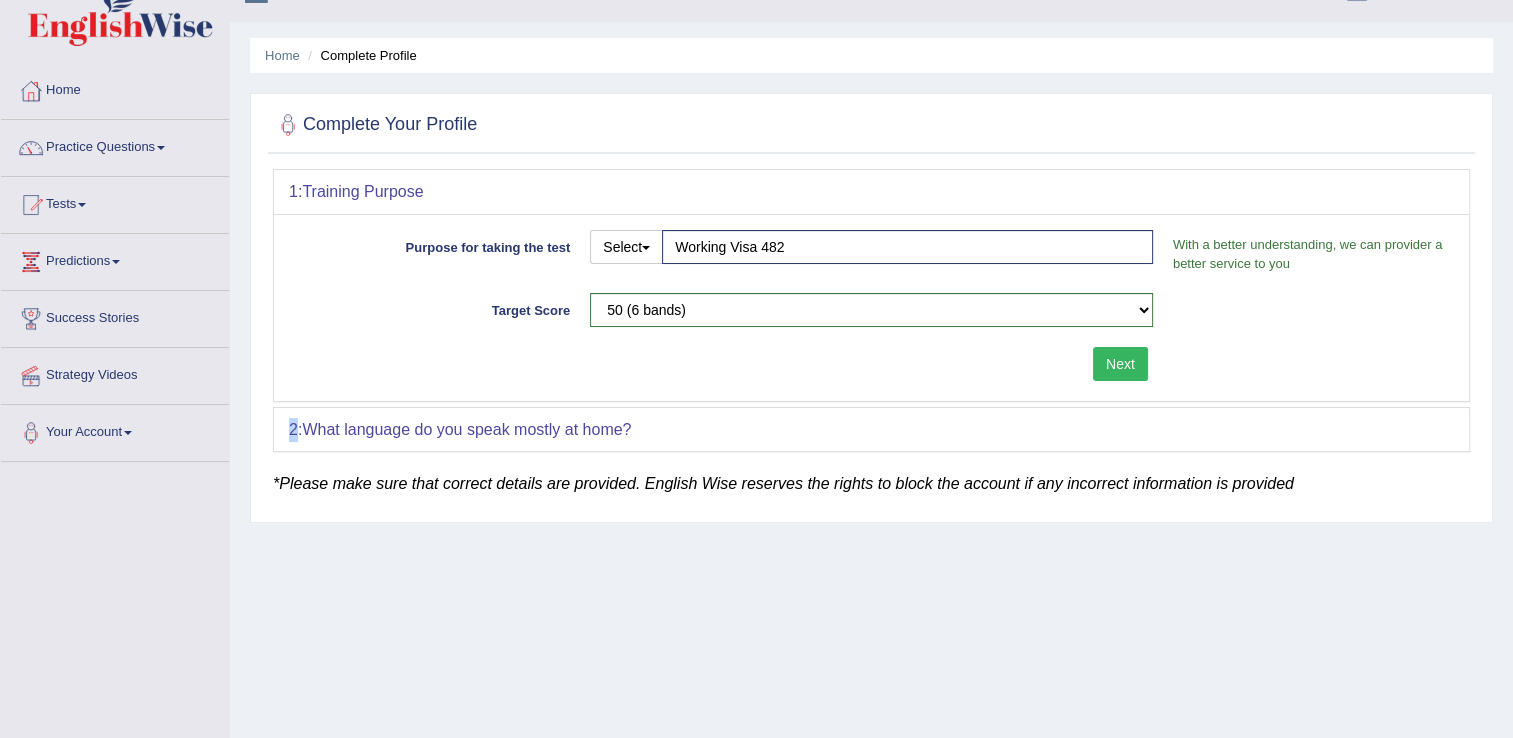 click on "Next" at bounding box center [726, 366] 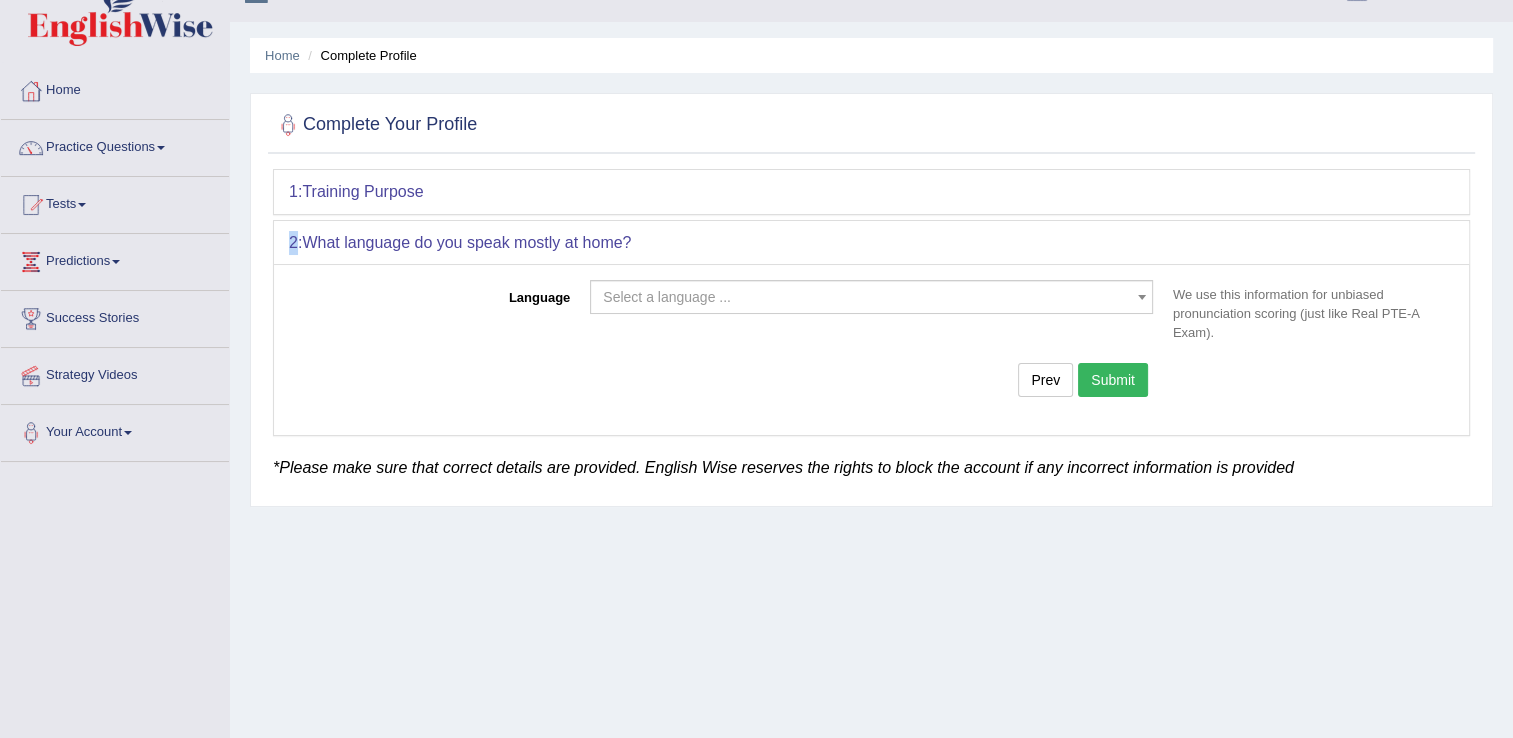 click on "Language
Select a language ...
Afrikaans
Albanian
Amharic
Arabic
Armenian
Ashanti
Azeri
Basque
Byelorussian
Bengali
Bosnian
Bulgarian
Burmese
Catalan
Cebuano
Chichewa
Chinese-Mandarin
Chinese-Cantonese/Yue
Chinese-Hakka
Danish
Farsi, Eastern (Dari)
Dutch
English
French
German
Gujurati
Hindi
Italian
Indonesian
Japanese
Javanese
Kannada
Kashmiri
Korean
Malyalam
Marathi
Marshallese
Nepalese
Norwegian
Pidgin English
Palauan
Portuguese
Punjabi
Romanian
Russian
Sinhalese
Spanish
Turkish
Tamil
Tagalog
Telugu
Trukese
Urdu
Uzbek
Vietnamese
Welsh
Wolof
Yapese
Yoruba
Zulu
Other
Select a language ...
We use this information for unbiased pronunciation scoring (just like Real PTE-A Exam).
Prev Submit" at bounding box center [871, 340] 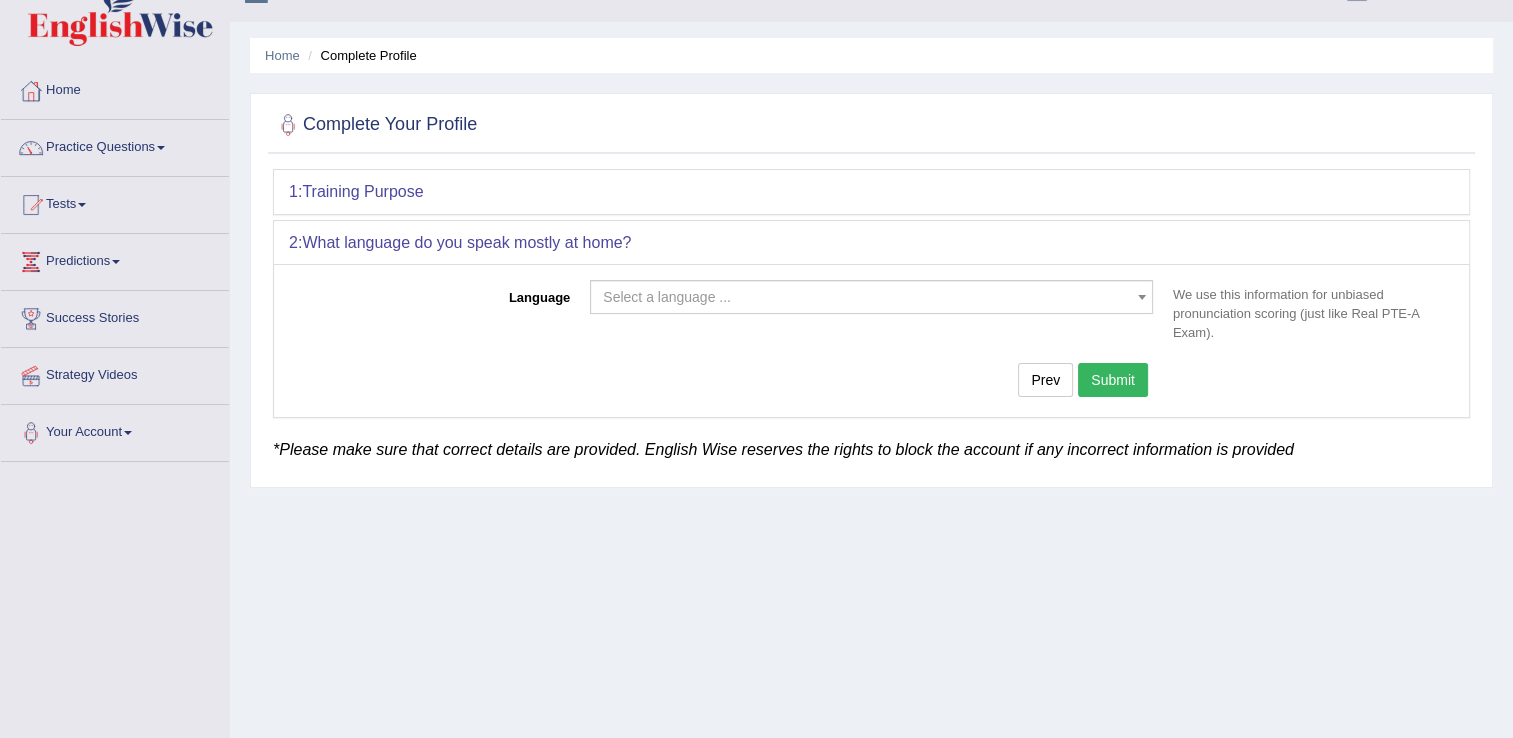 click on "Select a language ..." at bounding box center (667, 297) 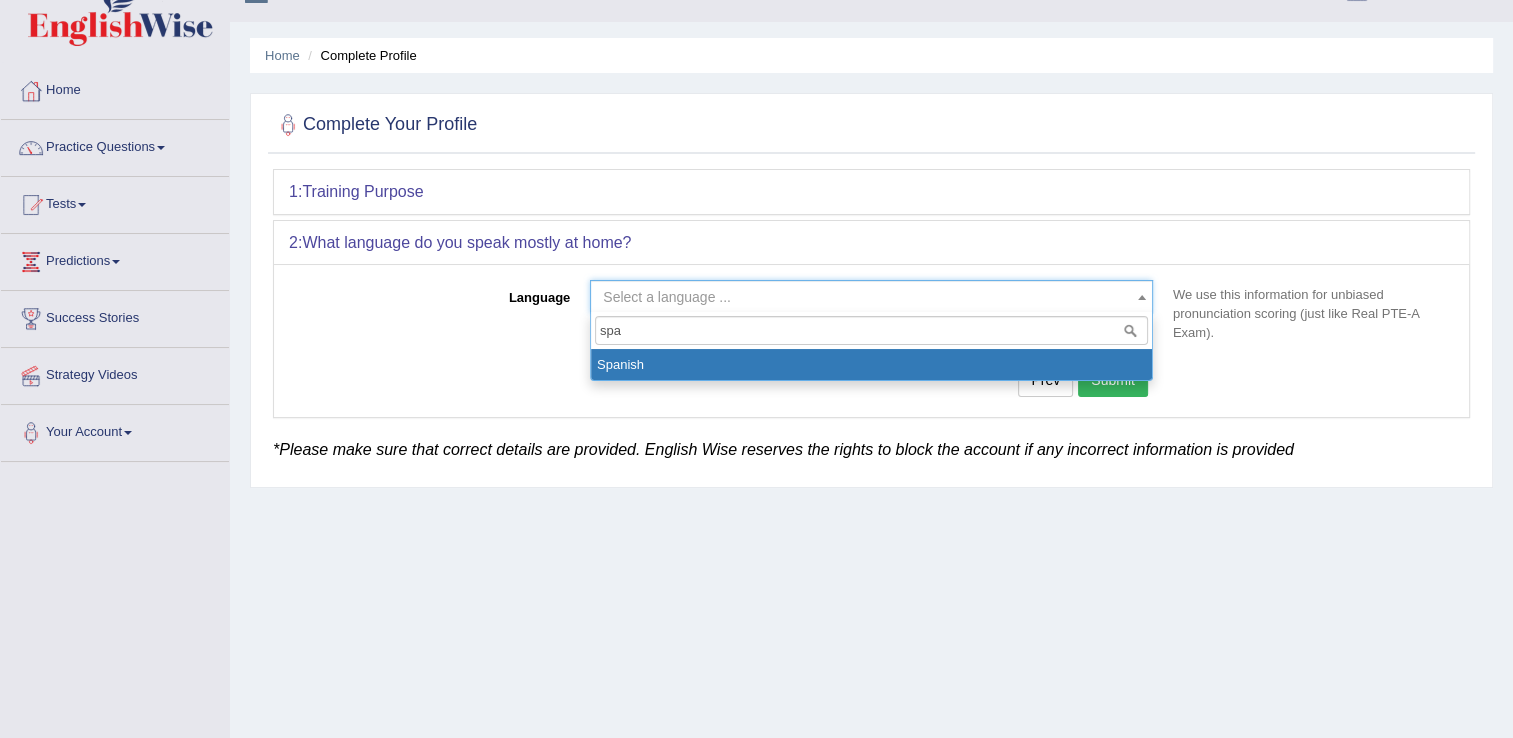 type on "spa" 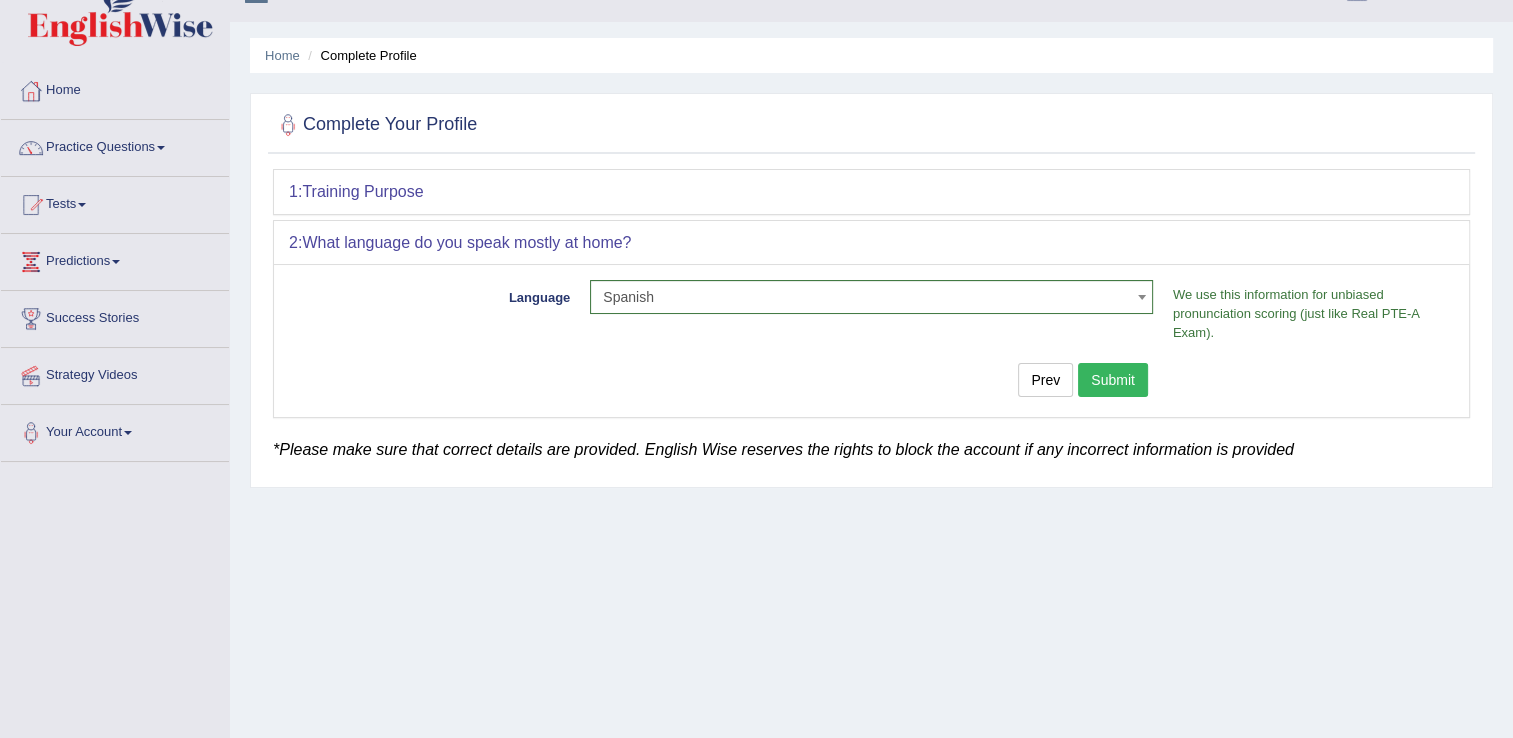 click on "Submit" at bounding box center (1113, 380) 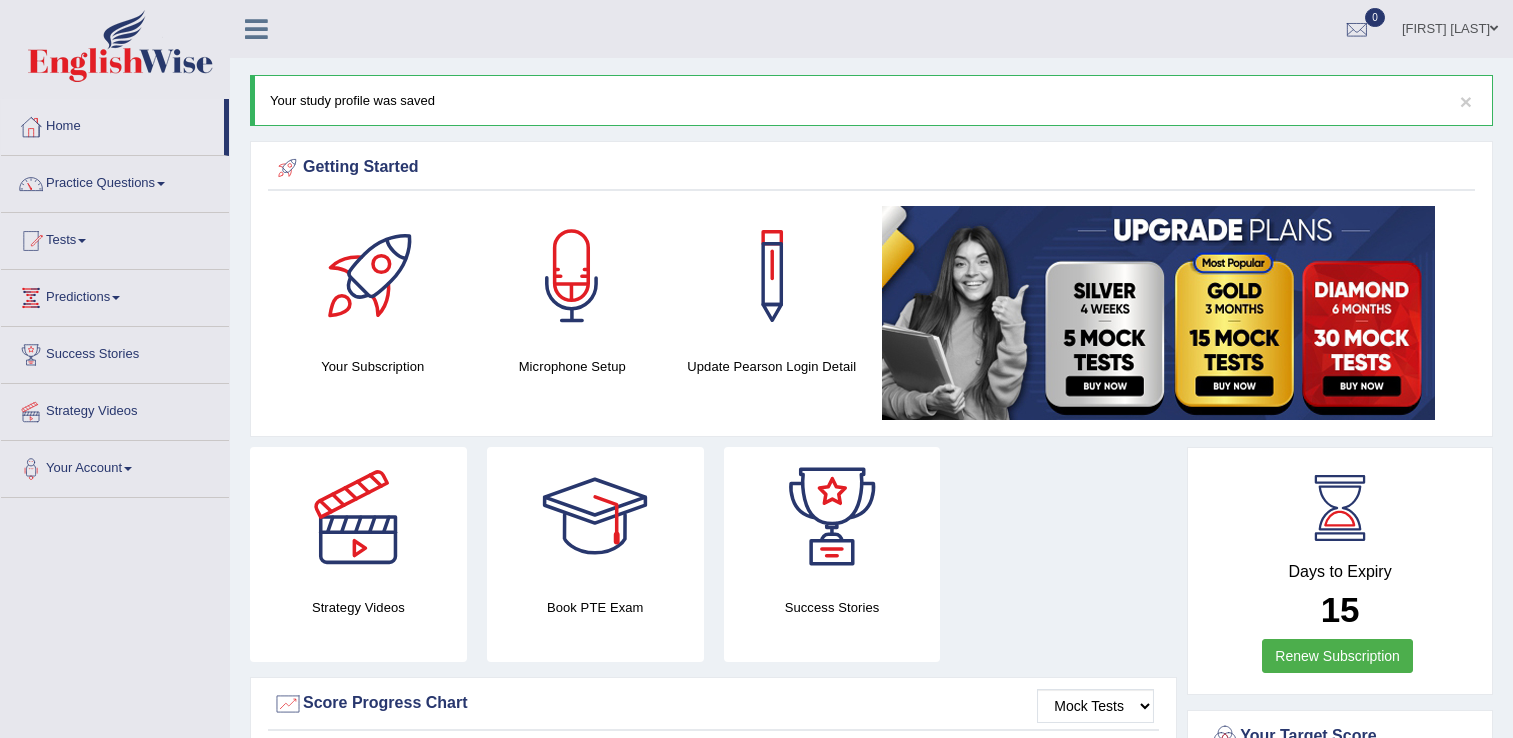 scroll, scrollTop: 0, scrollLeft: 0, axis: both 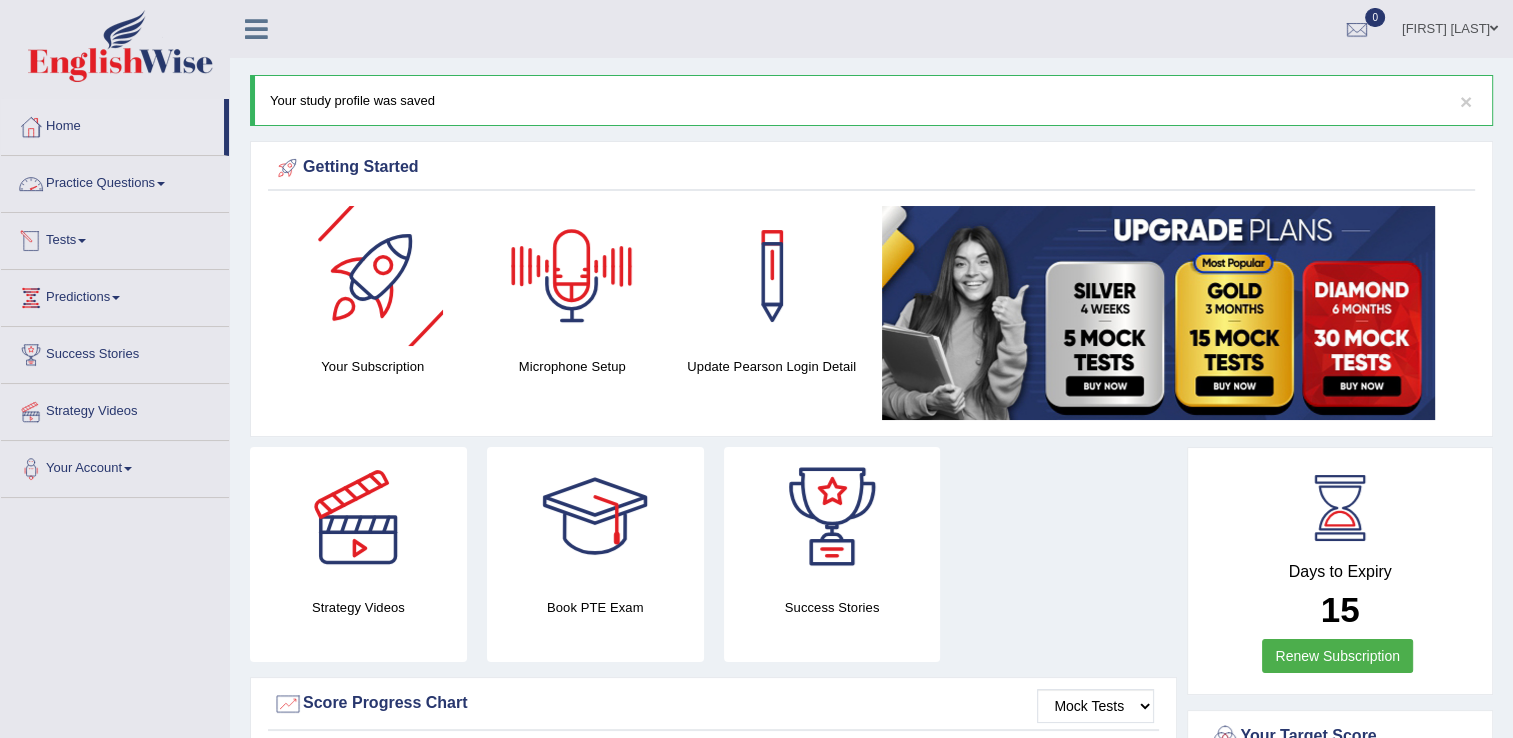 click on "Tests" at bounding box center (115, 238) 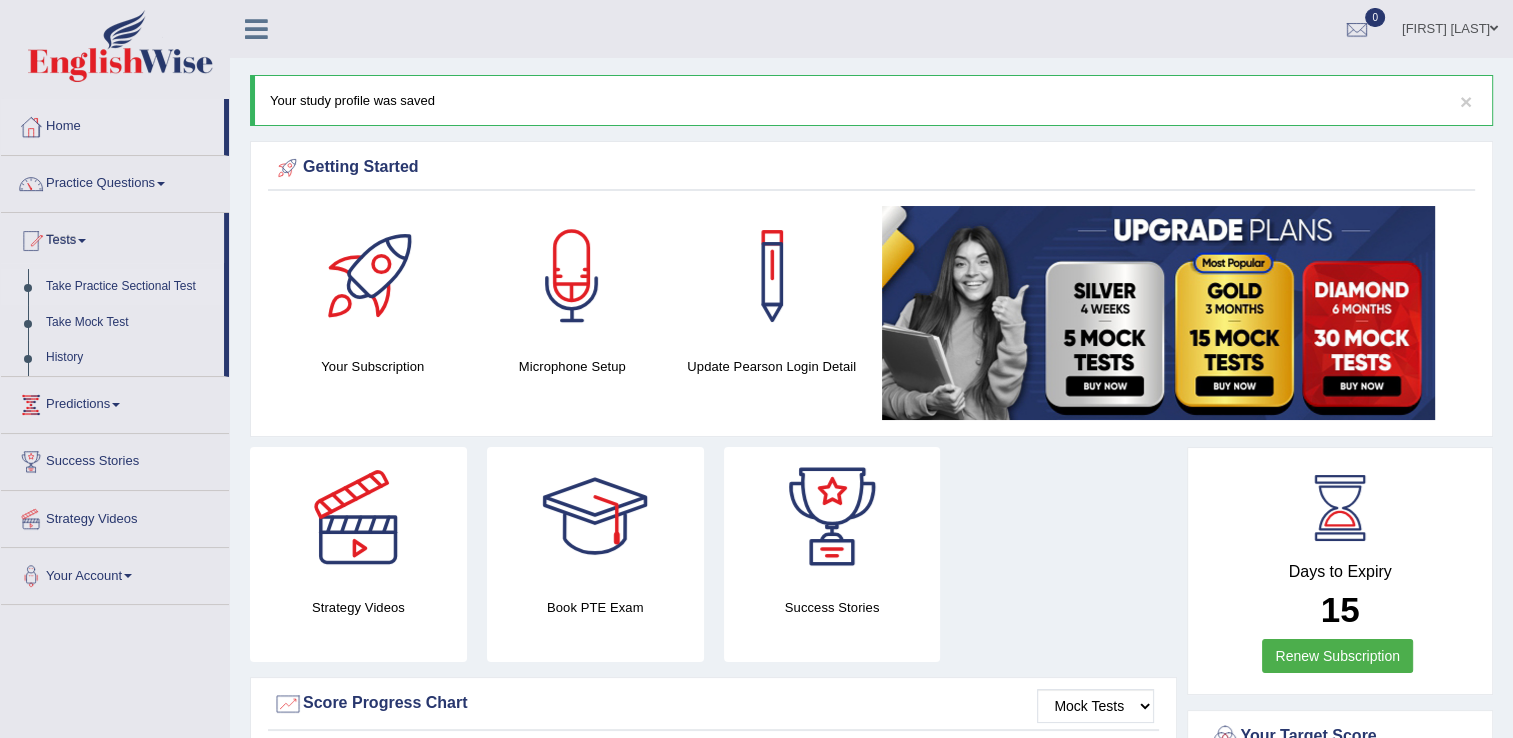 click on "Take Practice Sectional Test" at bounding box center [130, 287] 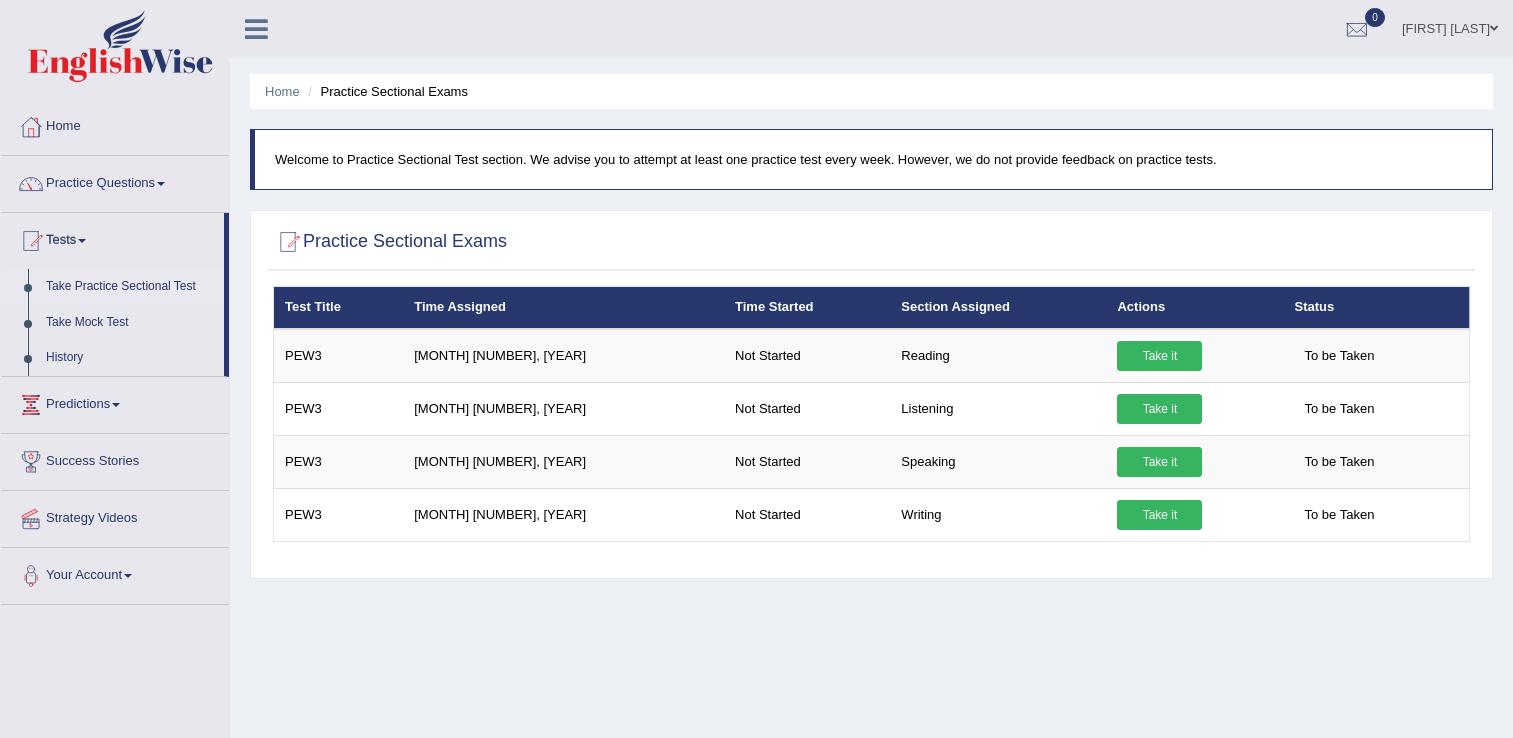 scroll, scrollTop: 0, scrollLeft: 0, axis: both 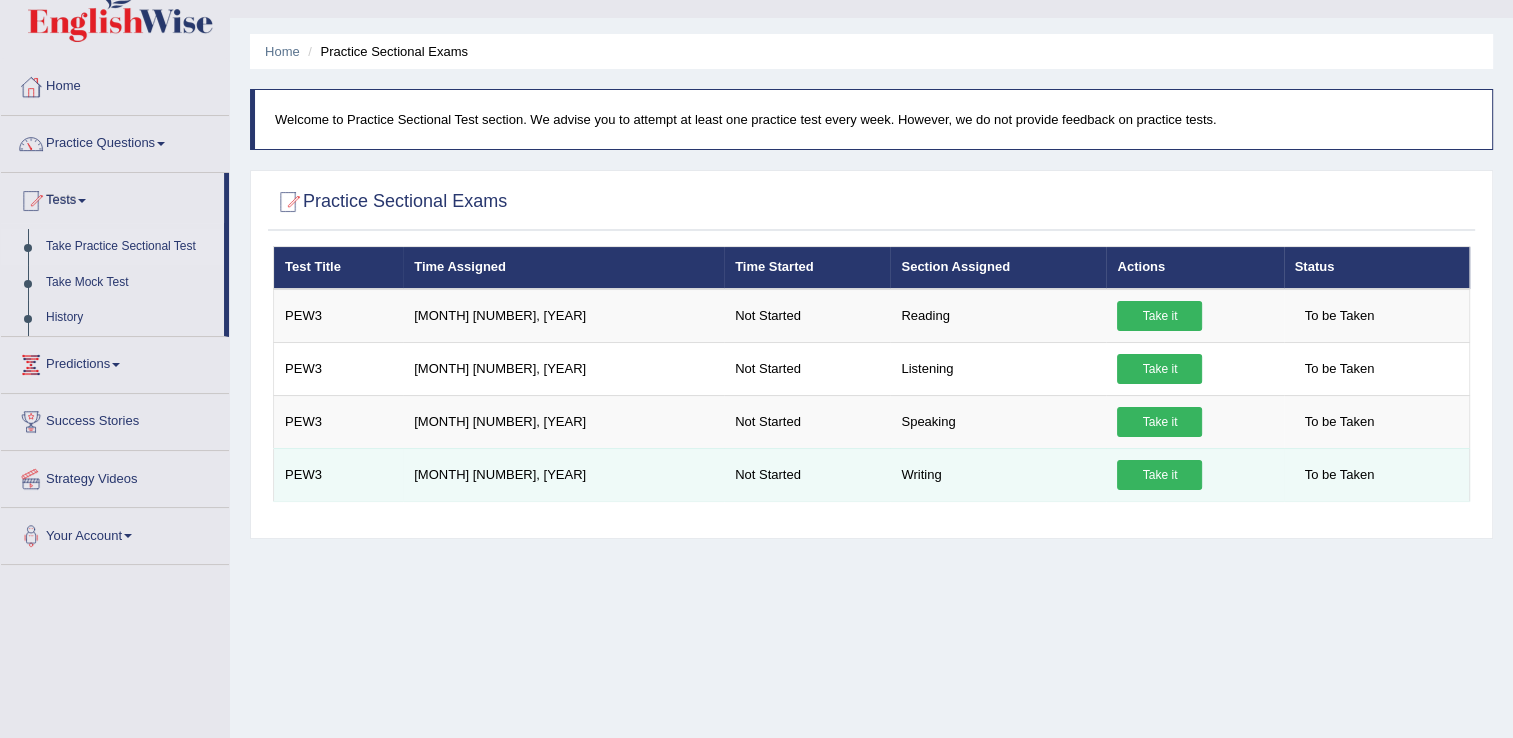 click on "Take it" at bounding box center [1159, 475] 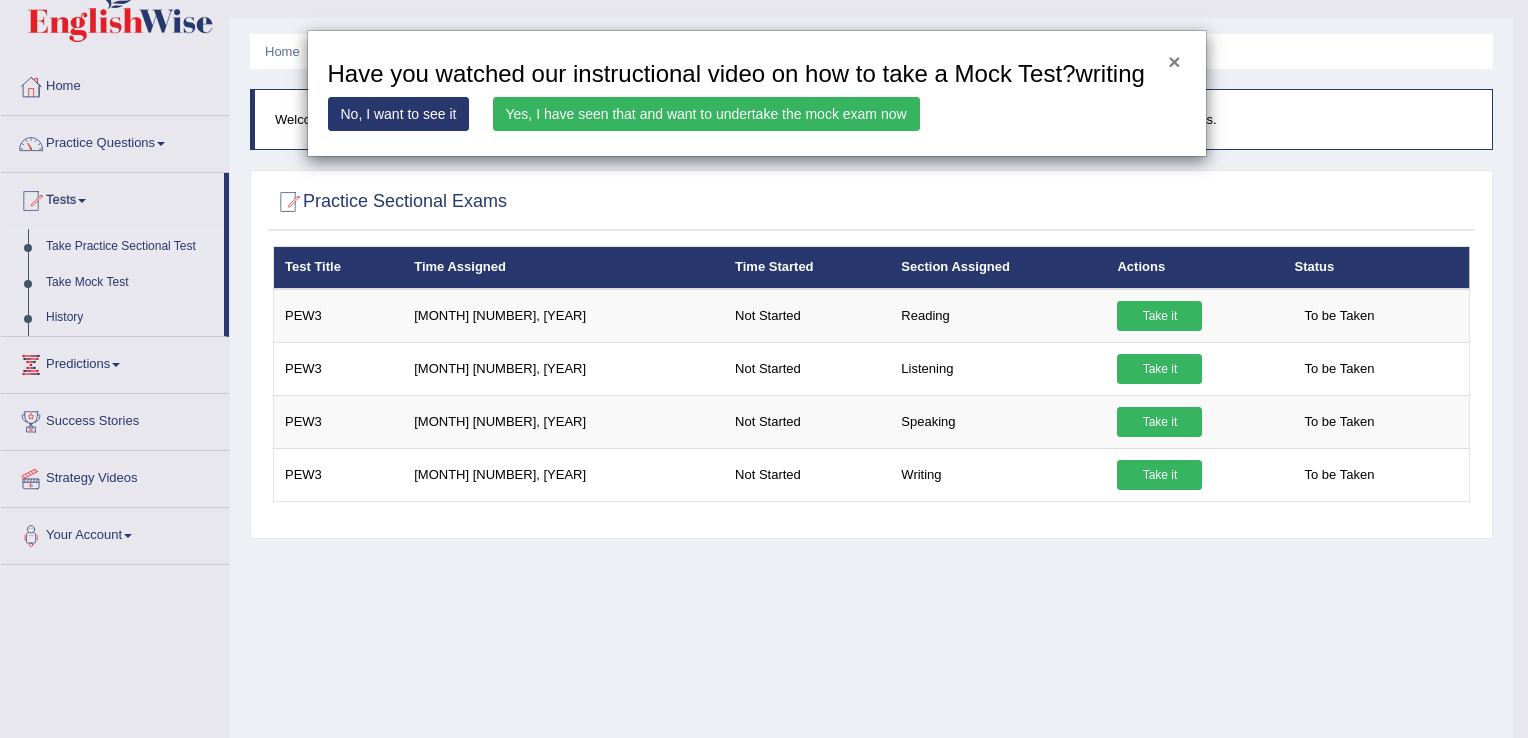 click on "×" at bounding box center (1174, 61) 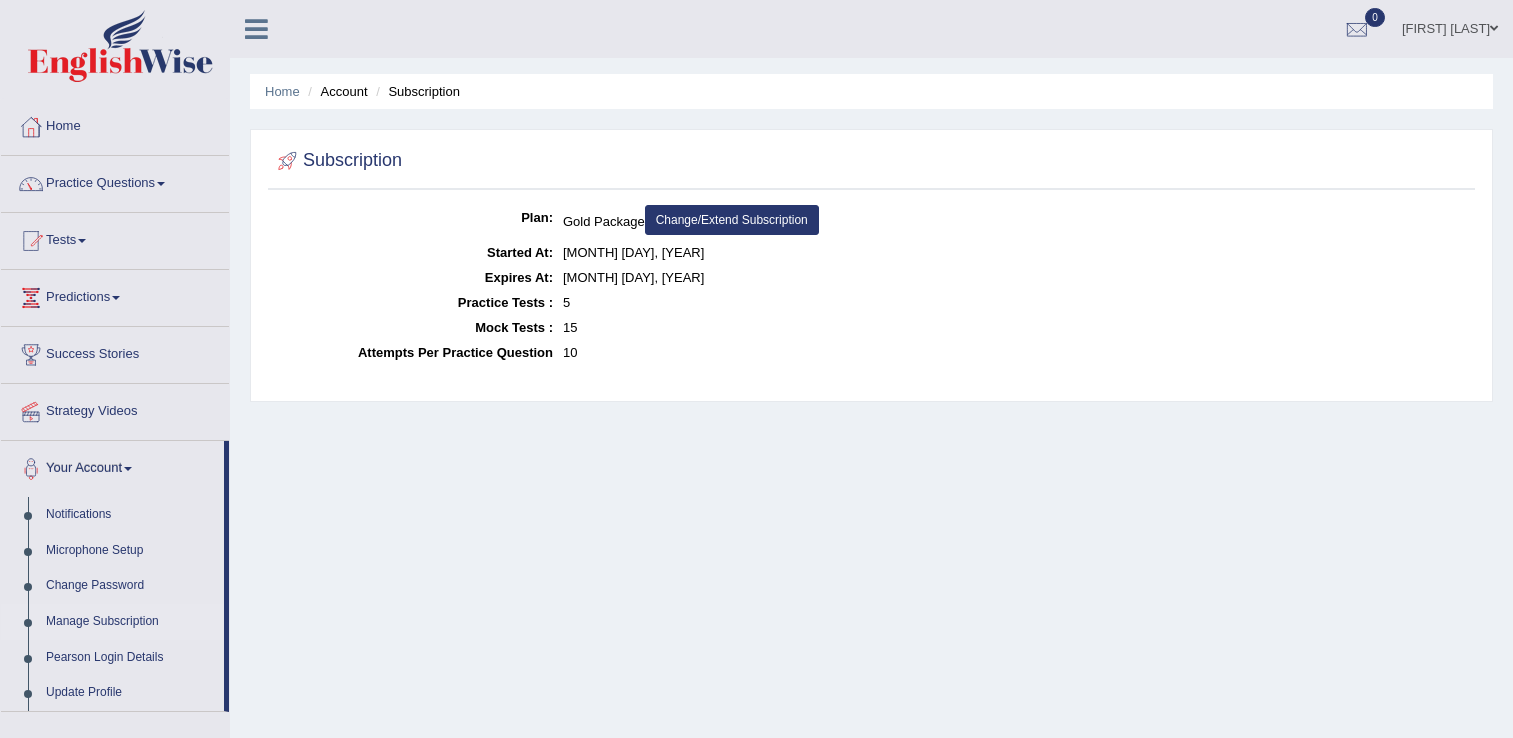scroll, scrollTop: 0, scrollLeft: 0, axis: both 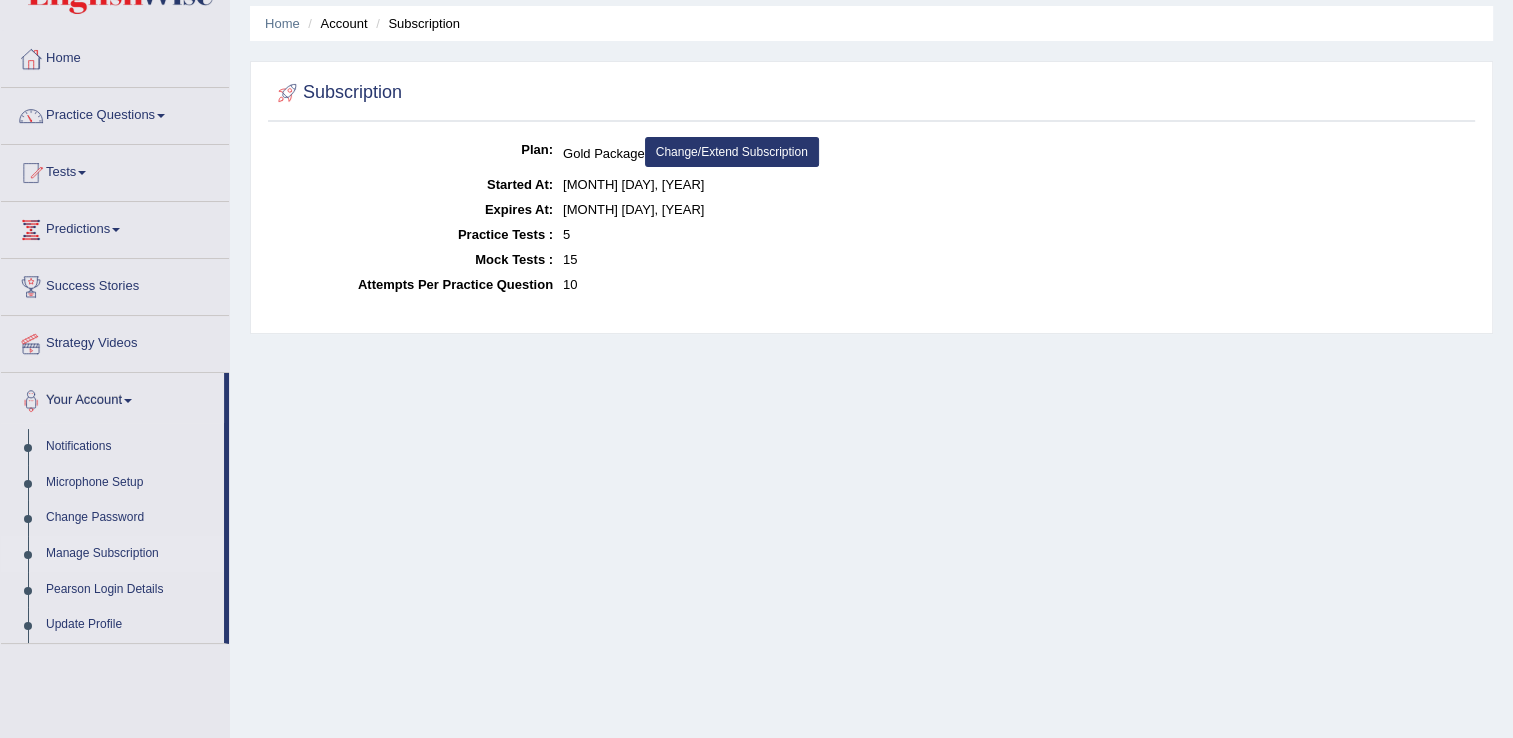 click on "Home
Account
Subscription
Subscription
Plan:
Gold Package    Change/Extend Subscription
Started At:
[MONTH] [DAY], [YEAR]
Expires At:
[MONTH] [DAY], [YEAR]
Practice Tests :
5
Mock Tests :
15
Attempts Per Practice Question
10" at bounding box center [871, 432] 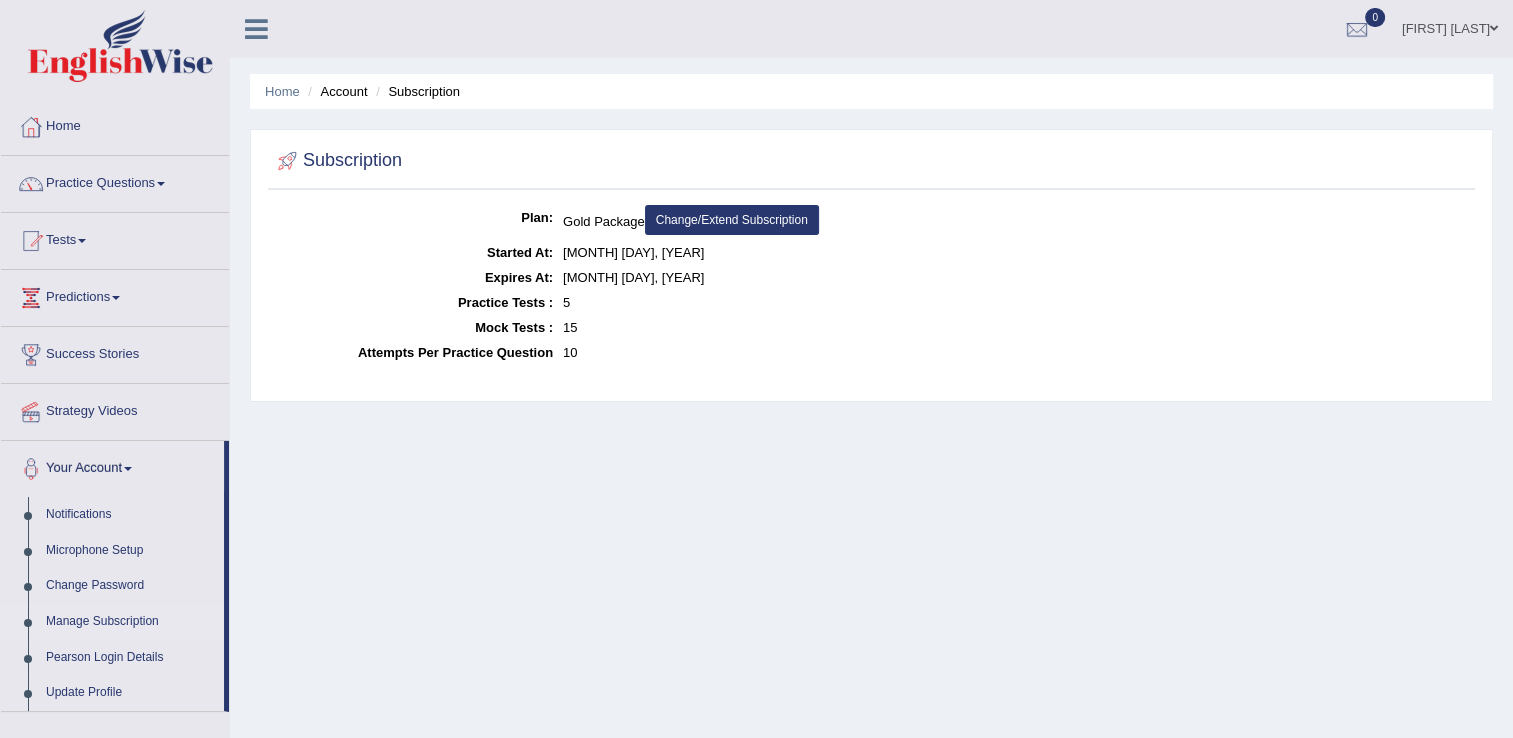 scroll, scrollTop: 0, scrollLeft: 0, axis: both 